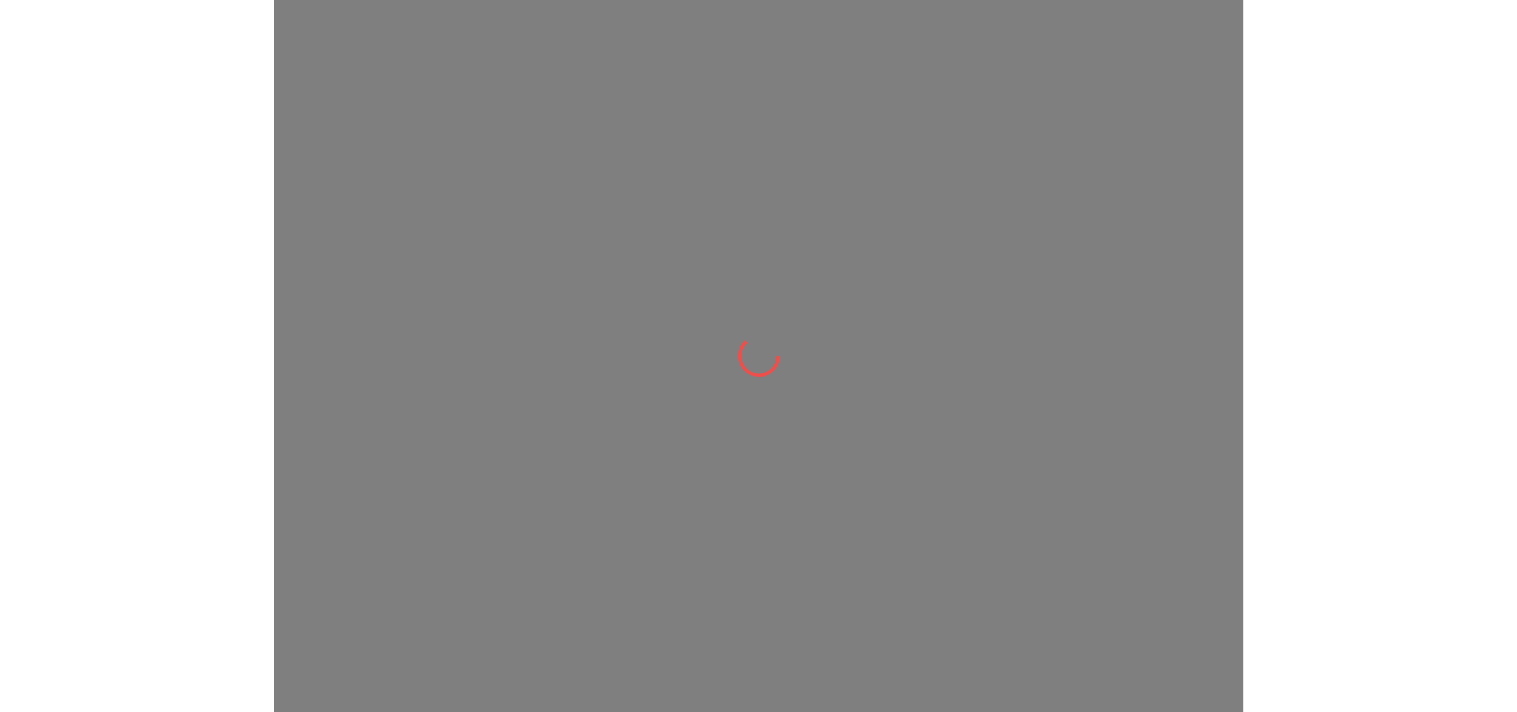 scroll, scrollTop: 0, scrollLeft: 0, axis: both 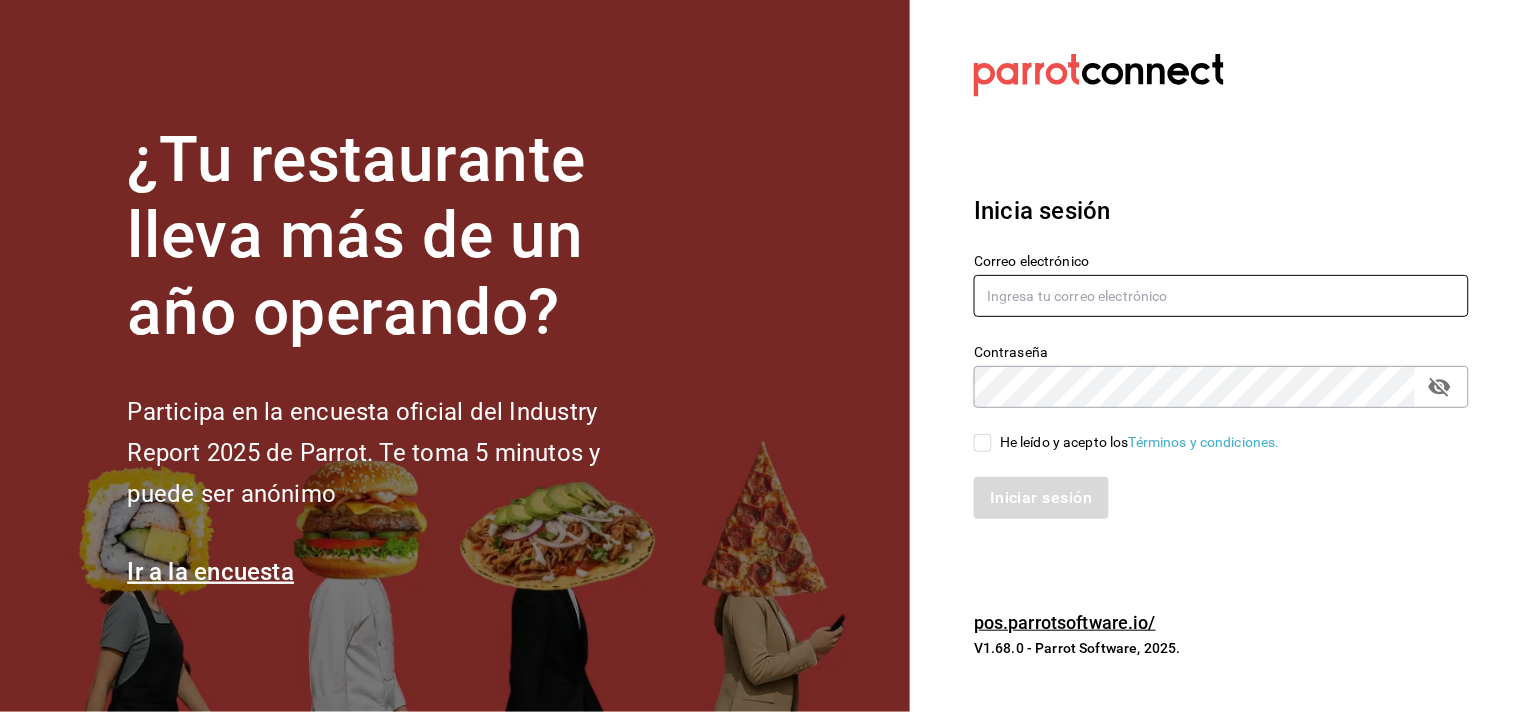 type on "cuerno.cdmx@[EMAIL]" 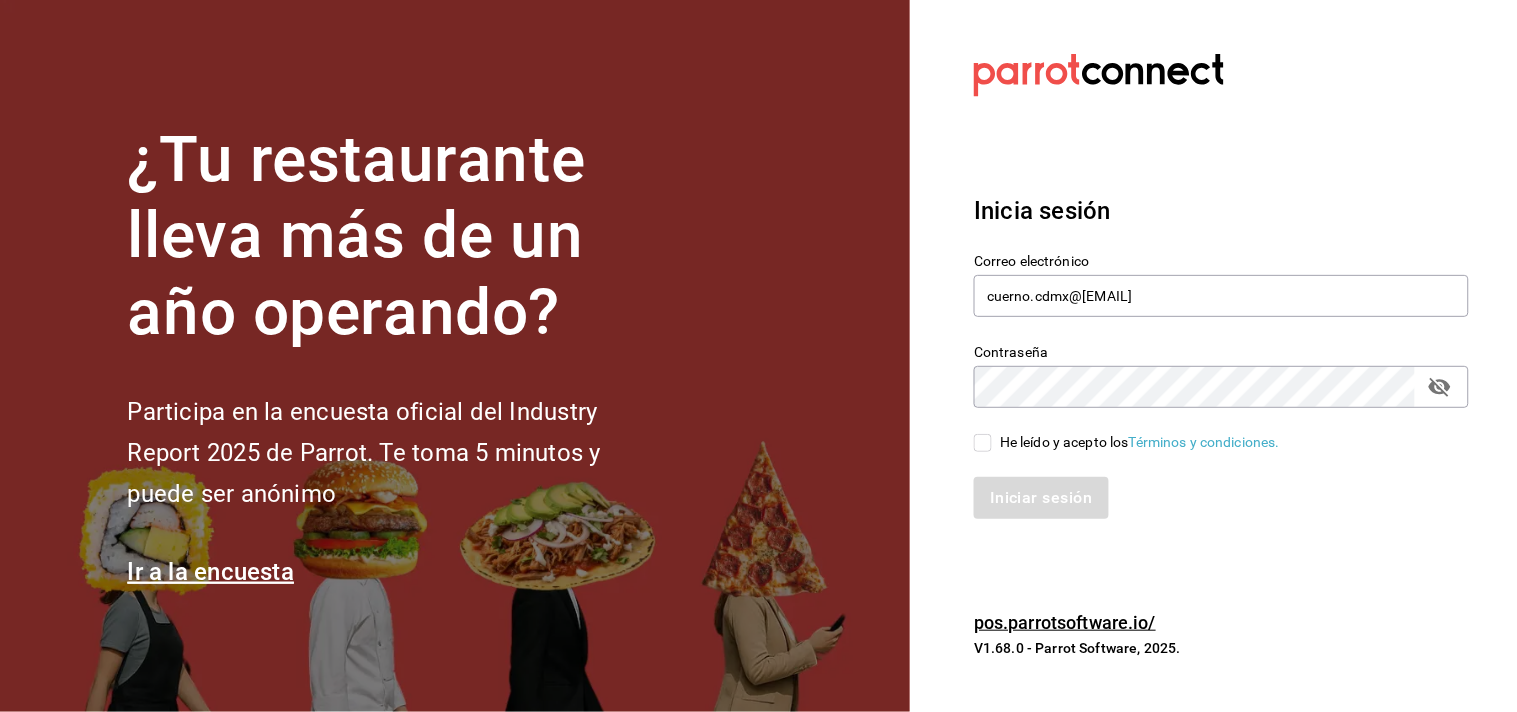 click on "He leído y acepto los  Términos y condiciones." at bounding box center (983, 443) 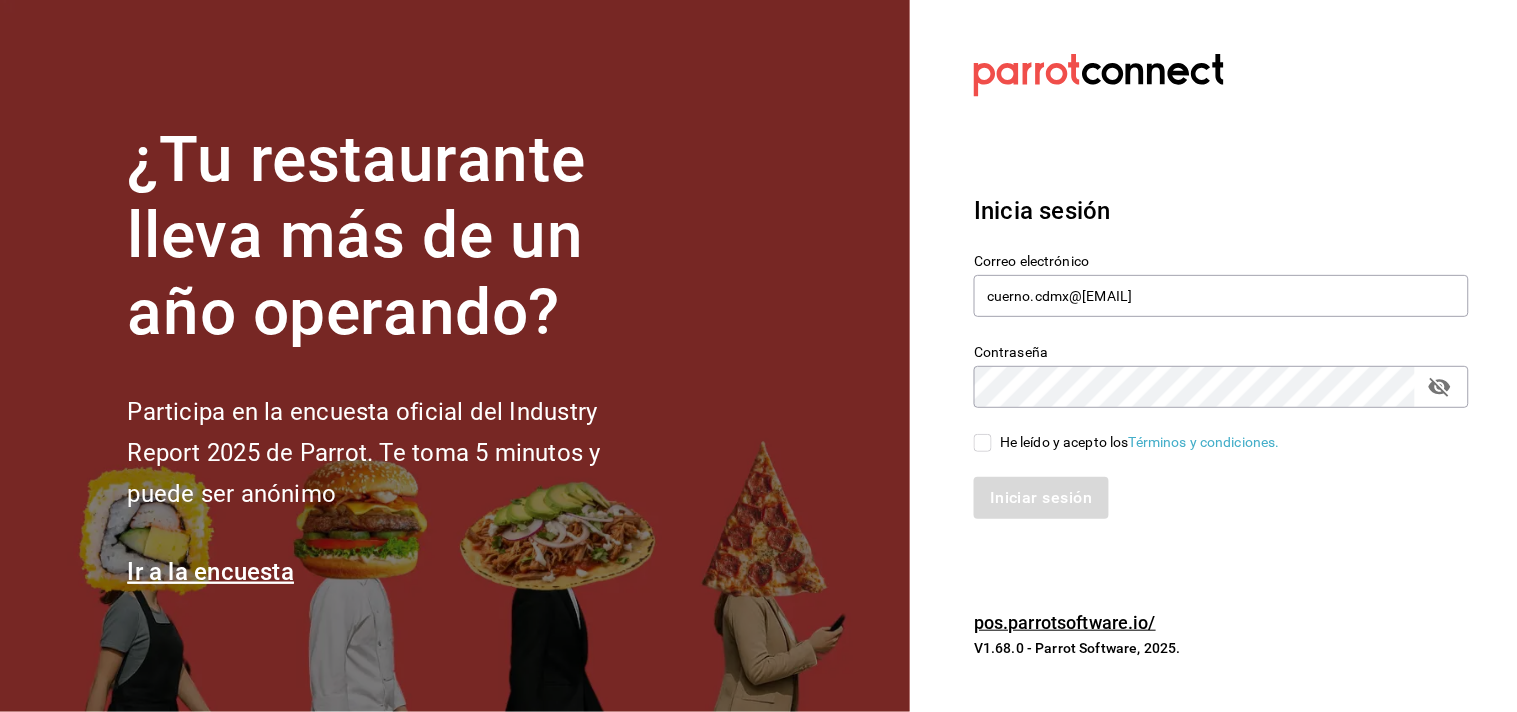 checkbox on "true" 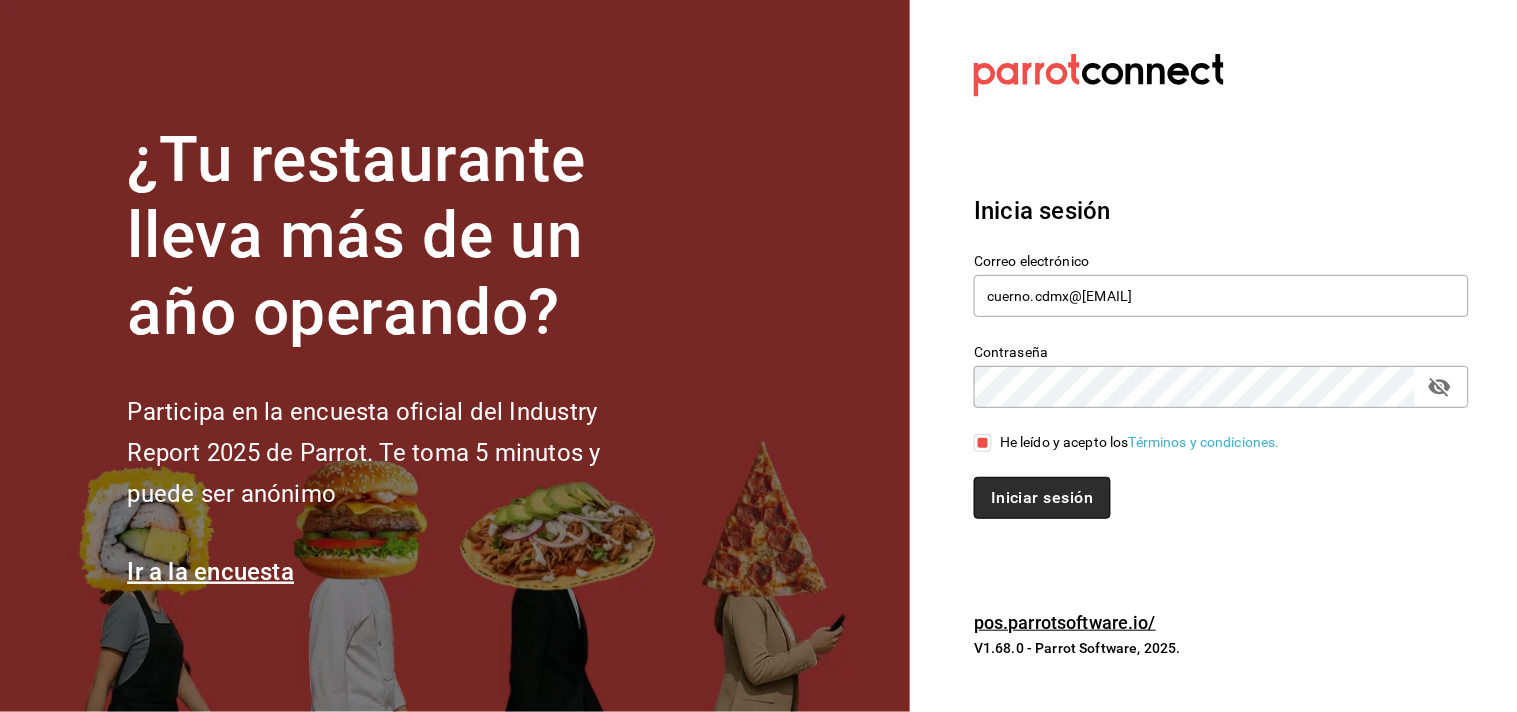 click on "Iniciar sesión" at bounding box center (1042, 498) 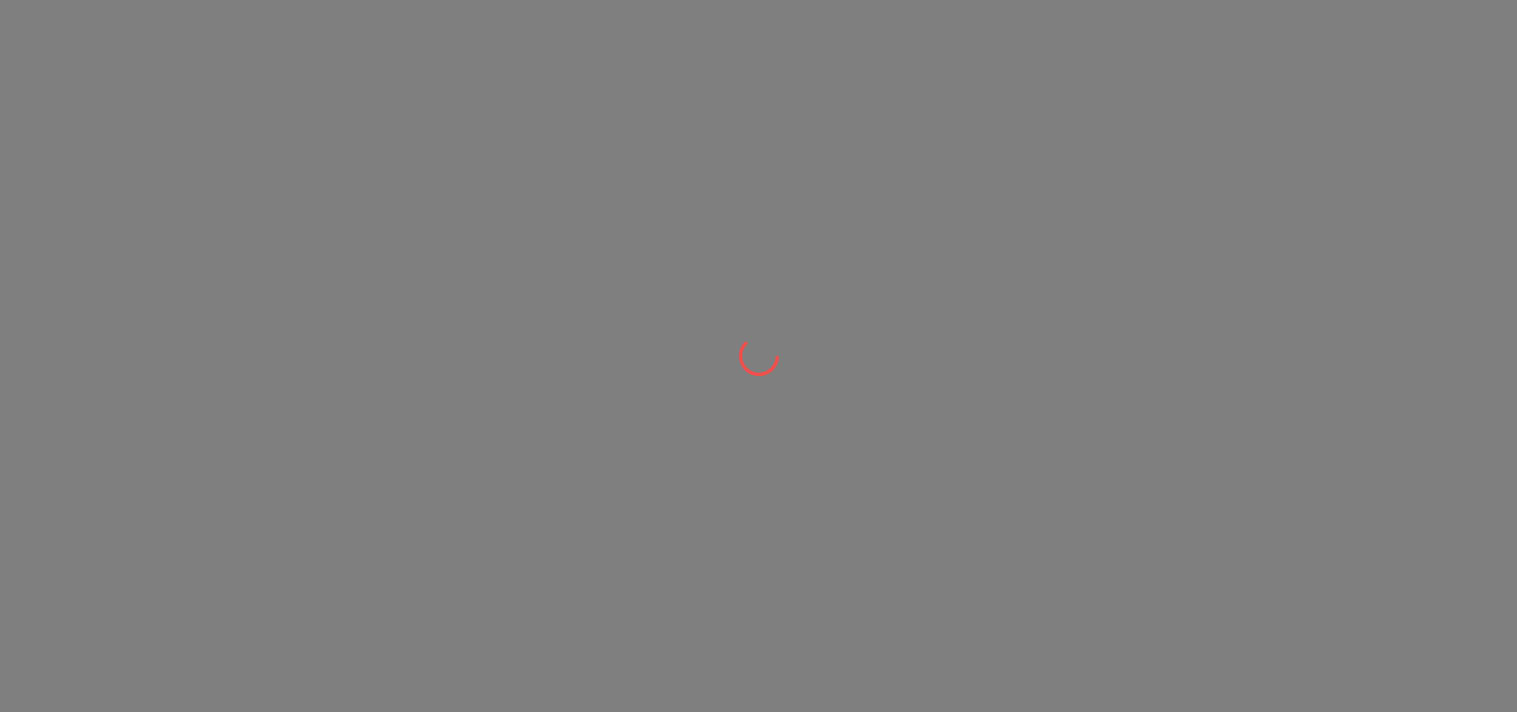 scroll, scrollTop: 0, scrollLeft: 0, axis: both 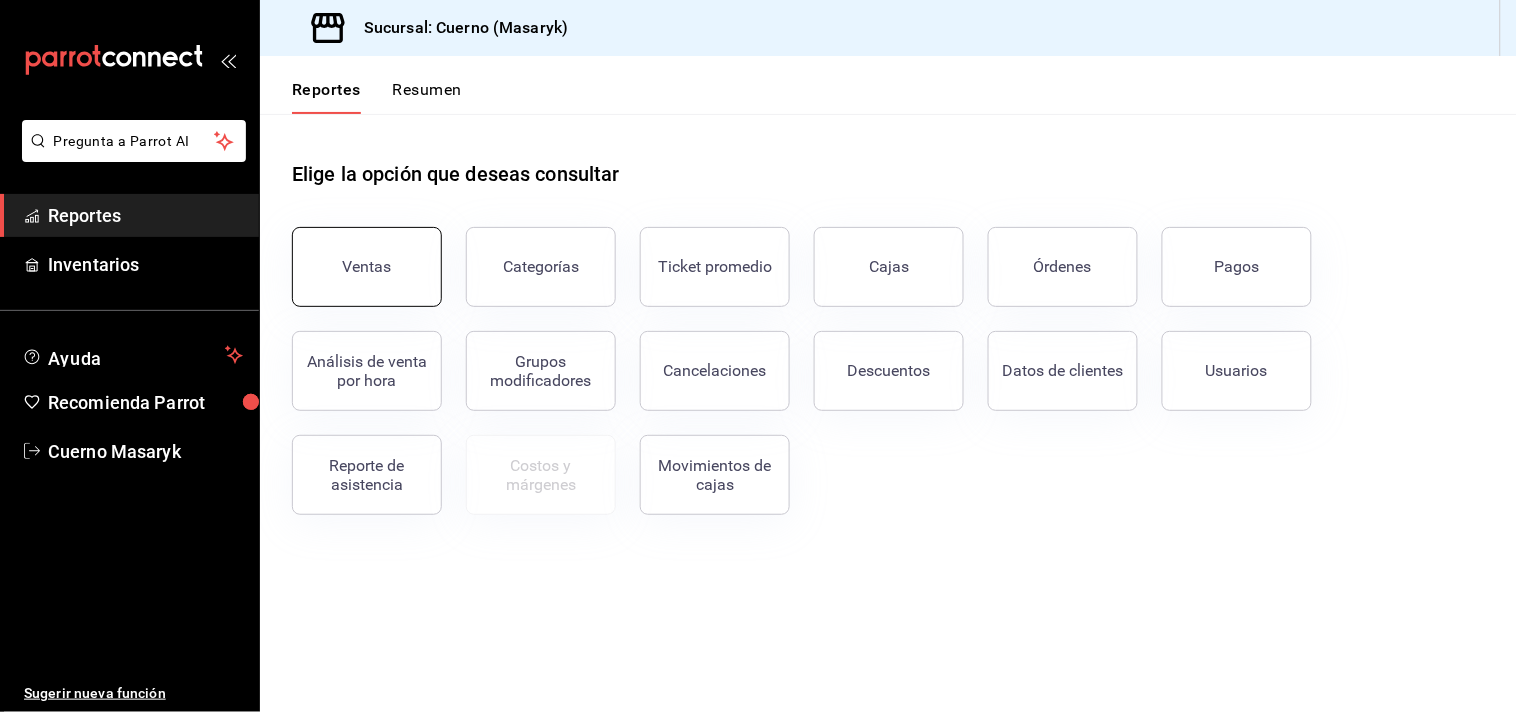 click on "Ventas" at bounding box center [367, 267] 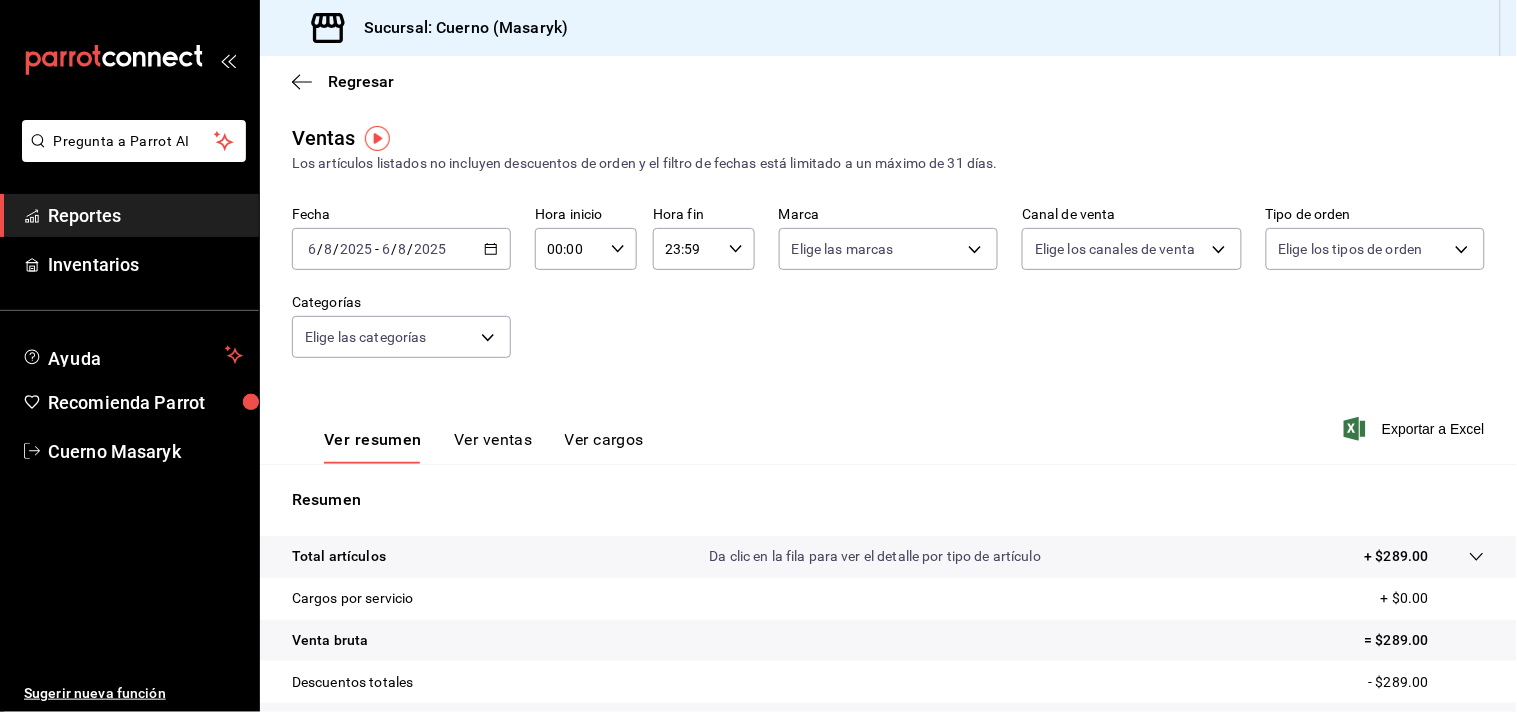click 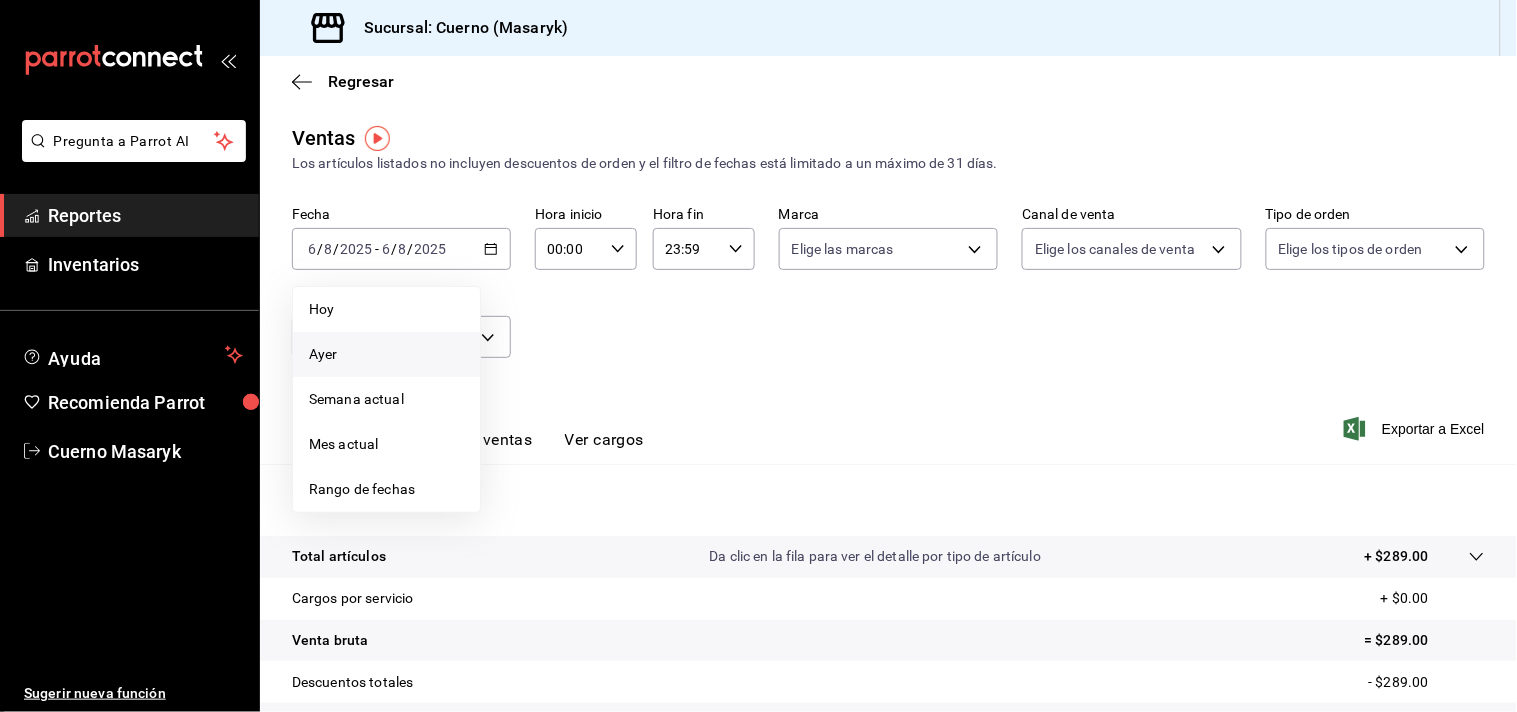 click on "Ayer" at bounding box center [386, 354] 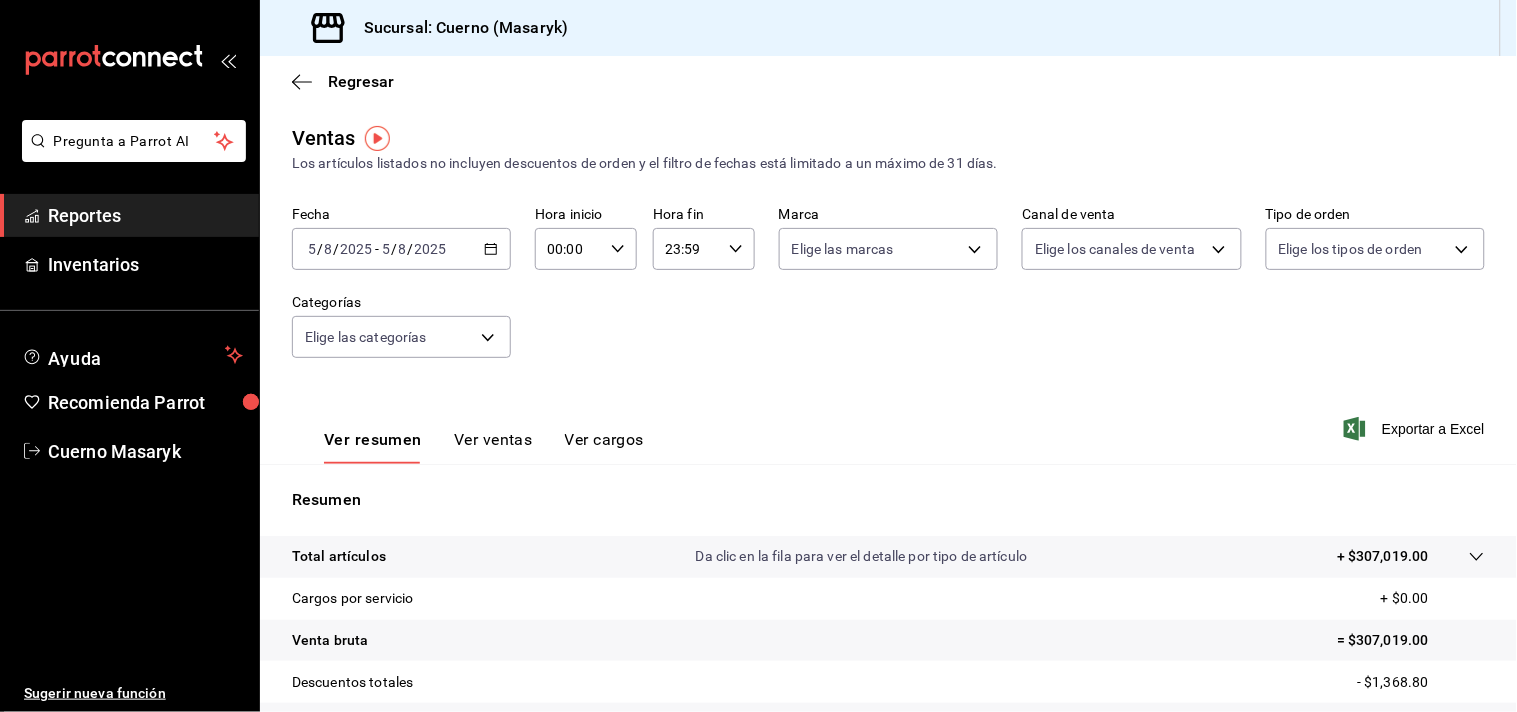 click on "00:00 Hora inicio" at bounding box center (586, 249) 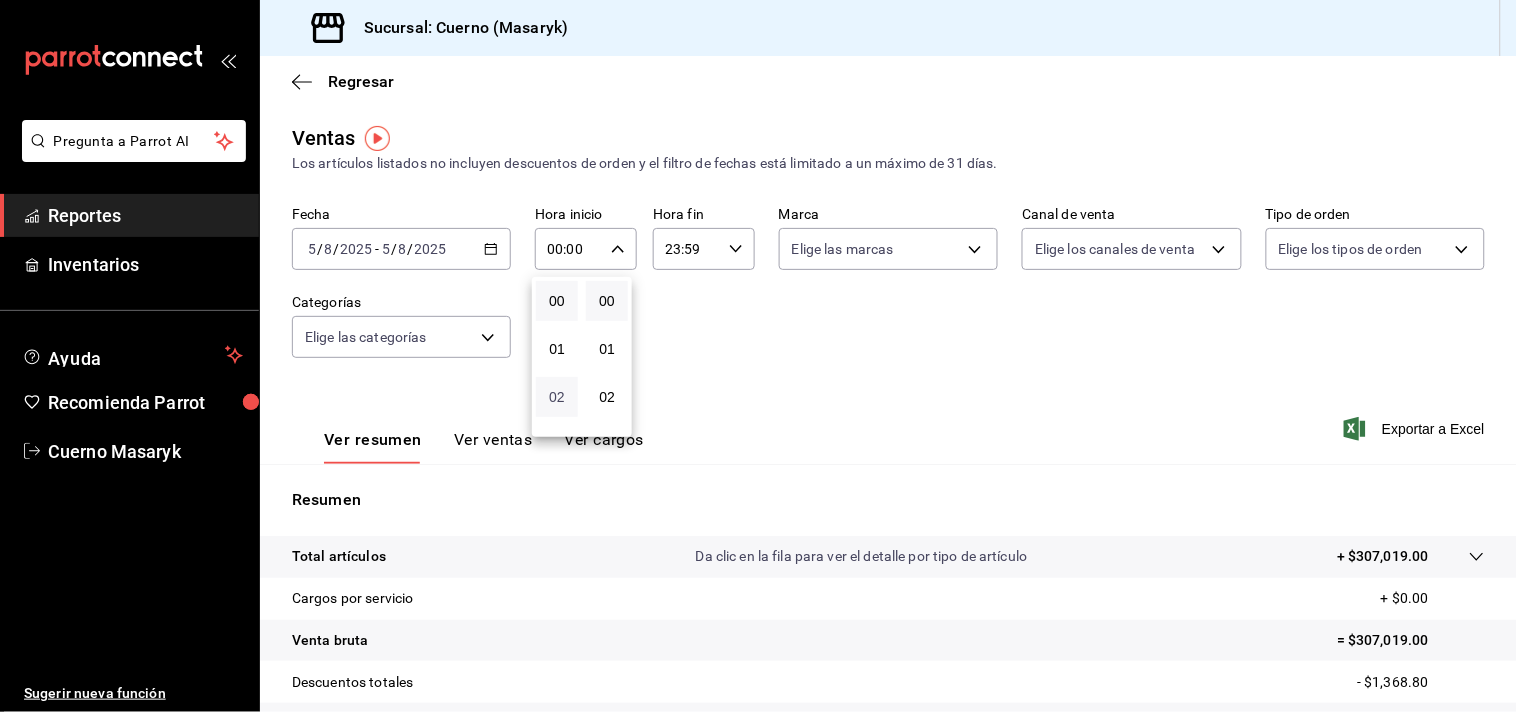 click on "02" at bounding box center [557, 397] 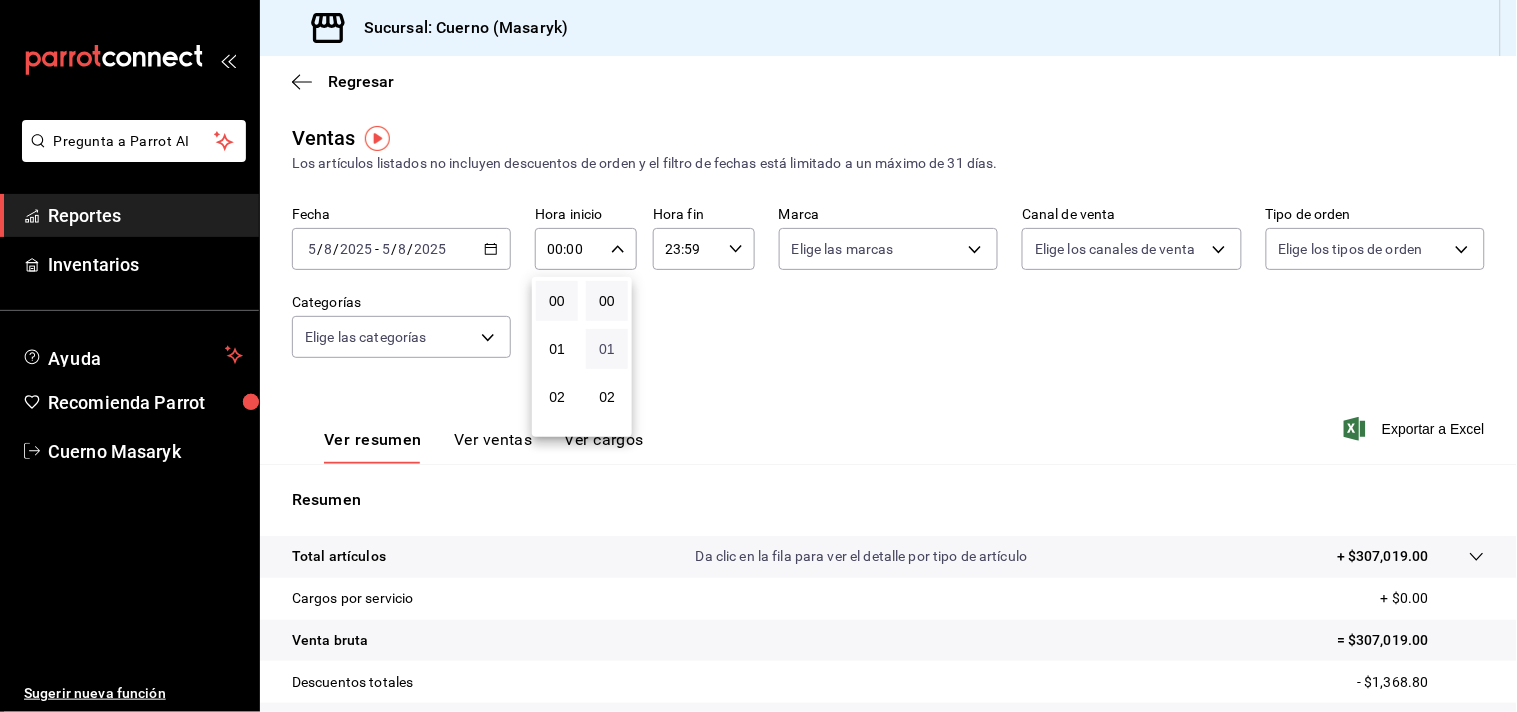 type on "02:00" 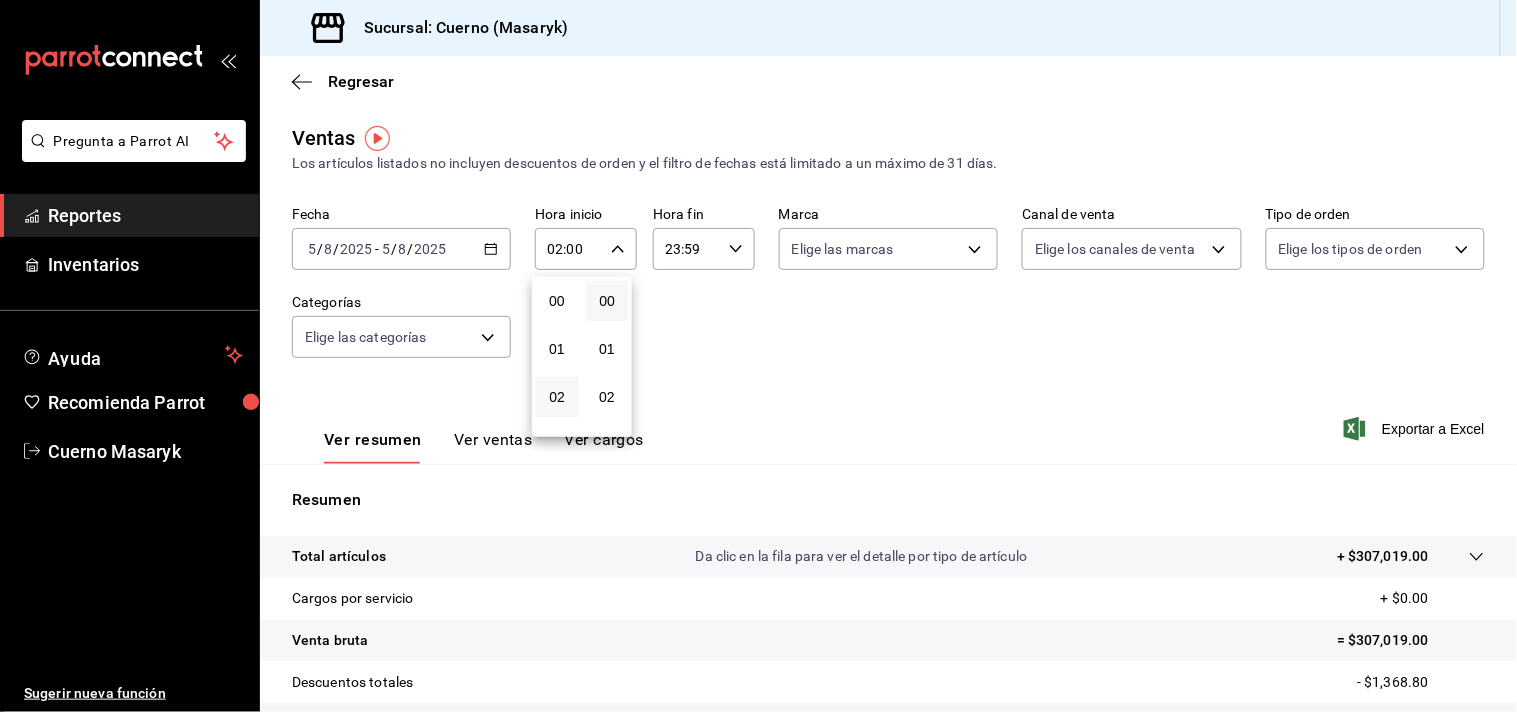 click at bounding box center (758, 356) 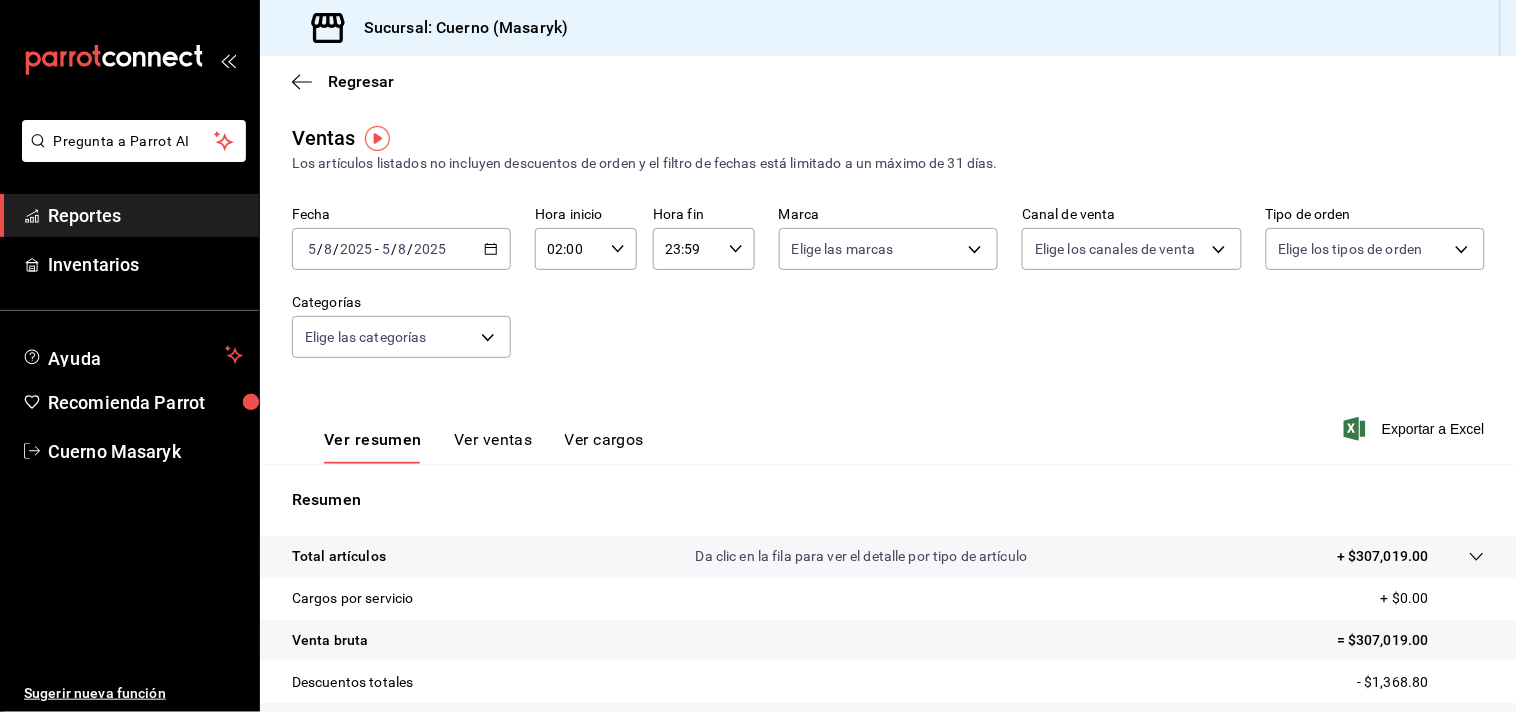 click on "23:59 Hora fin" at bounding box center [704, 249] 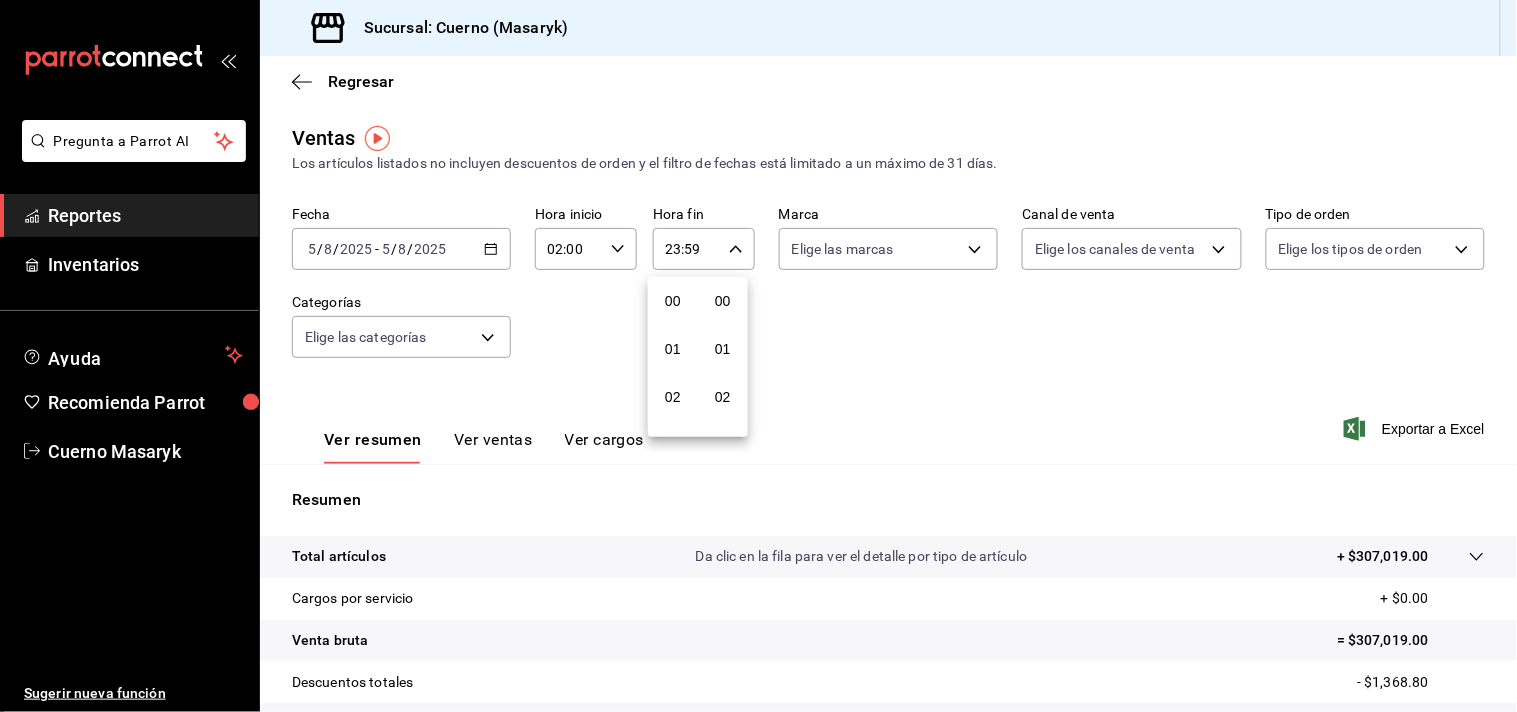 scroll, scrollTop: 981, scrollLeft: 0, axis: vertical 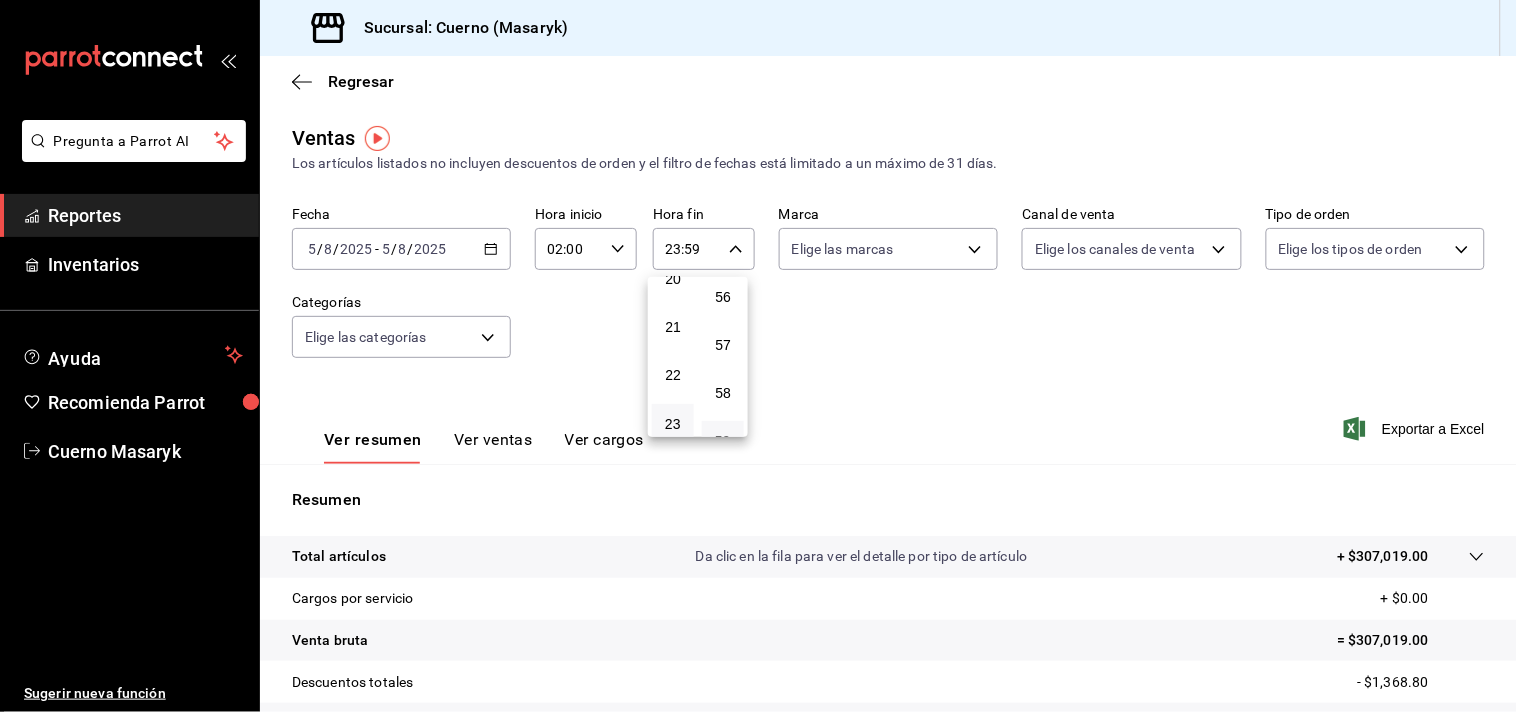 click at bounding box center (758, 356) 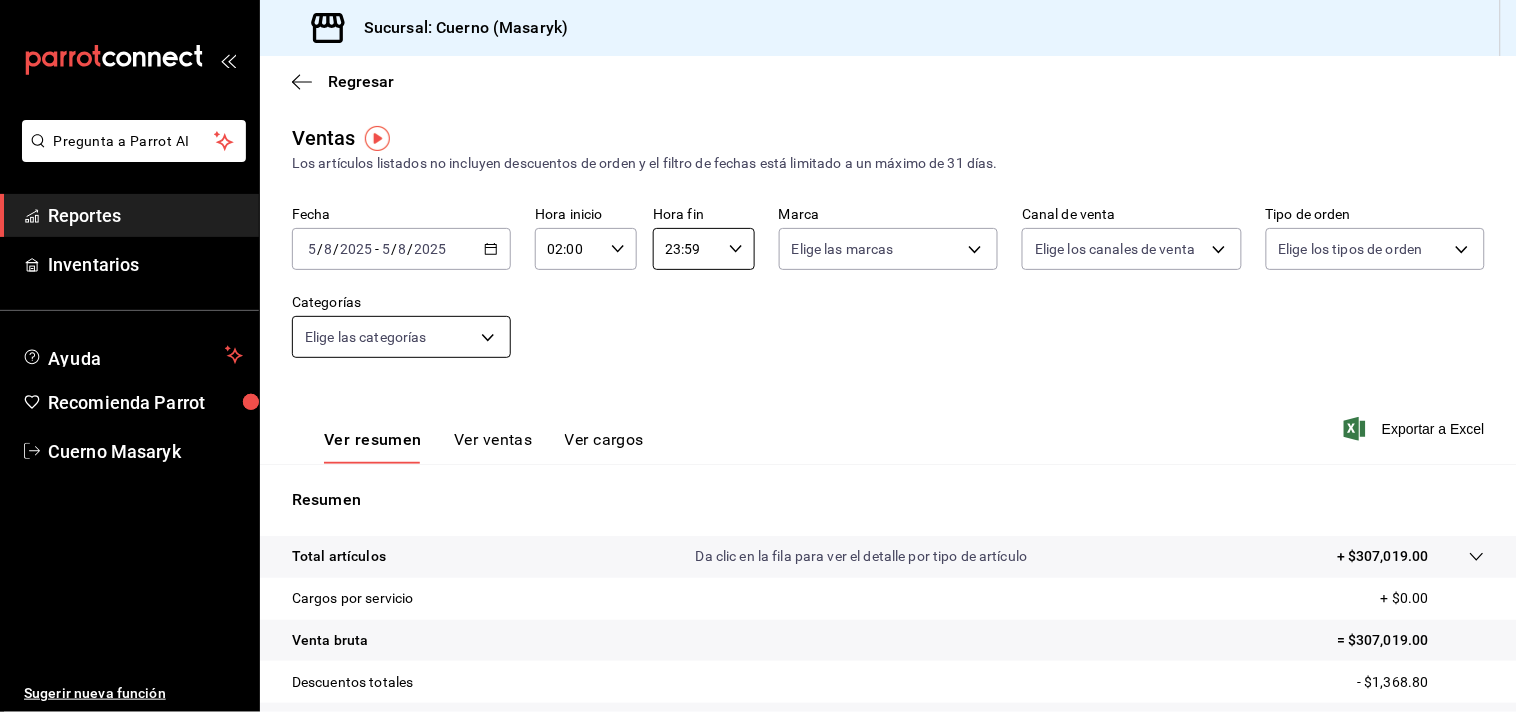 click on "Fecha [DATE] [DATE] - [DATE] [DATE] Hora inicio [TIME] Hora inicio Hora fin [TIME] Hora fin ..." at bounding box center (758, 356) 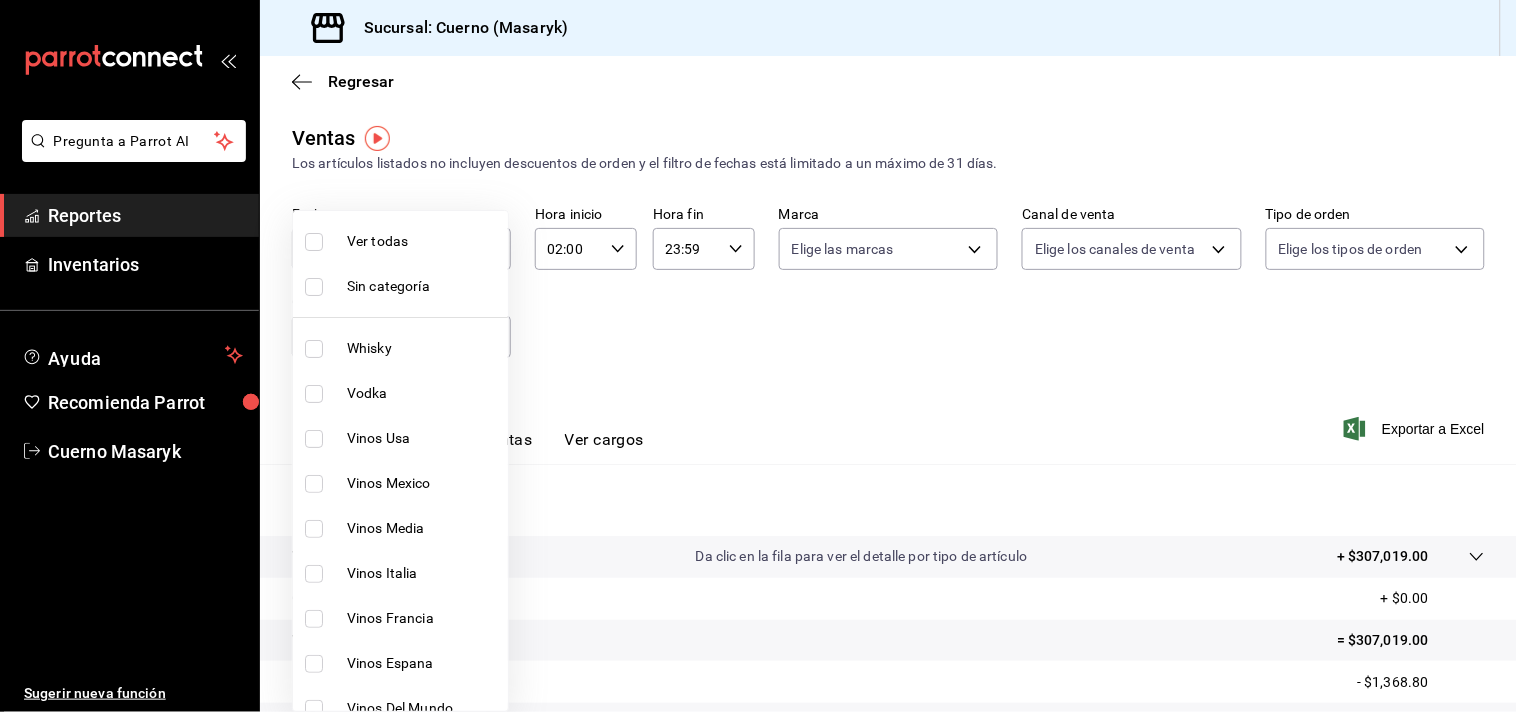 click at bounding box center [758, 356] 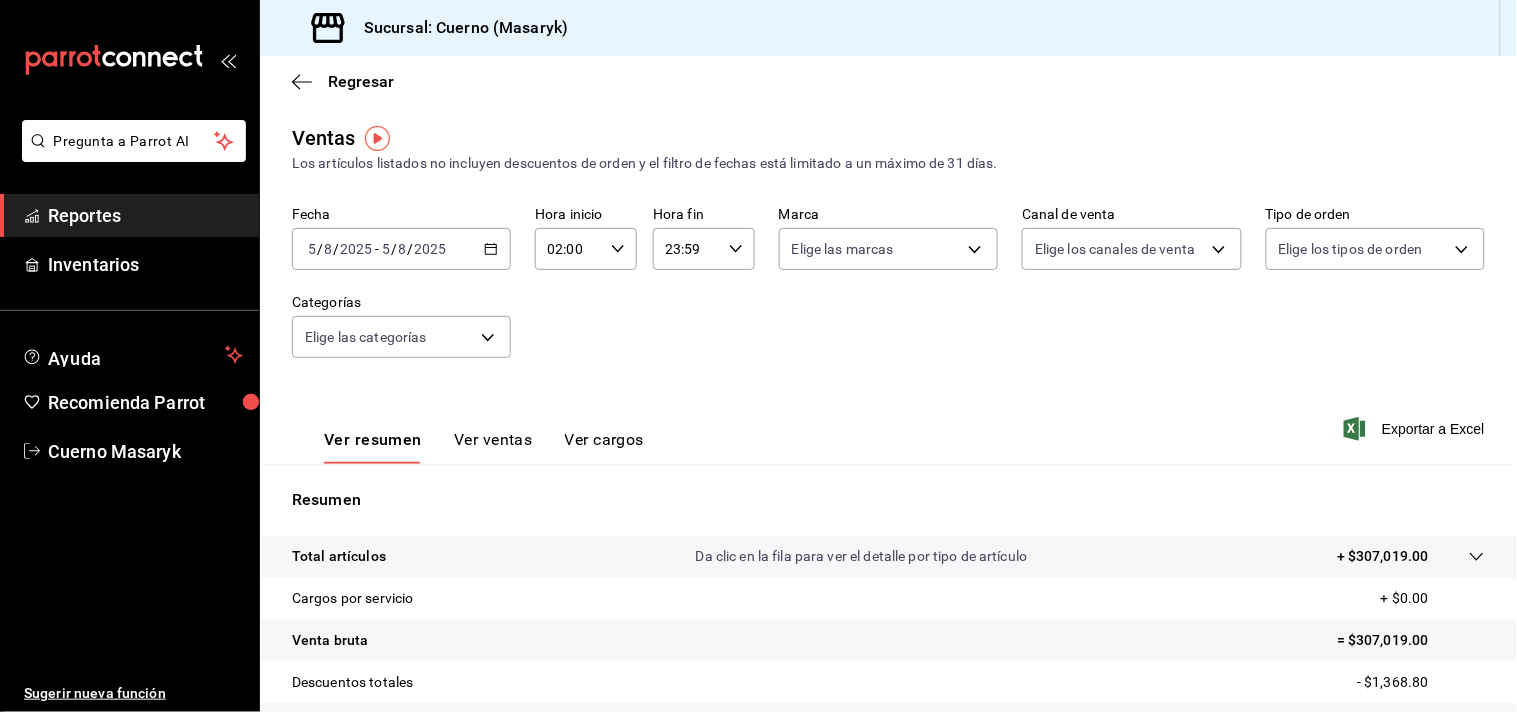 click 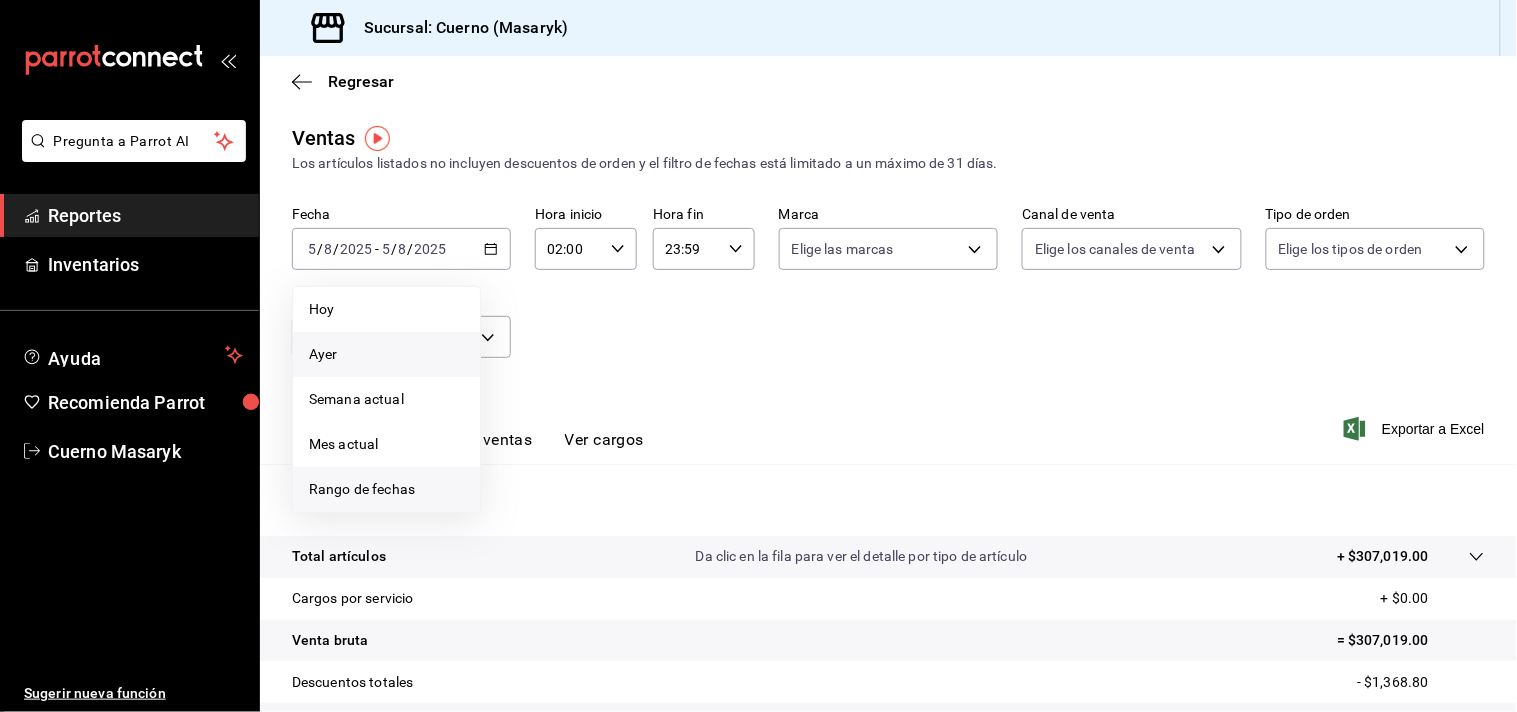 click on "Rango de fechas" at bounding box center (386, 489) 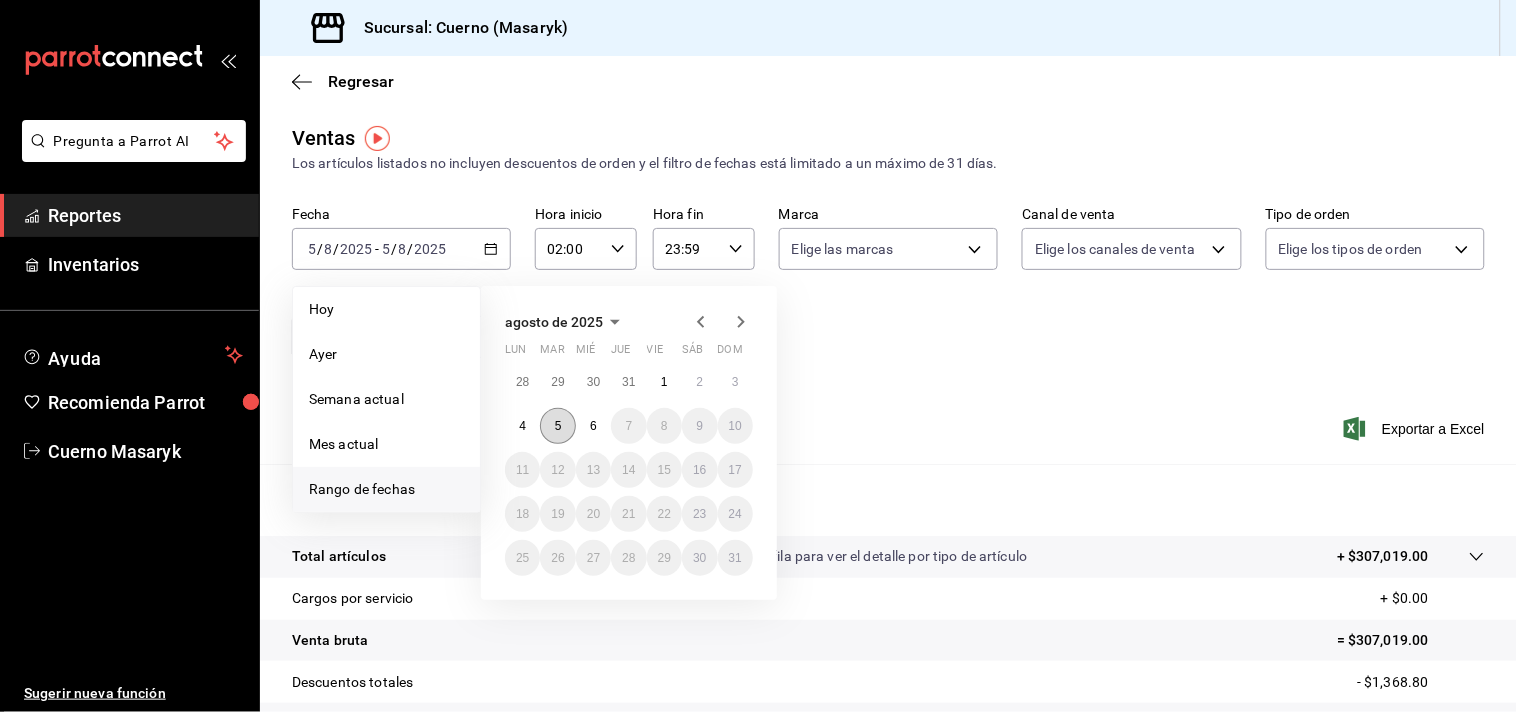 click on "5" at bounding box center (557, 426) 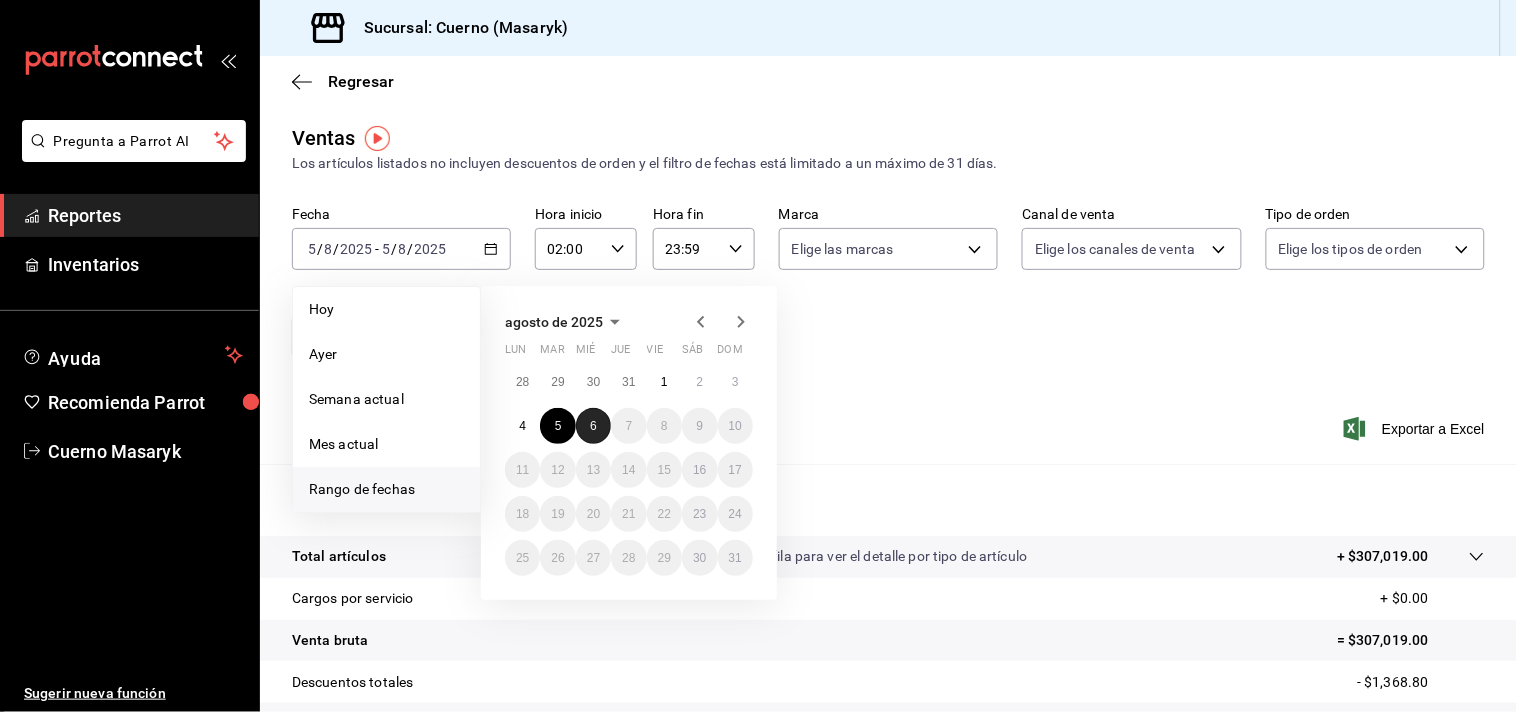 click on "6" at bounding box center [593, 426] 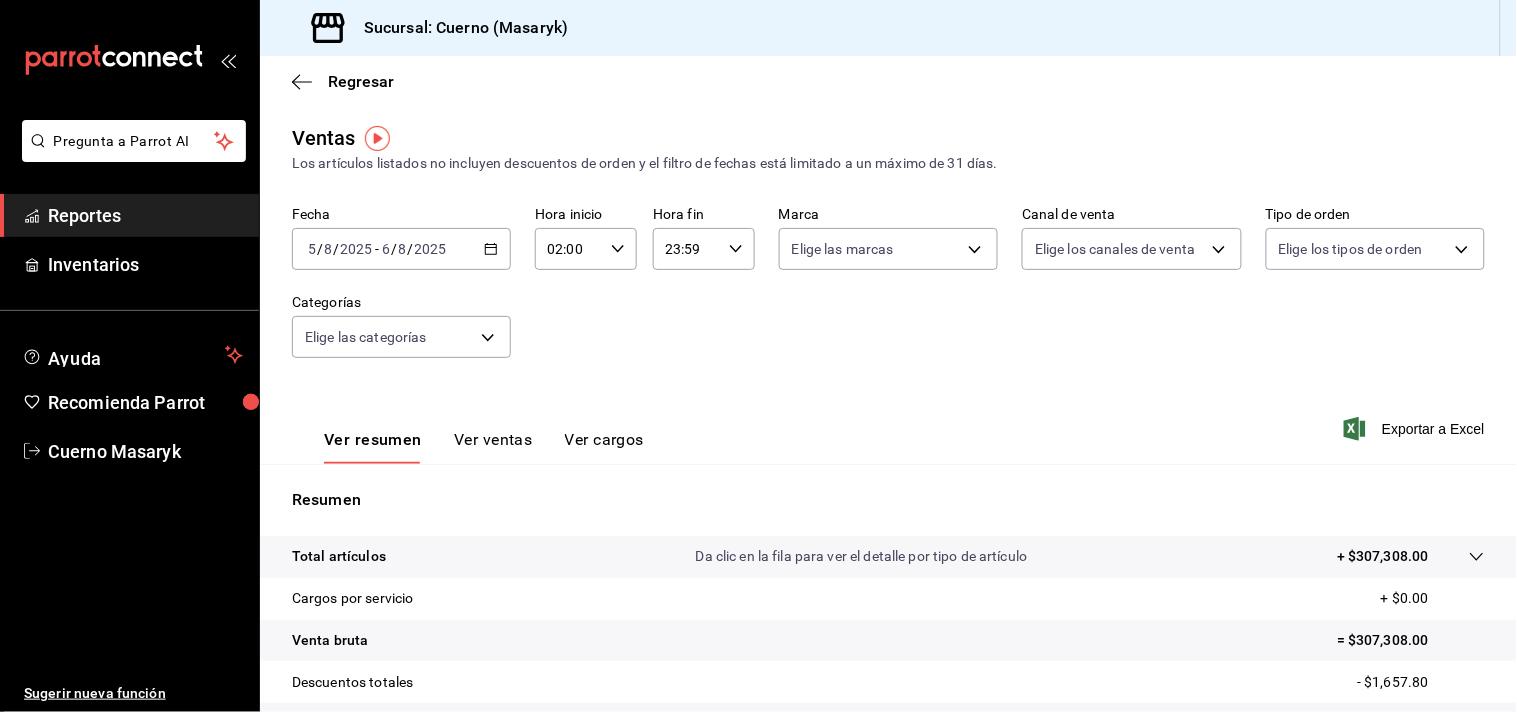 click on "23:59 Hora fin" at bounding box center (704, 249) 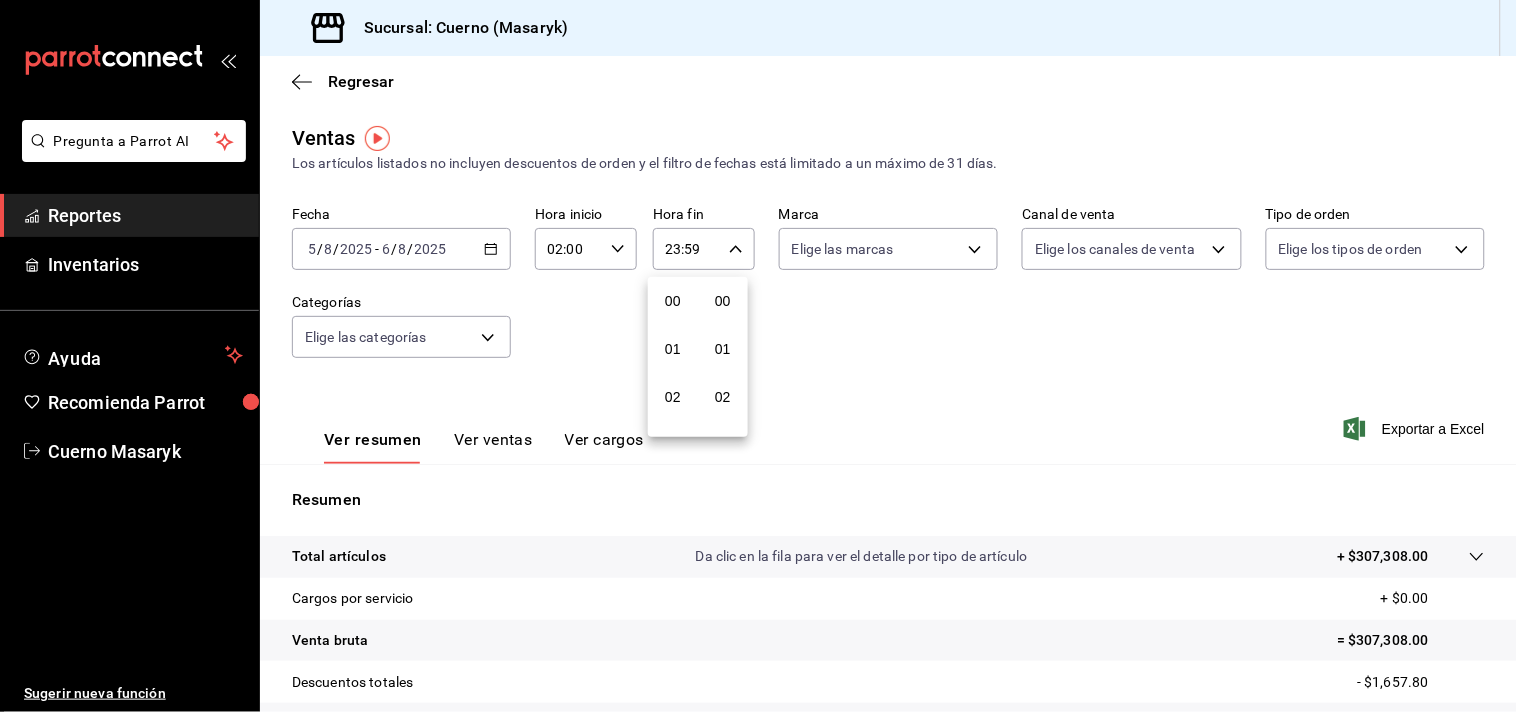 scroll, scrollTop: 981, scrollLeft: 0, axis: vertical 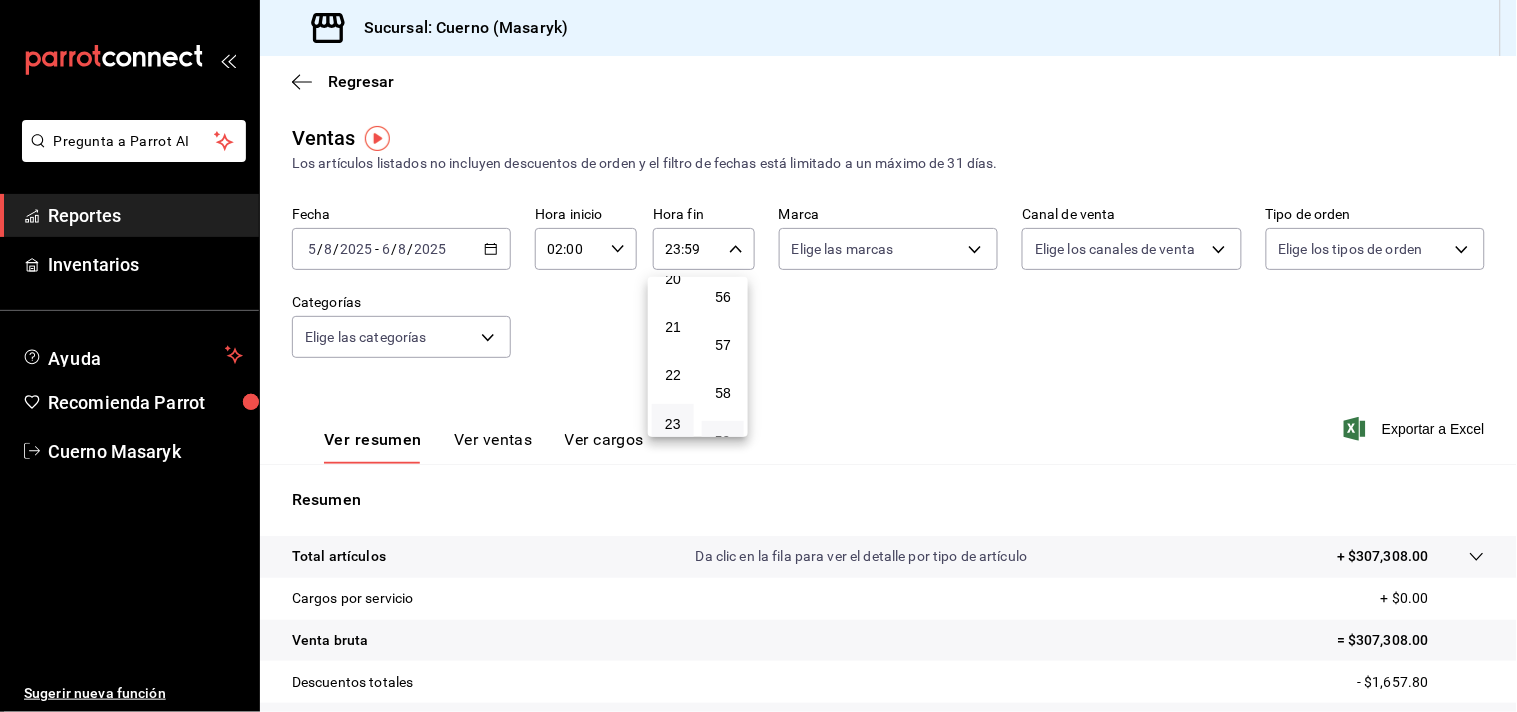 click on "23" at bounding box center (673, 424) 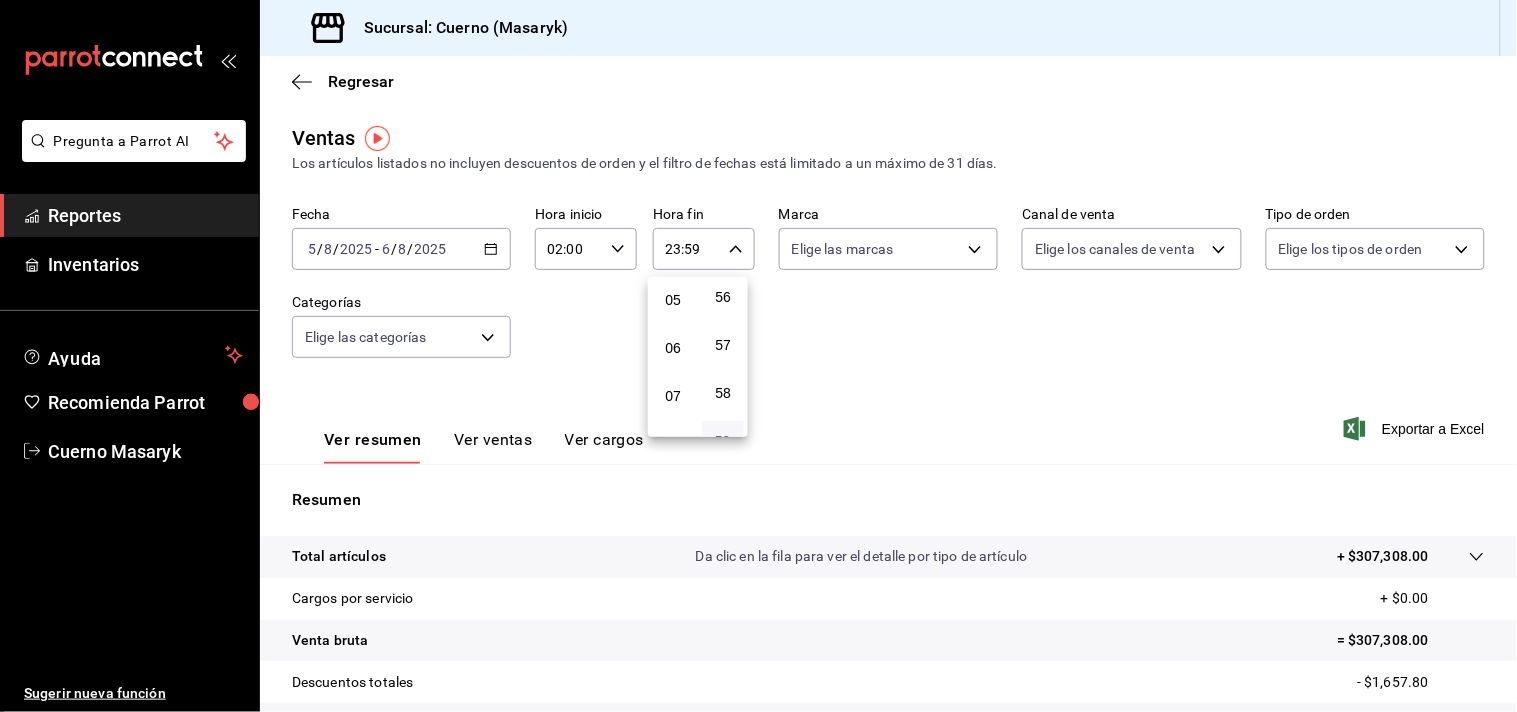 scroll, scrollTop: 203, scrollLeft: 0, axis: vertical 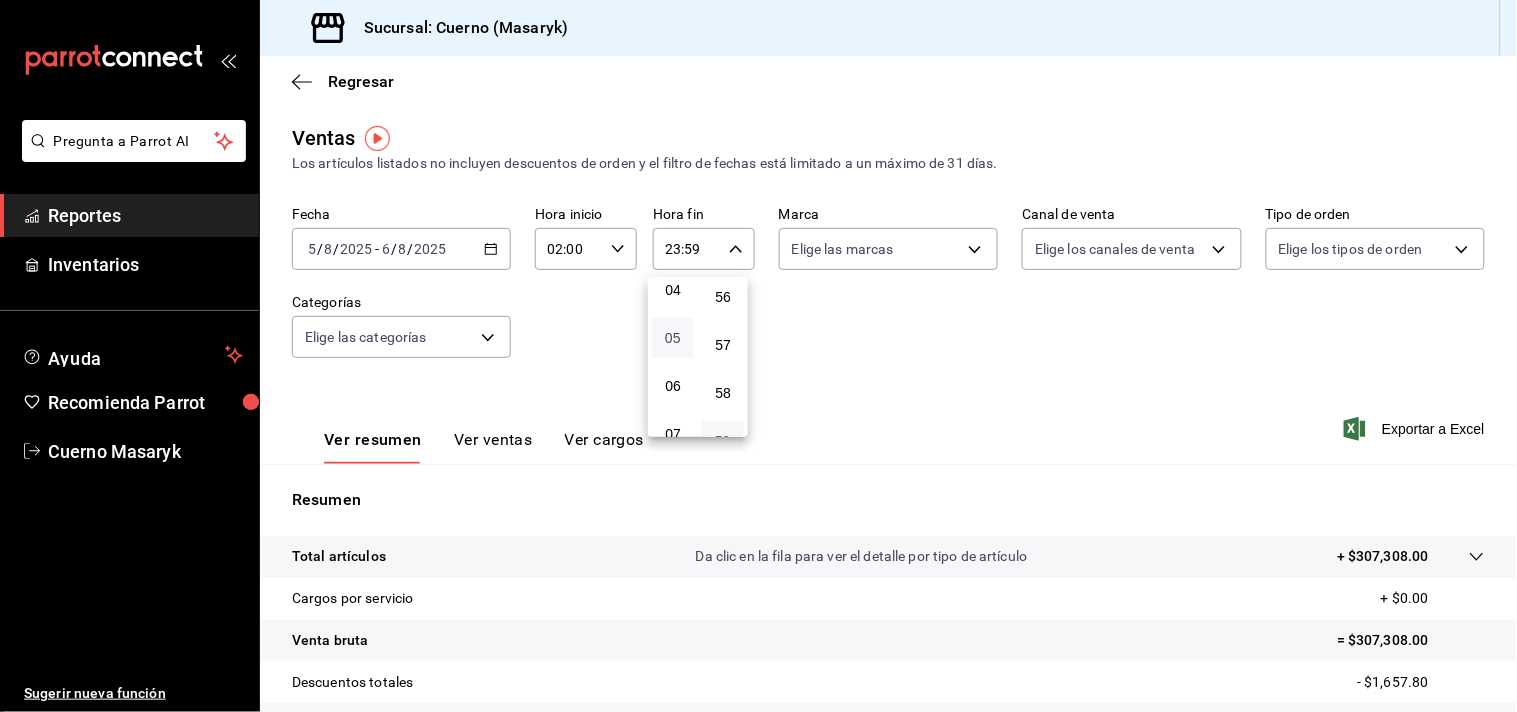 click on "05" at bounding box center [673, 338] 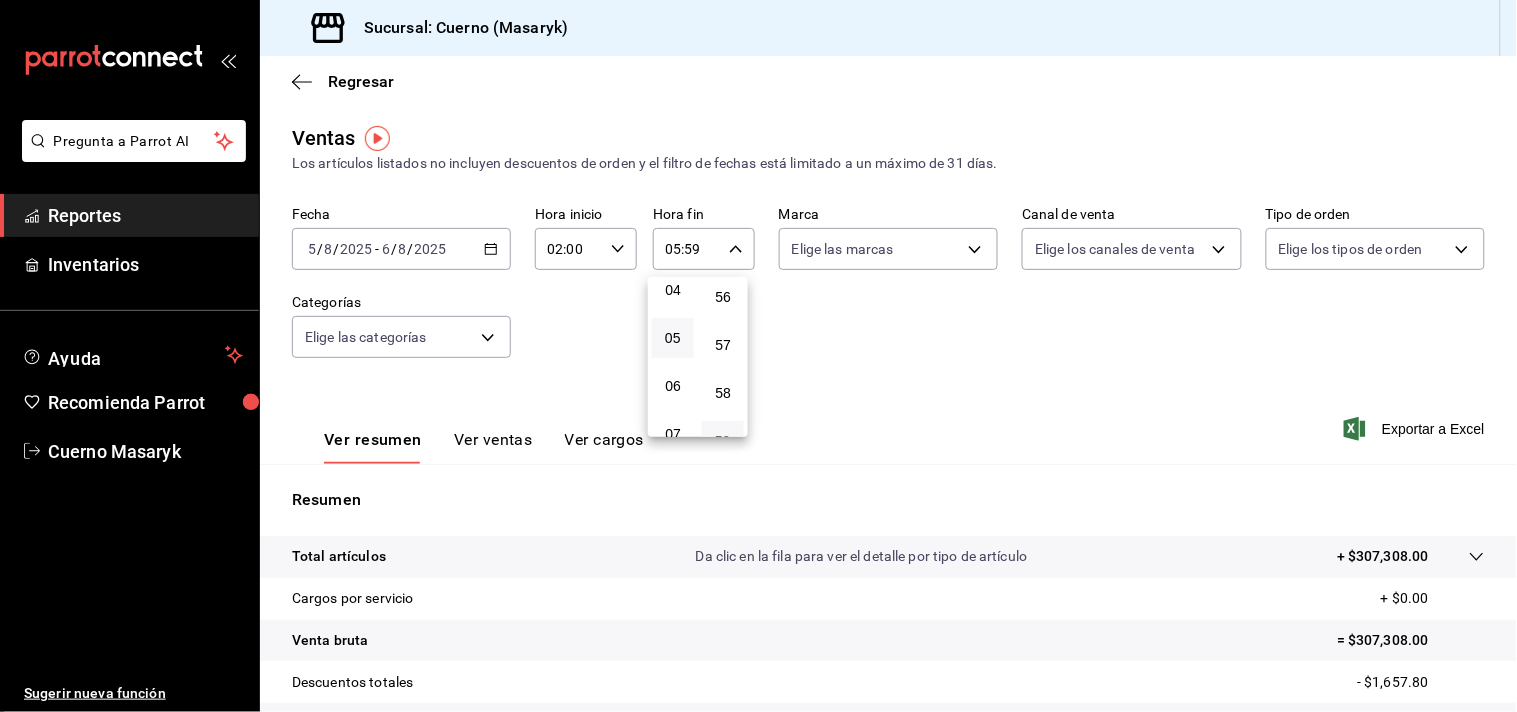 click at bounding box center (758, 356) 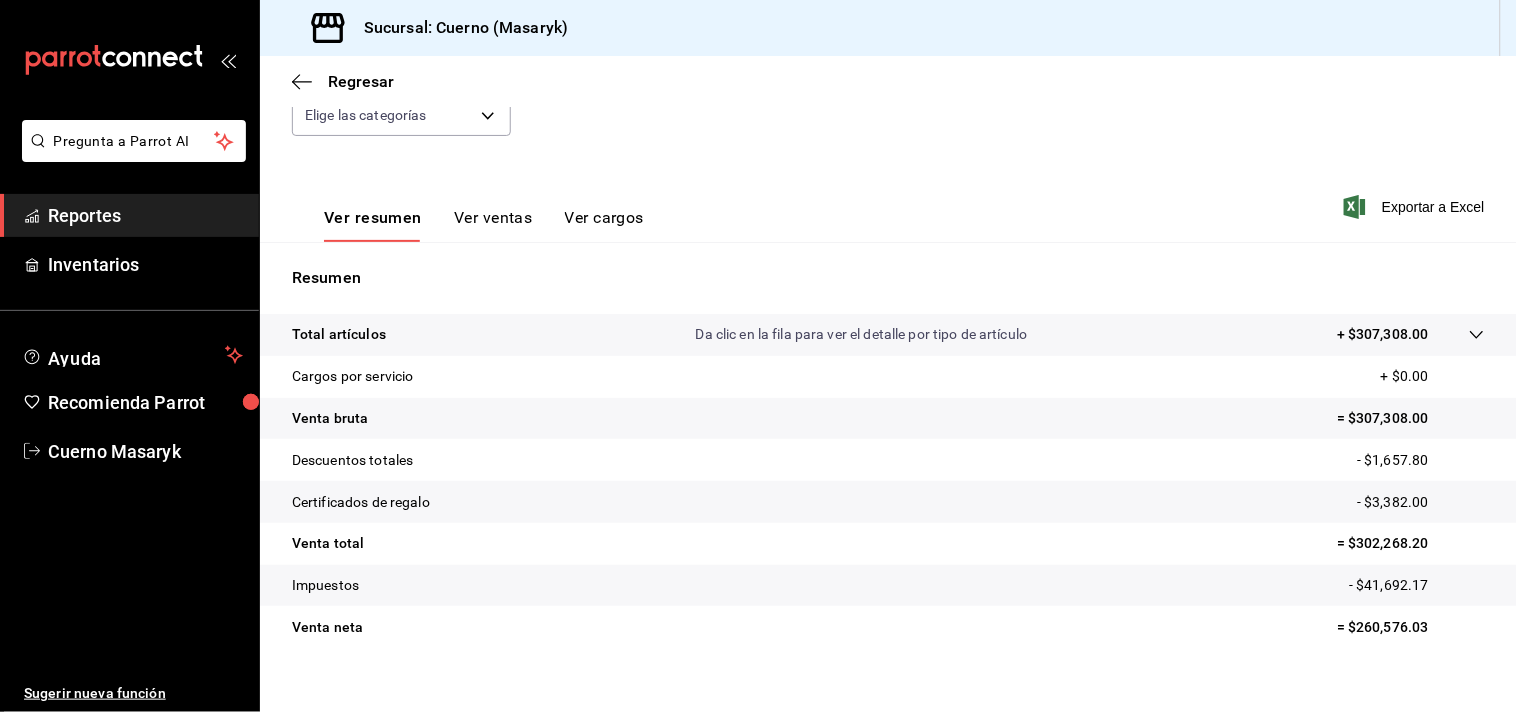 scroll, scrollTop: 246, scrollLeft: 0, axis: vertical 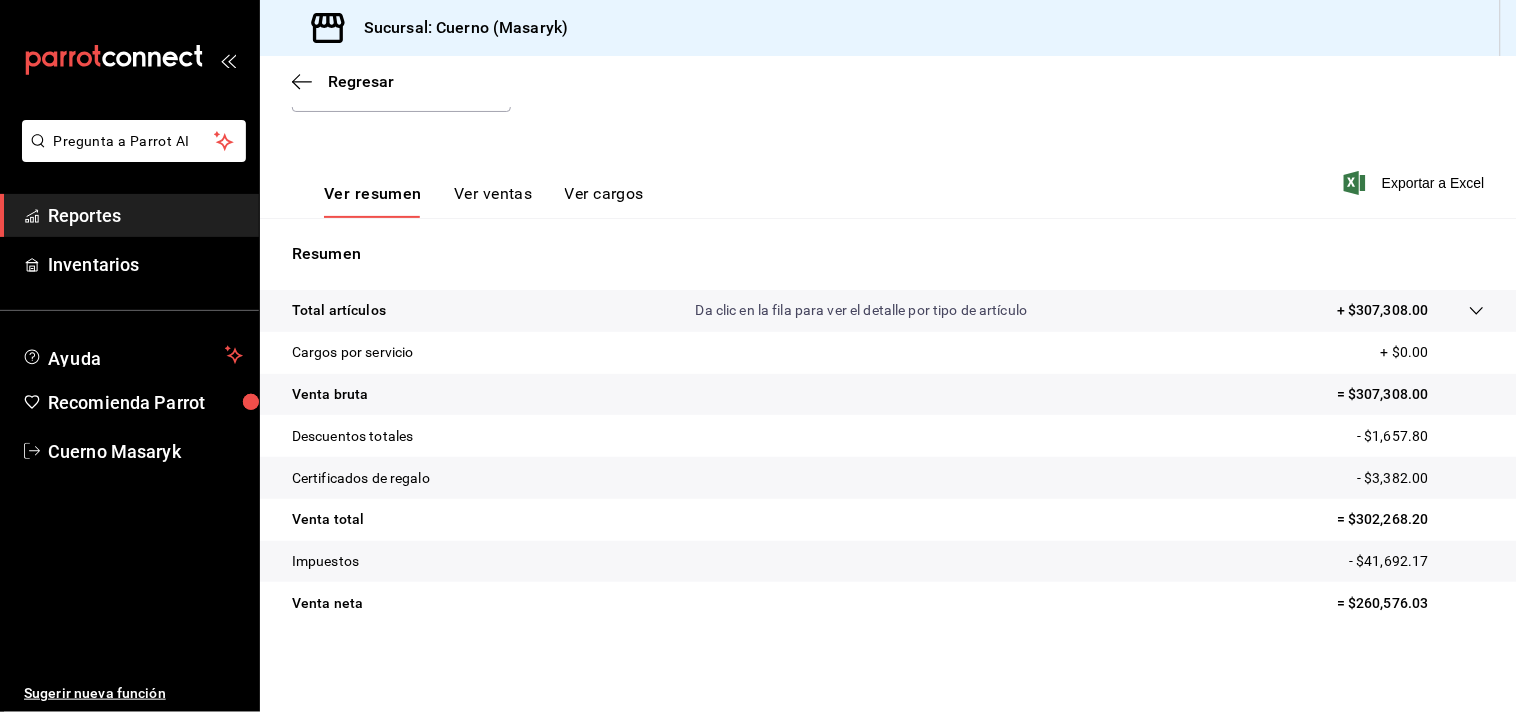 click on "Descuentos totales" at bounding box center [352, 436] 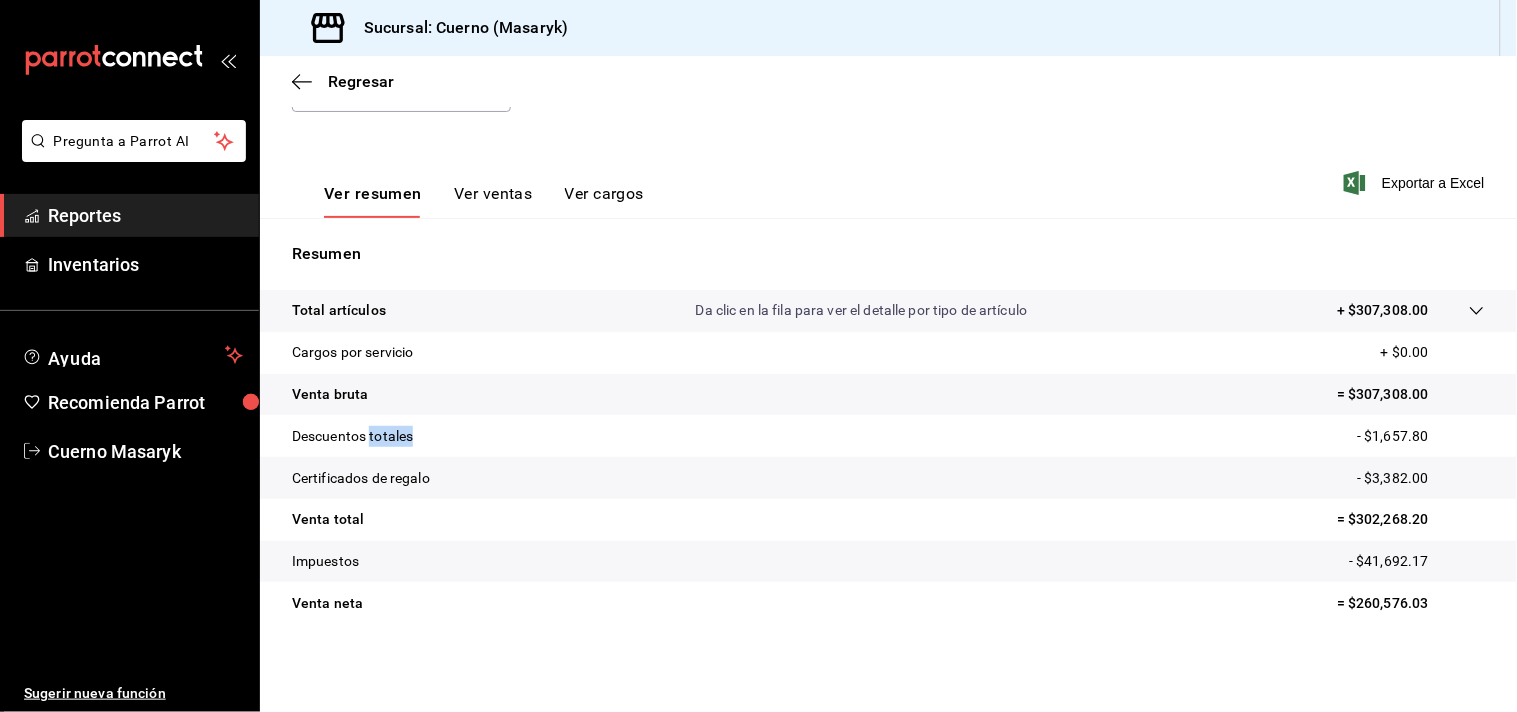 click on "Descuentos totales" at bounding box center (352, 436) 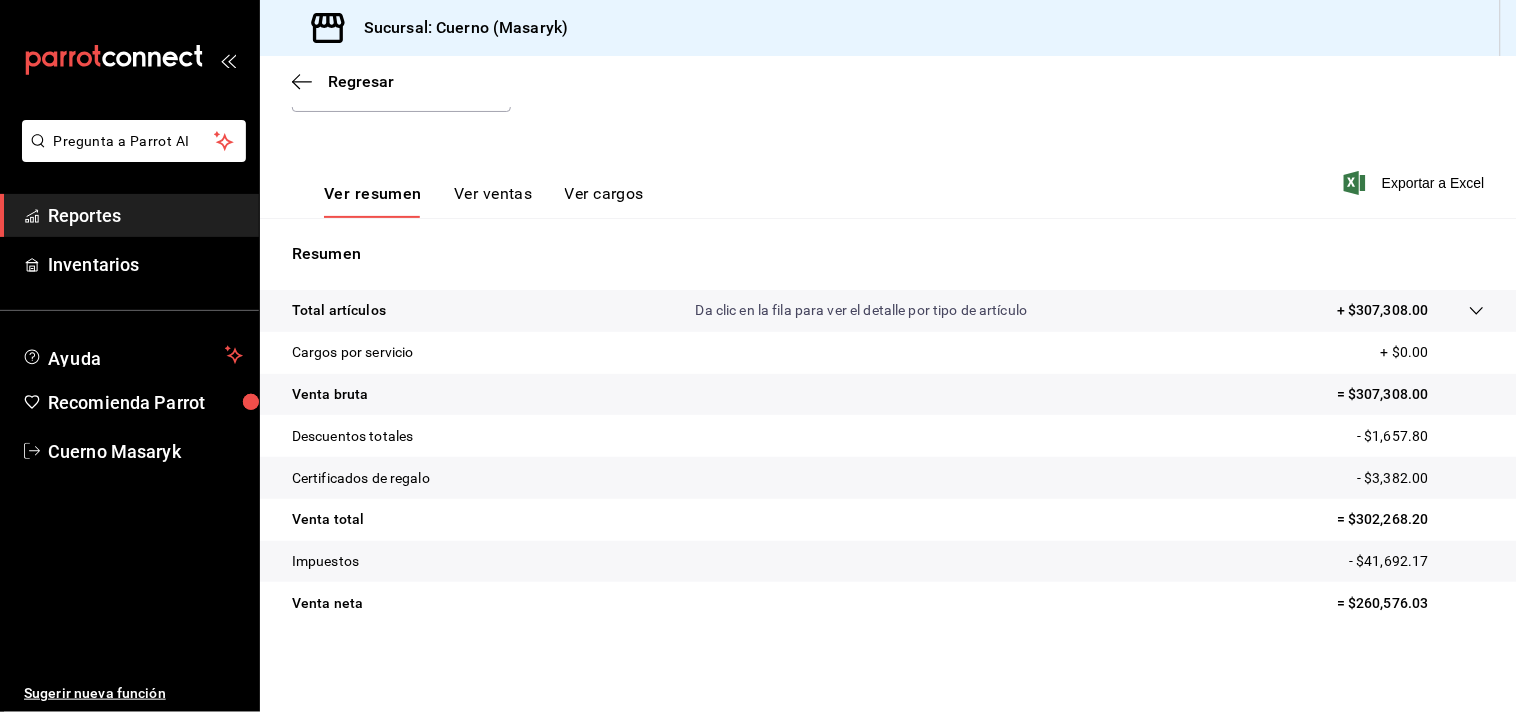 click on "Total artículos Da clic en la fila para ver el detalle por tipo de artículo + $[PRICE]" at bounding box center [888, 311] 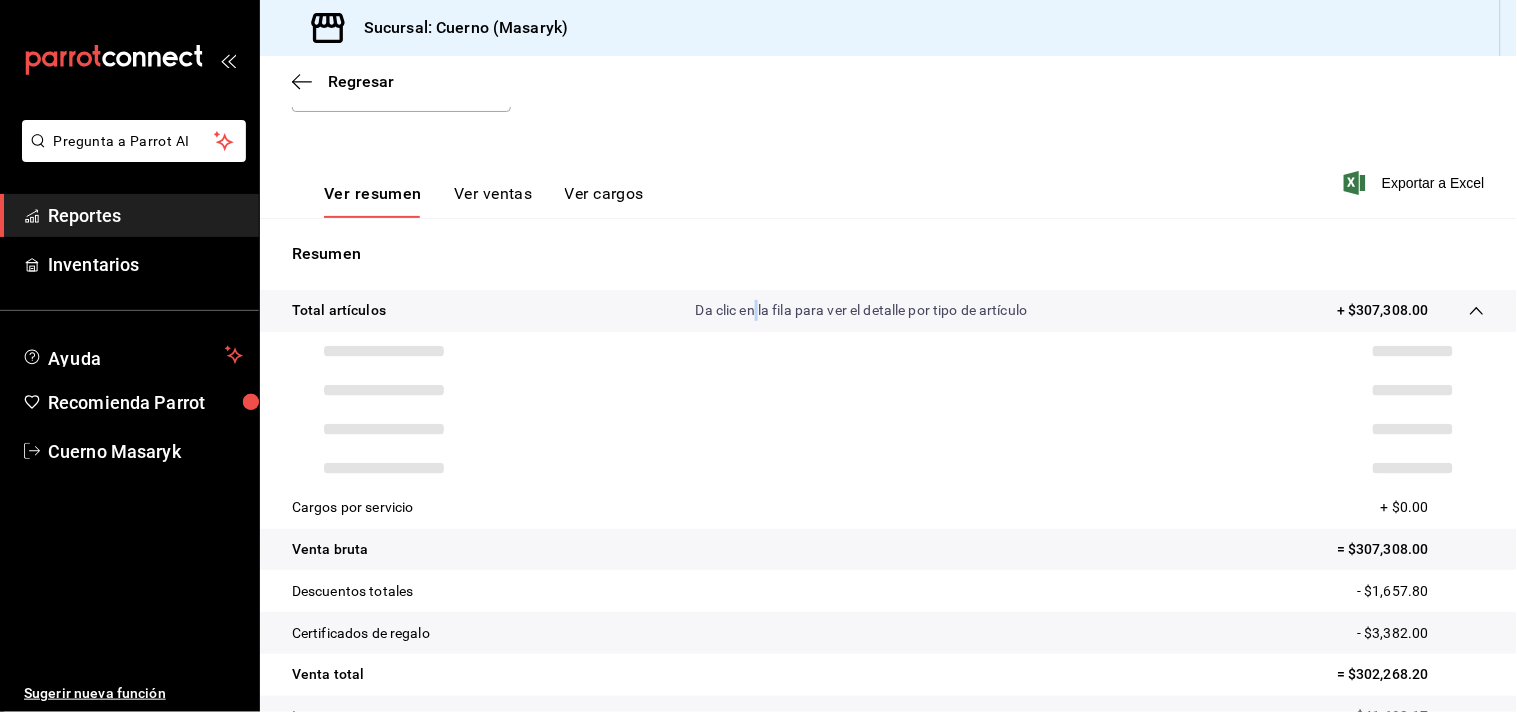 click on "Total artículos Da clic en la fila para ver el detalle por tipo de artículo + $[PRICE]" at bounding box center [888, 311] 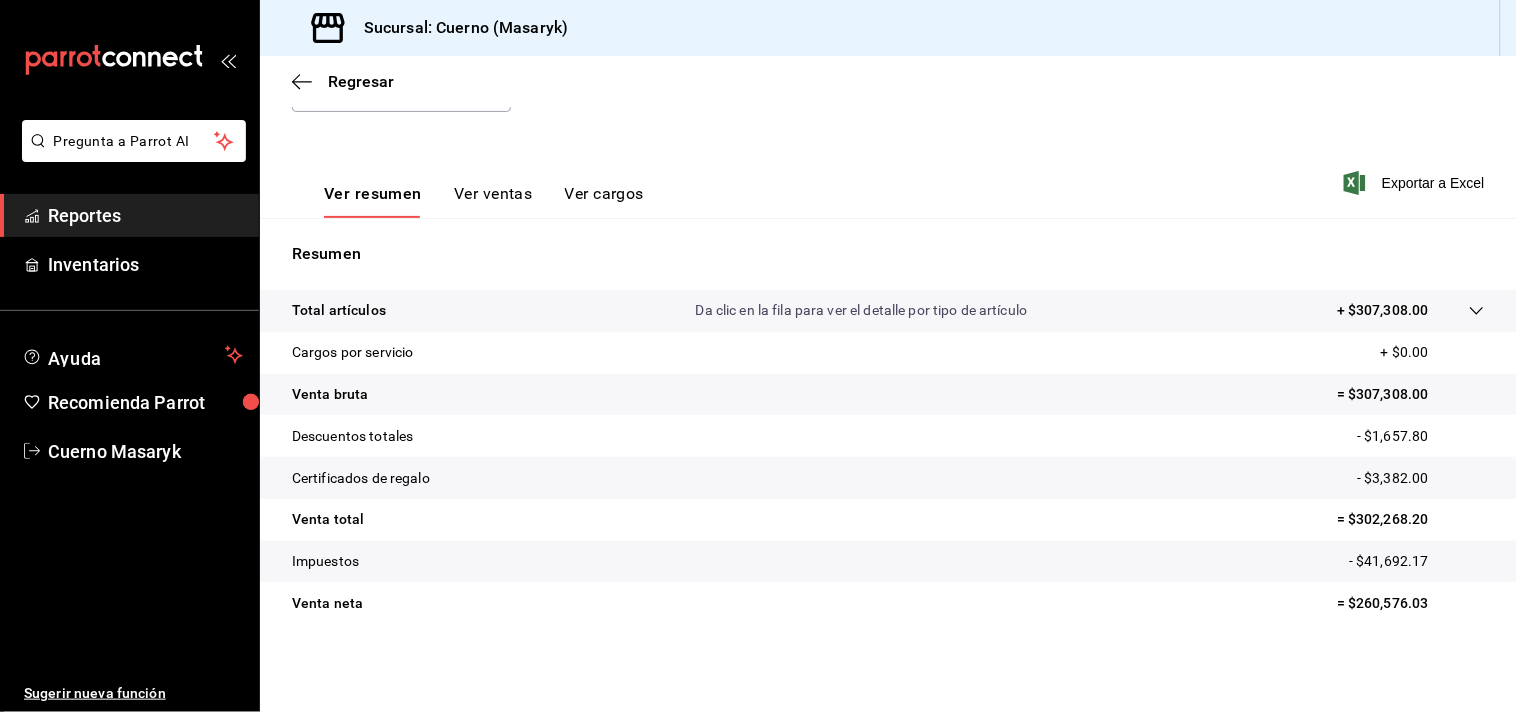 click on "Descuentos totales" at bounding box center [352, 436] 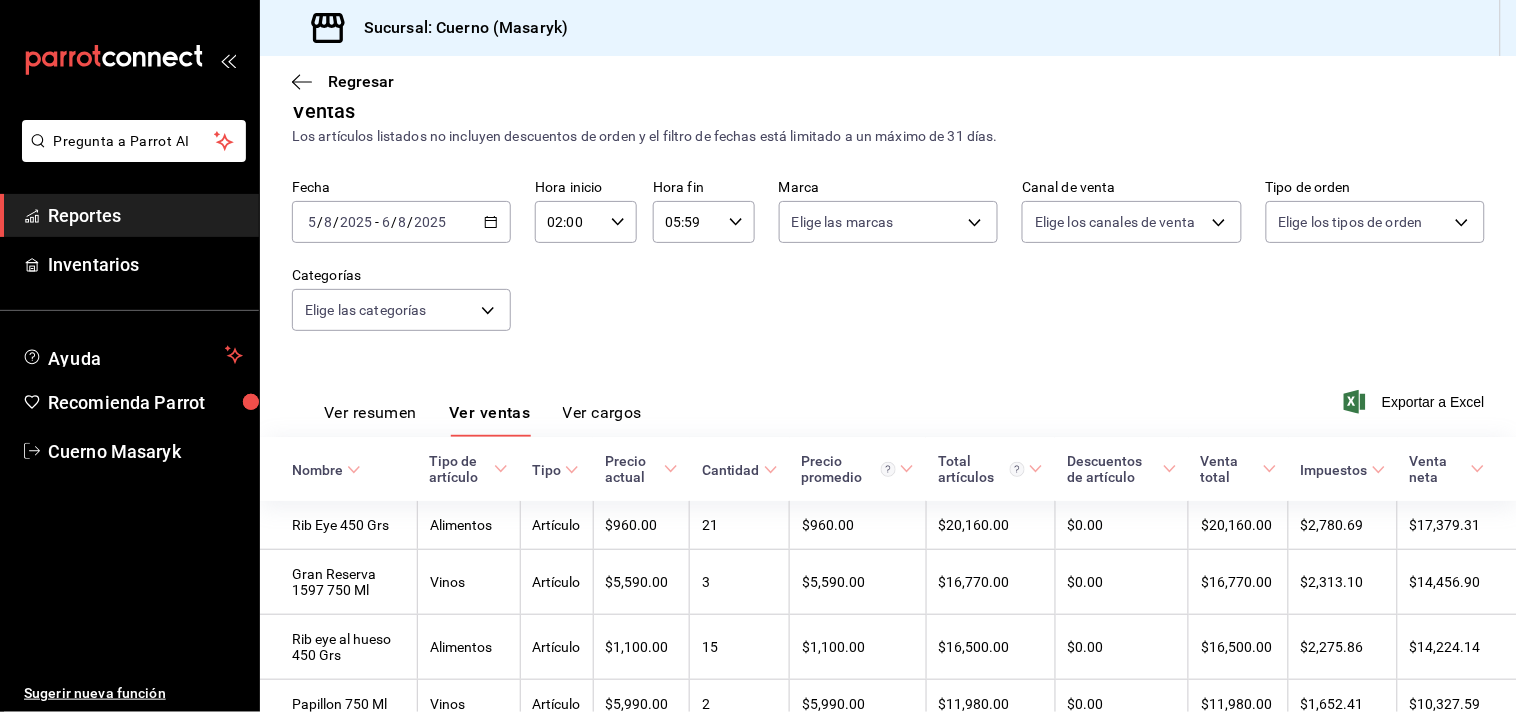 scroll, scrollTop: 246, scrollLeft: 0, axis: vertical 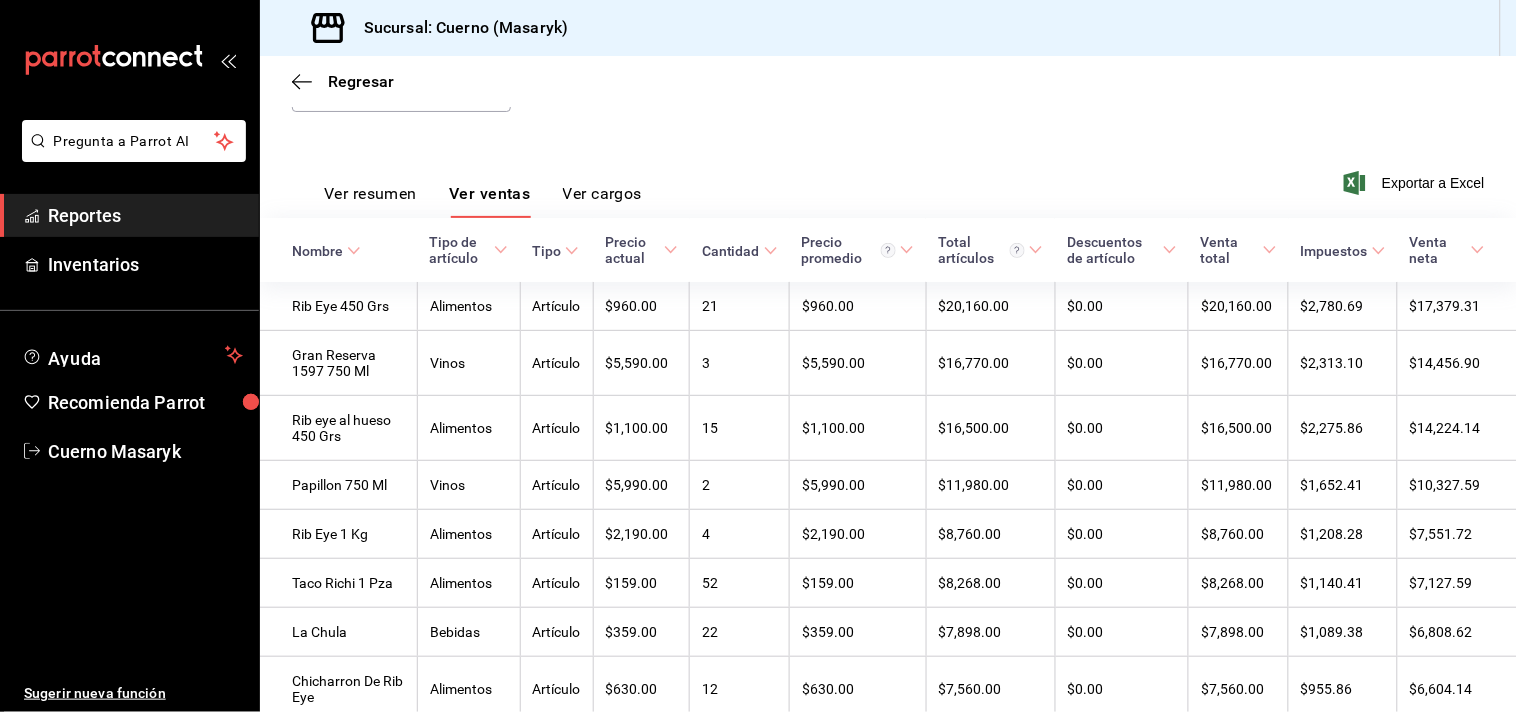 click on "Ver resumen" at bounding box center [370, 201] 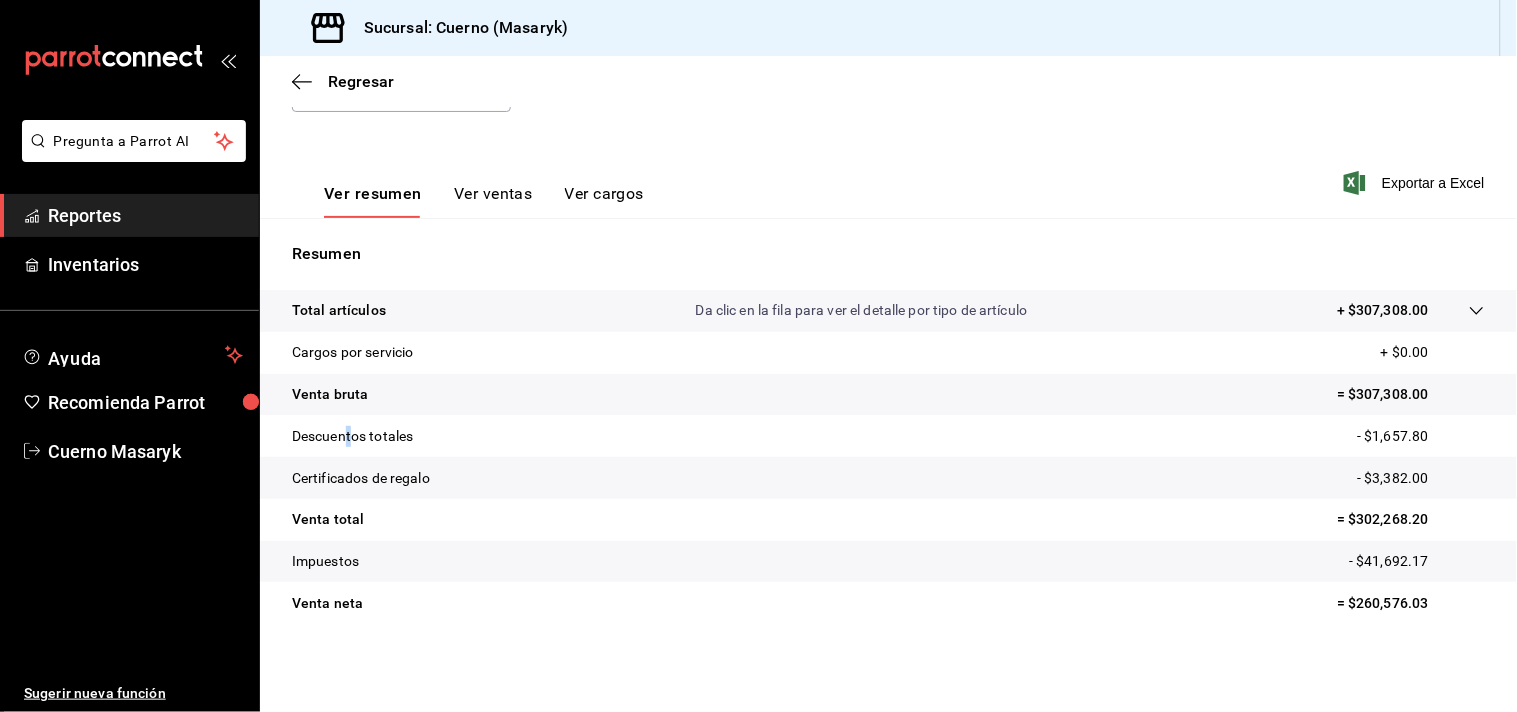 click on "Descuentos totales" at bounding box center (352, 436) 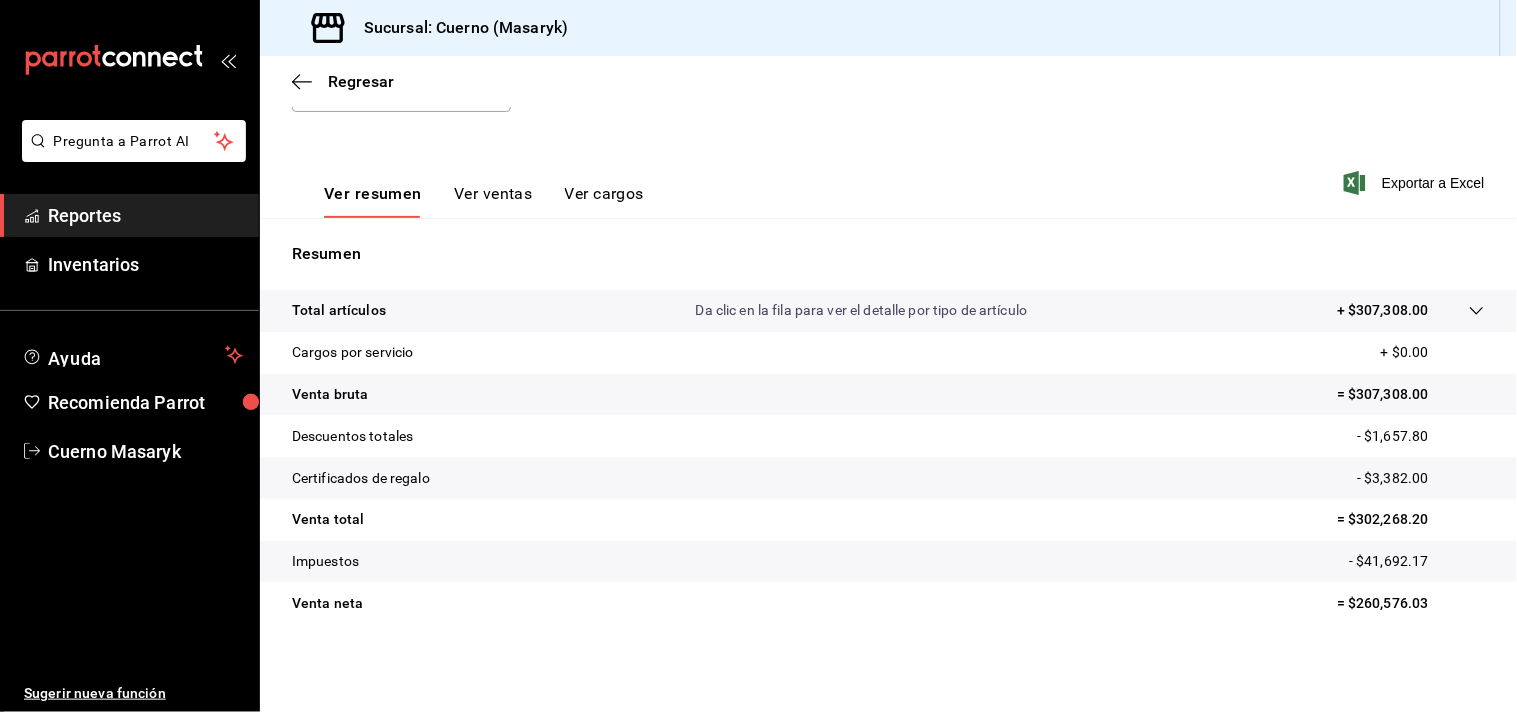 click on "Descuentos totales" at bounding box center (352, 436) 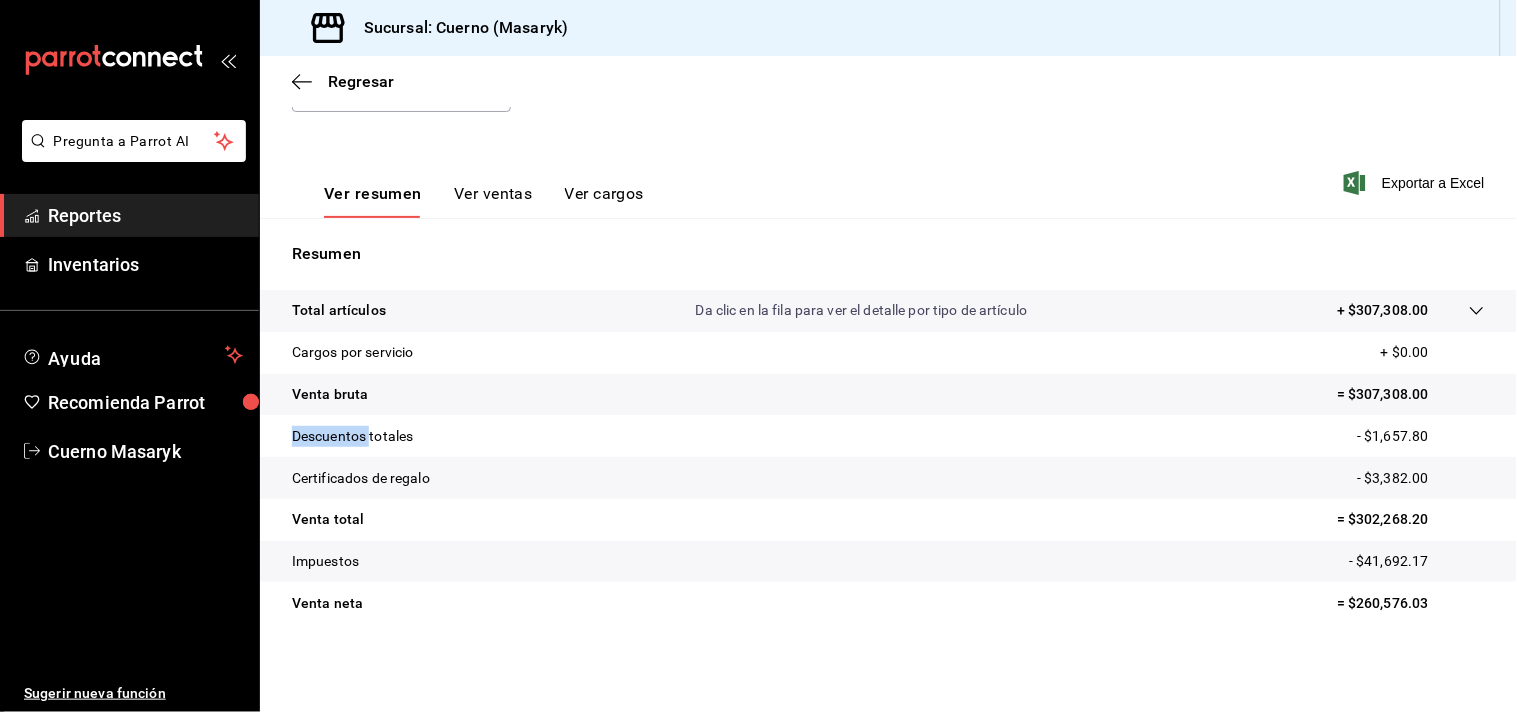 click on "Descuentos totales" at bounding box center [352, 436] 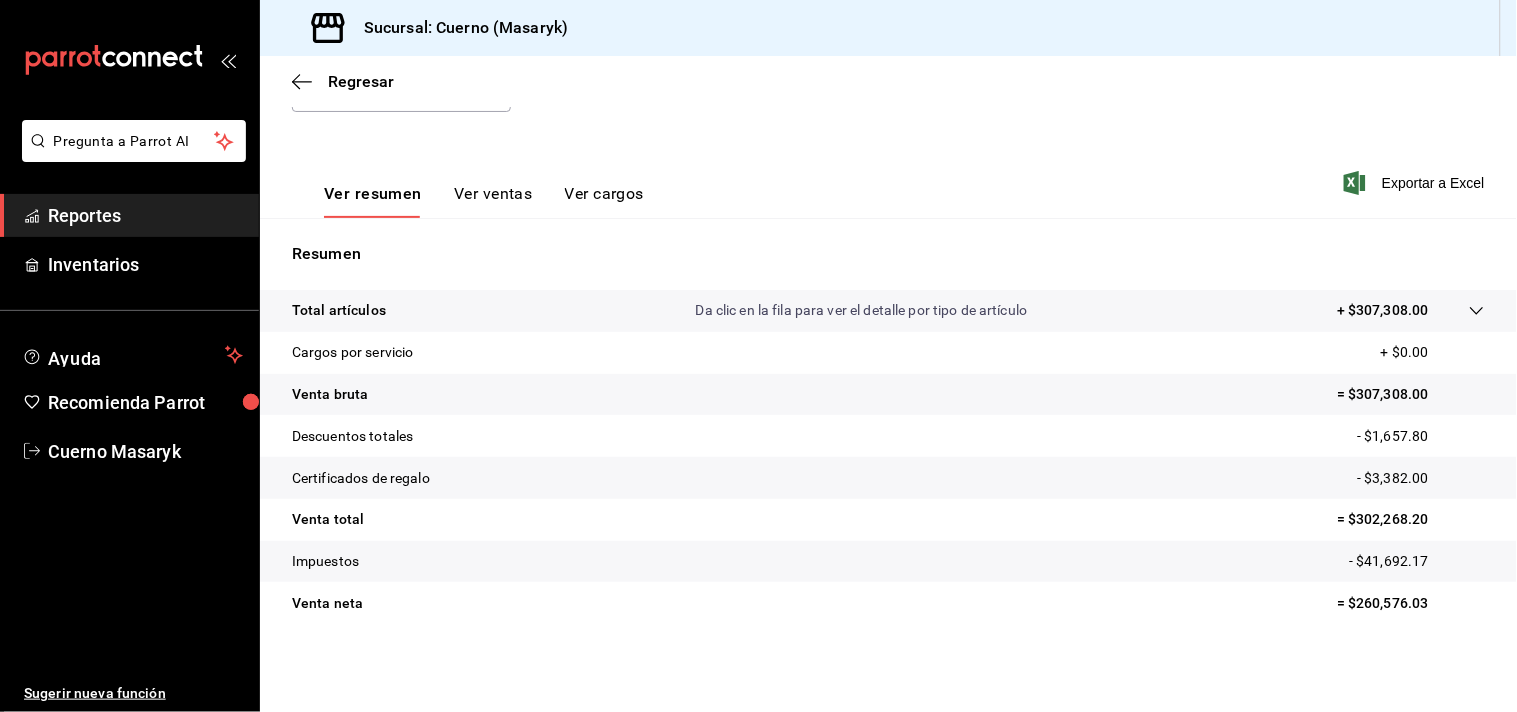 click on "Cargos por servicio + $0.00" at bounding box center (888, 353) 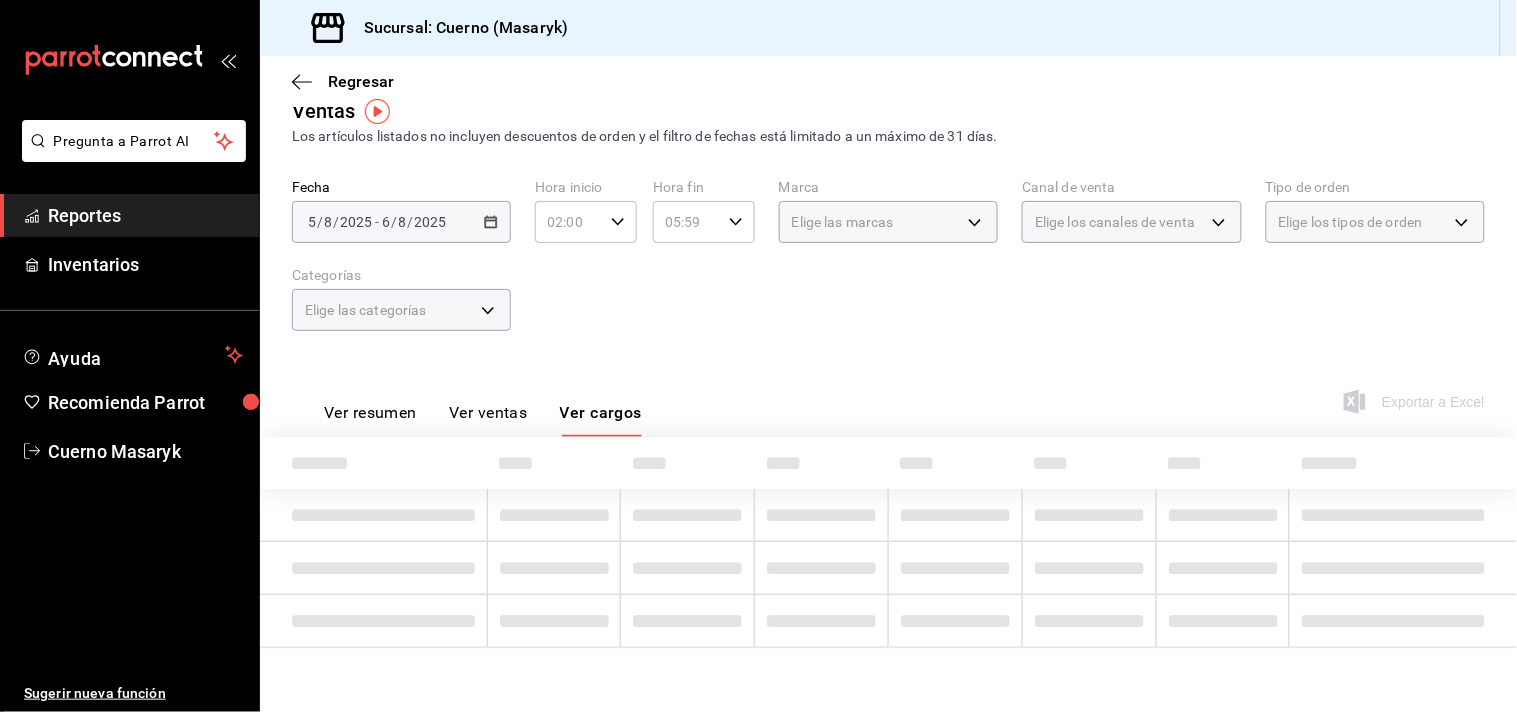 scroll, scrollTop: 125, scrollLeft: 0, axis: vertical 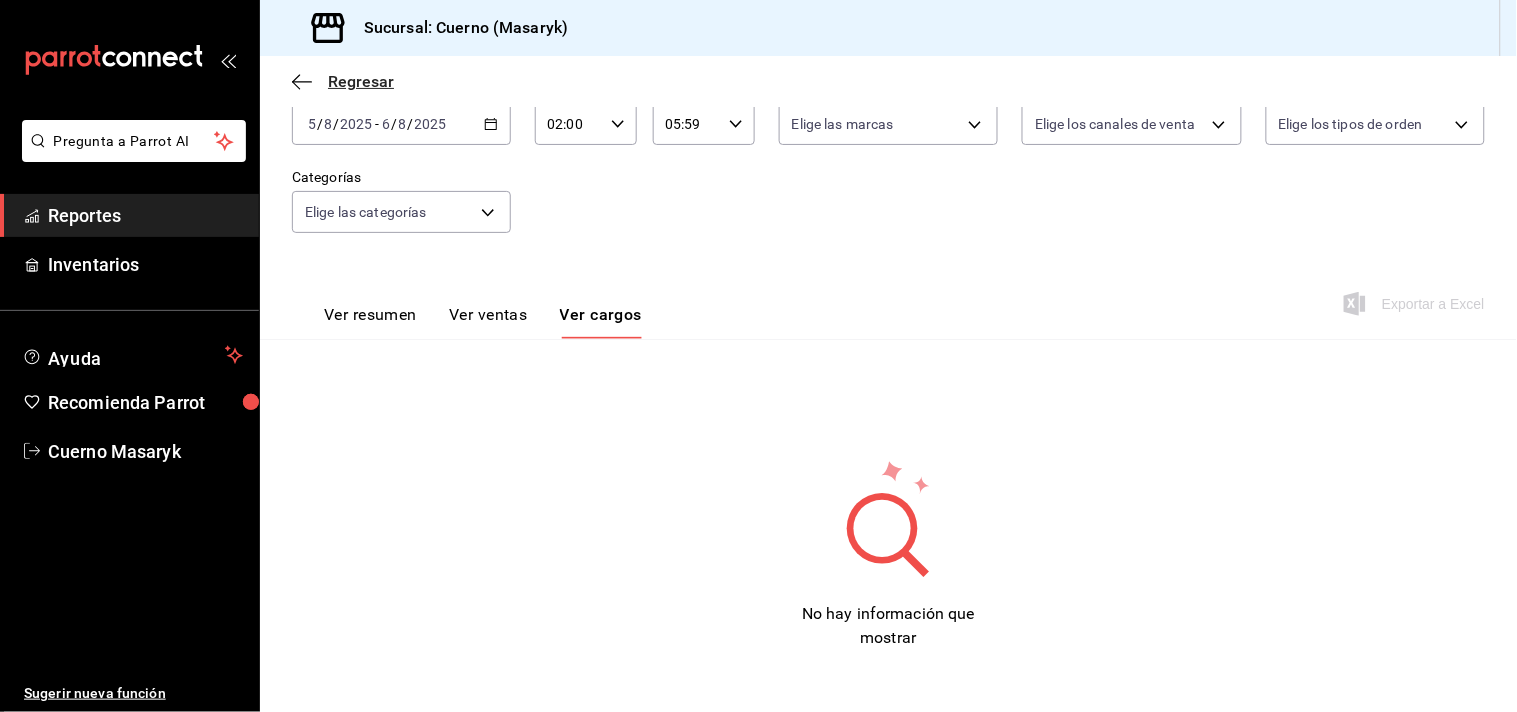click 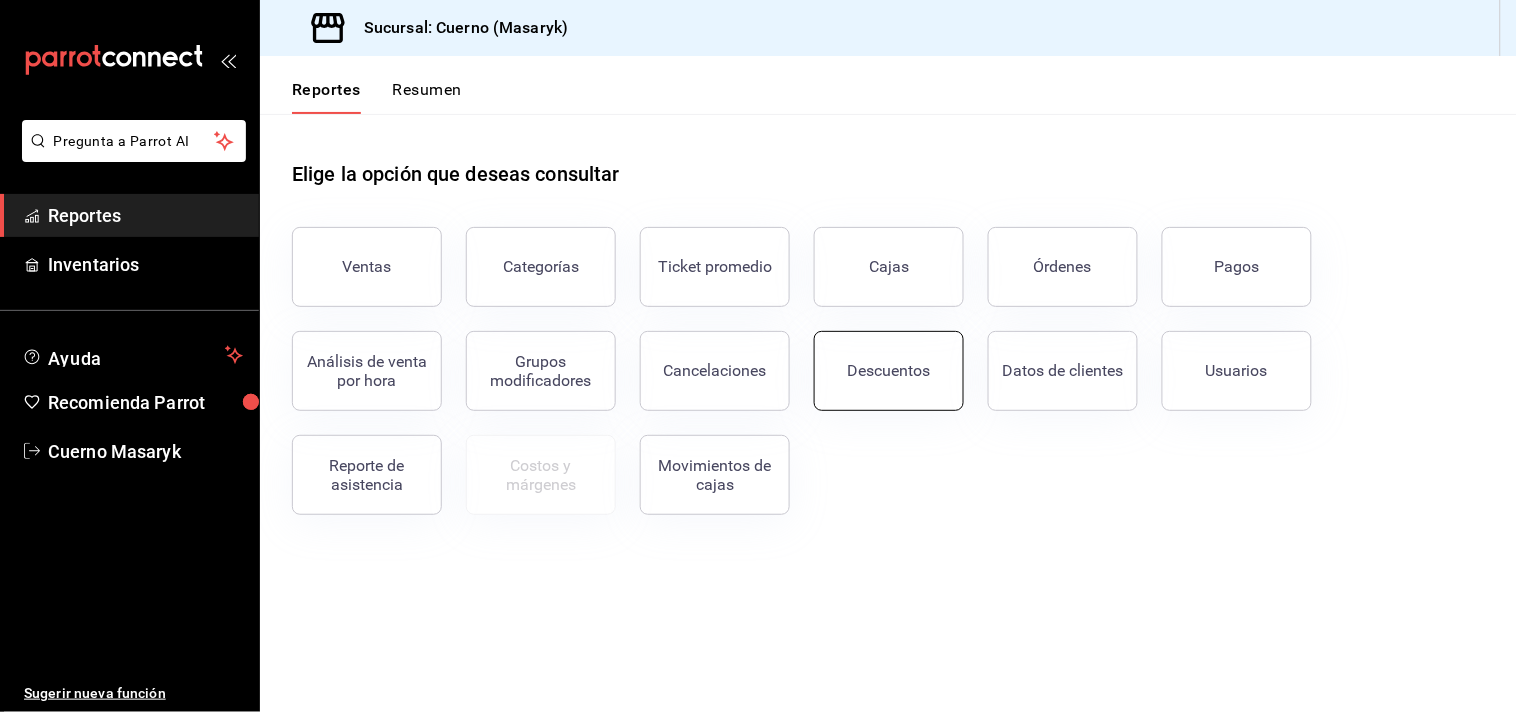 click on "Descuentos" at bounding box center [889, 371] 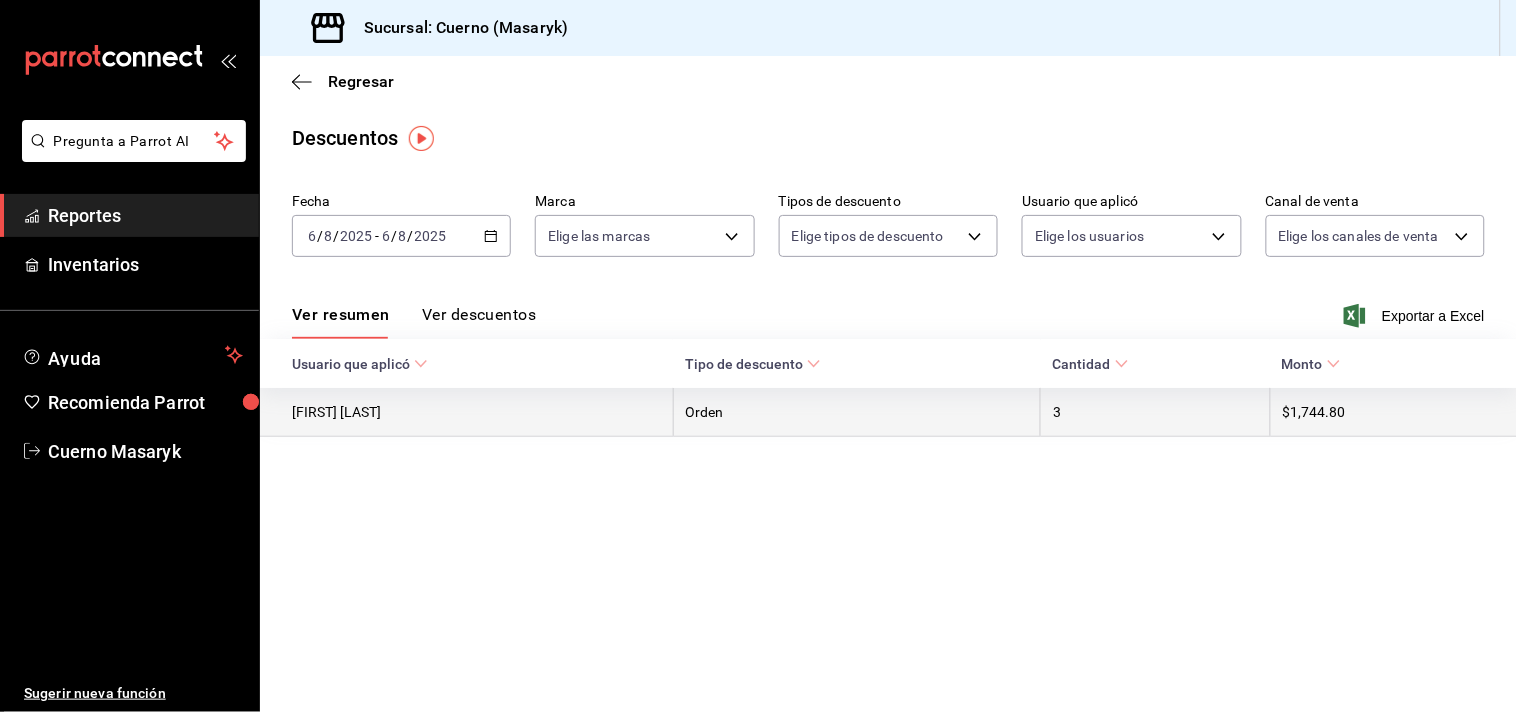 click on "3" at bounding box center (1156, 412) 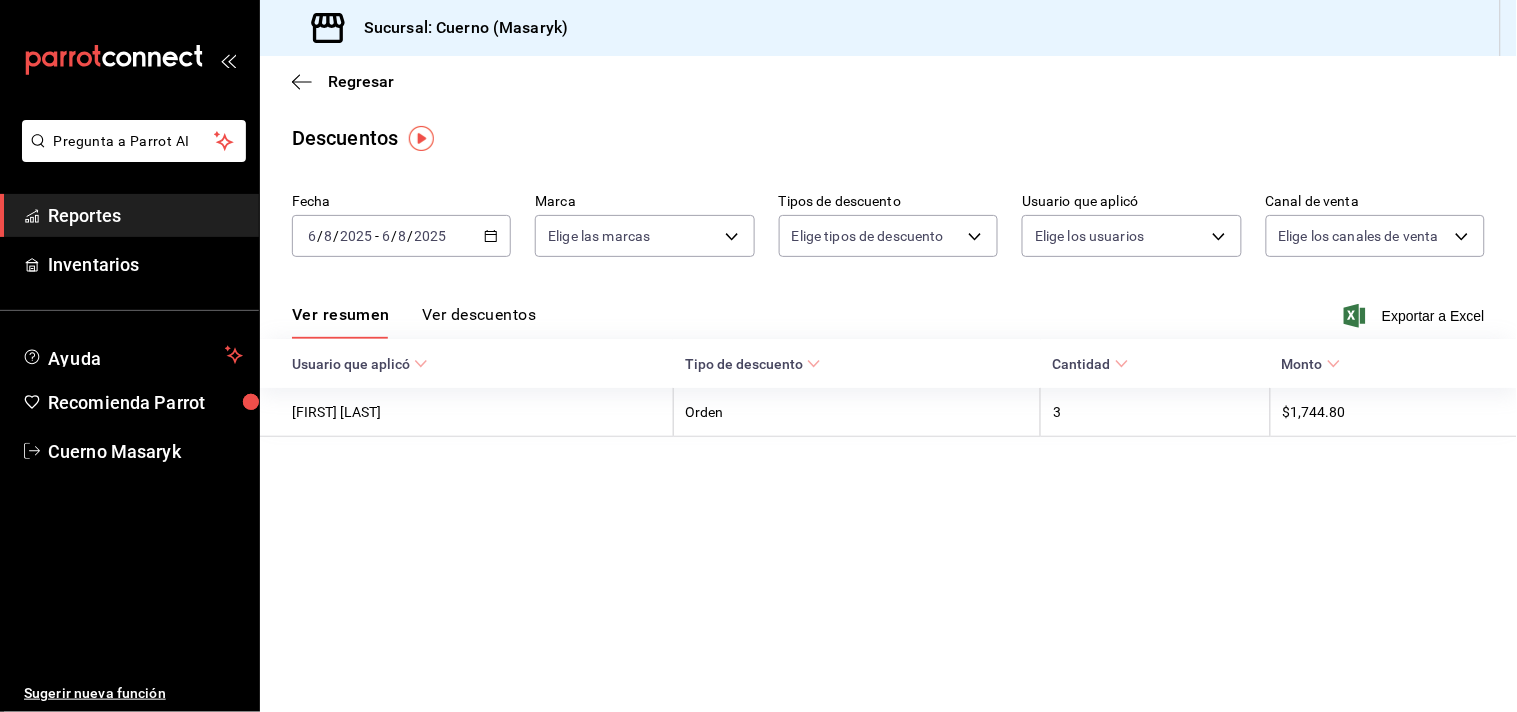 click on "Ver descuentos" at bounding box center (479, 322) 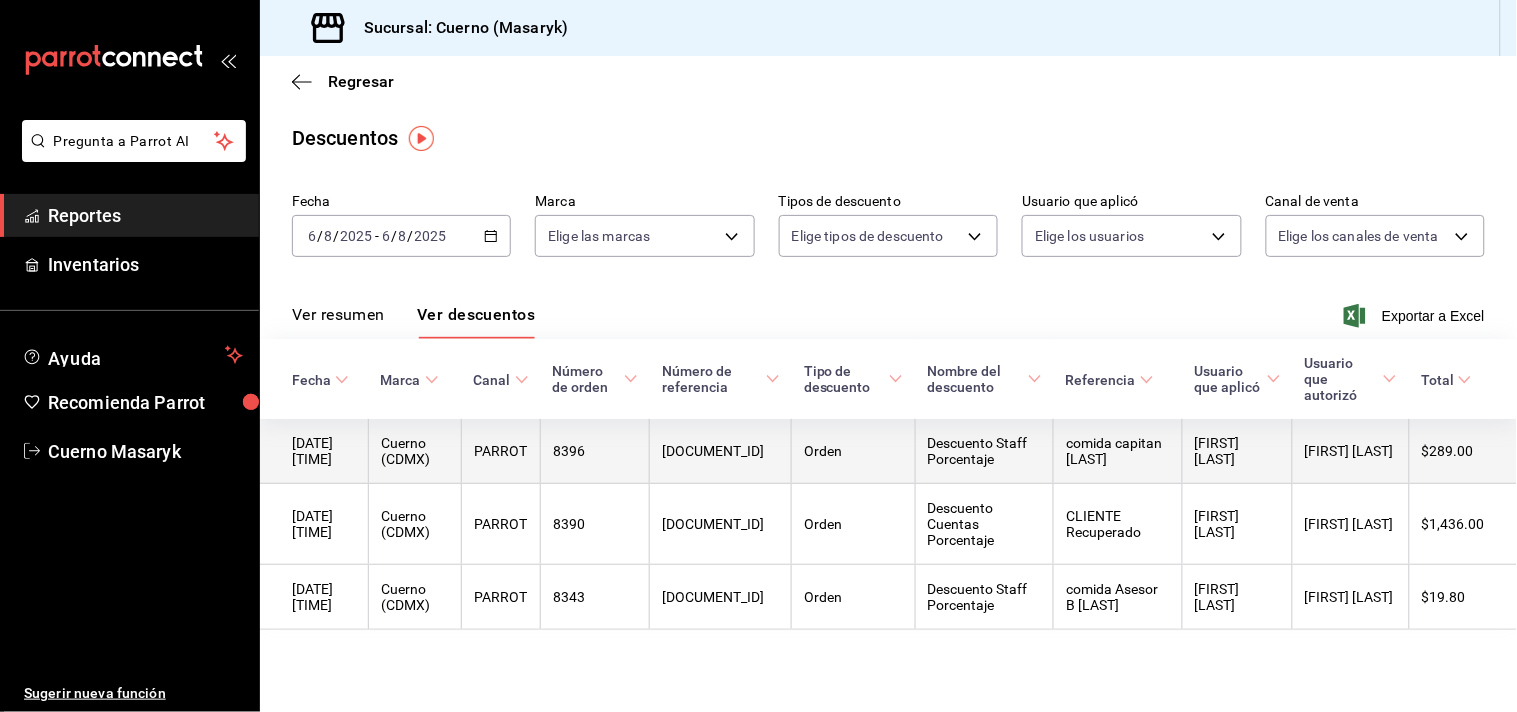 scroll, scrollTop: 0, scrollLeft: 0, axis: both 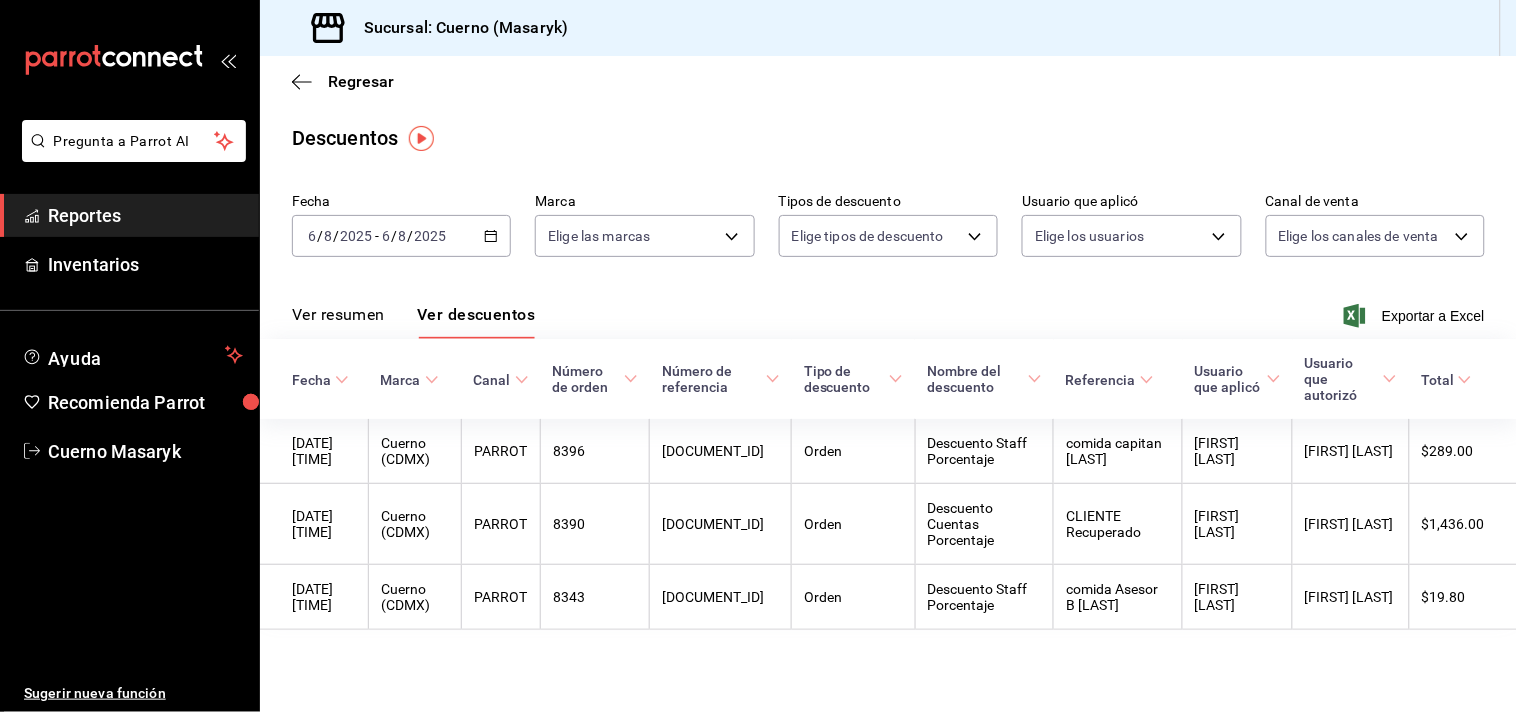 click on "Ver descuentos" at bounding box center [476, 322] 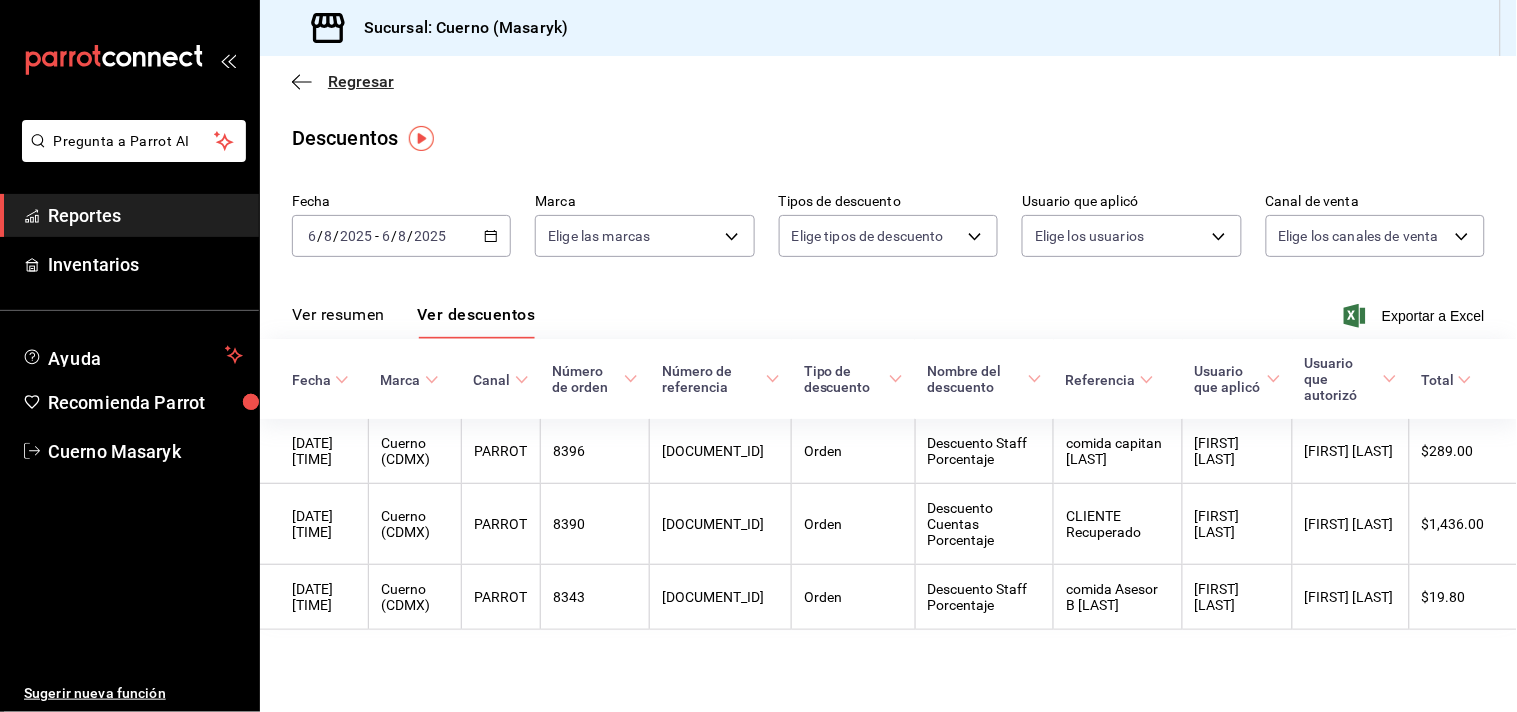 click 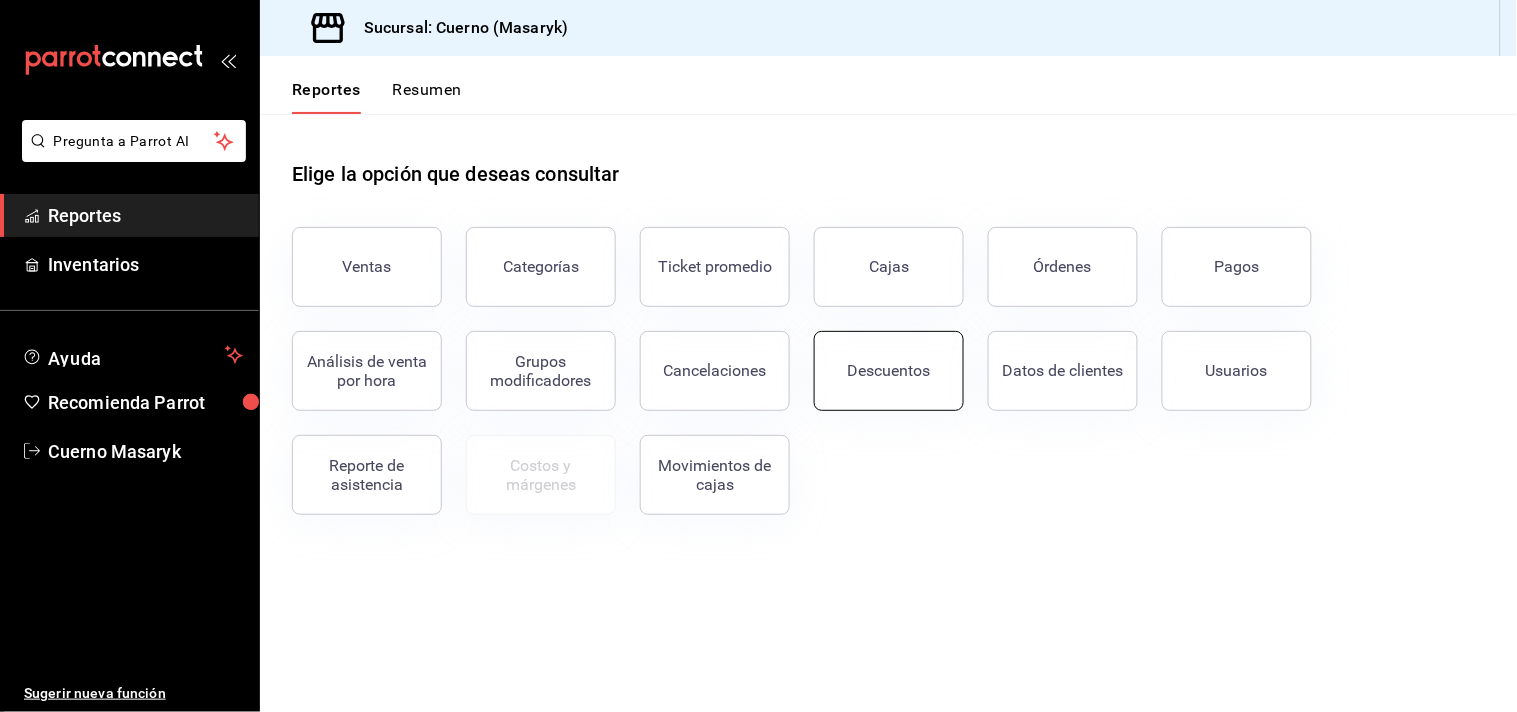 click on "Descuentos" at bounding box center (889, 371) 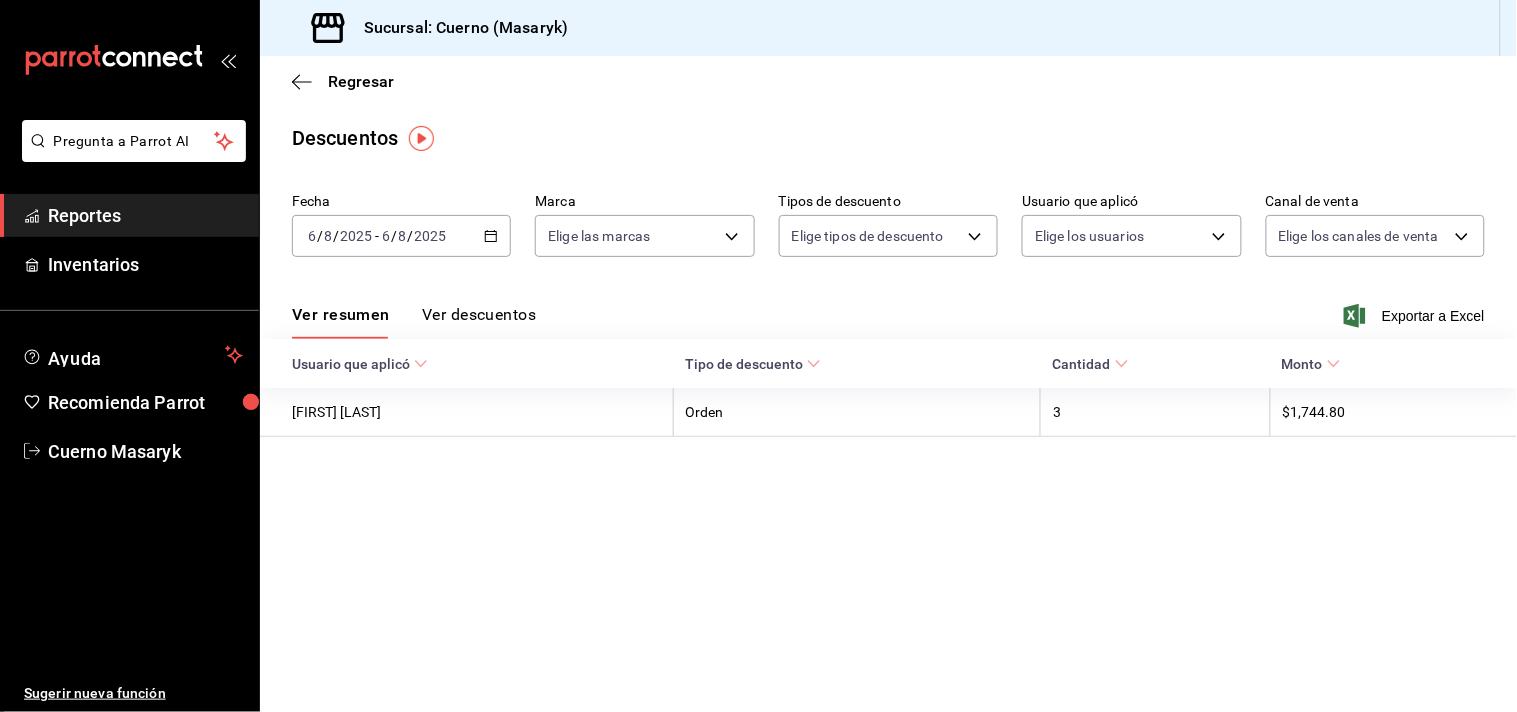 click on "[DATE] - [DATE]" at bounding box center [401, 236] 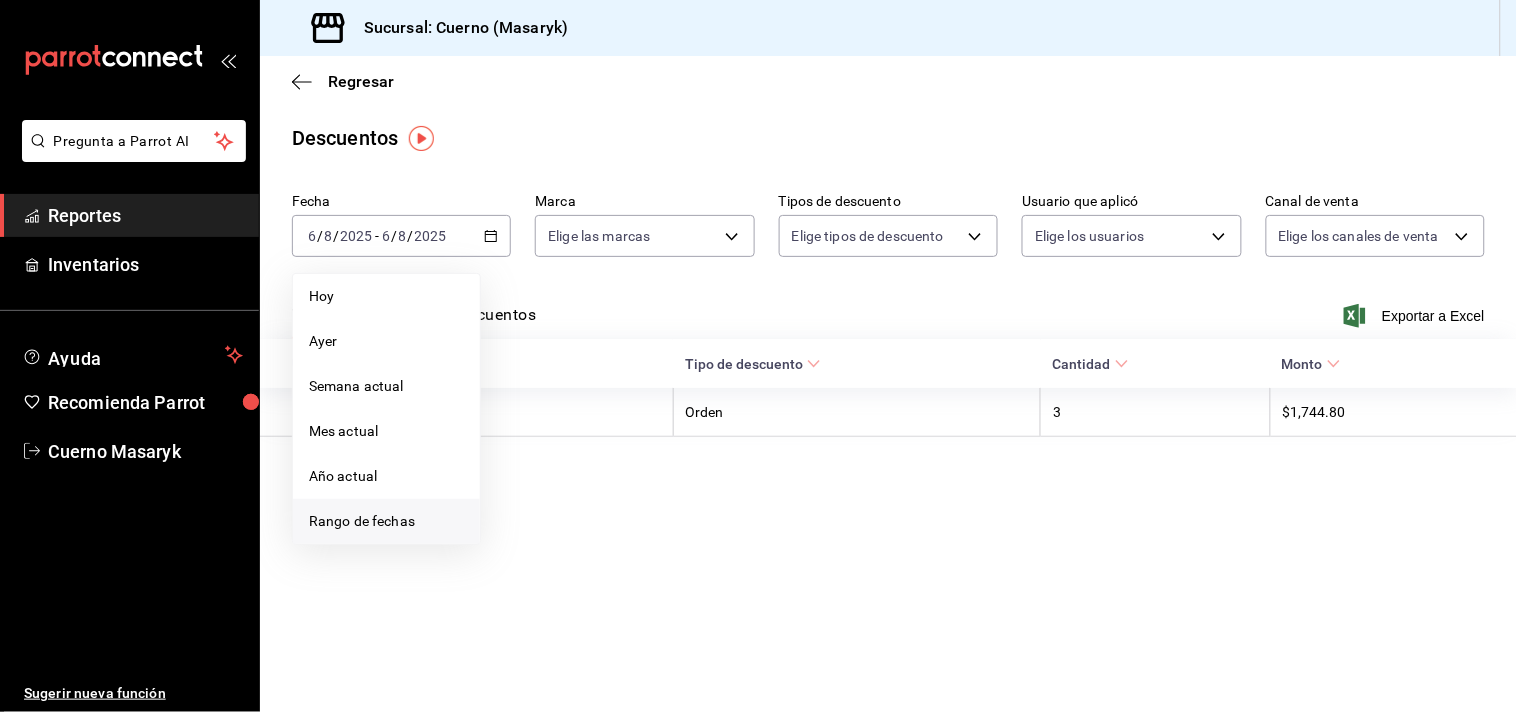 click on "Rango de fechas" at bounding box center (386, 521) 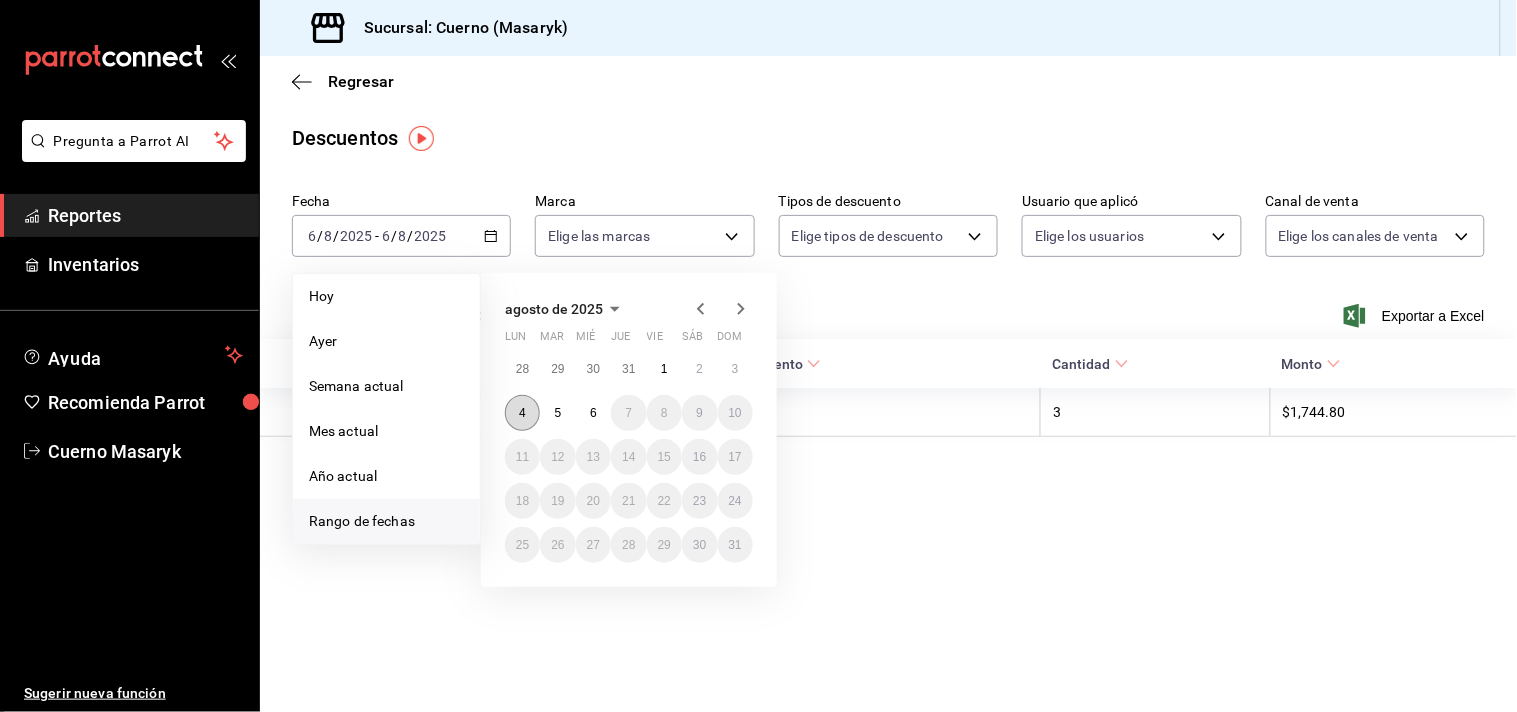 click on "4" at bounding box center (522, 413) 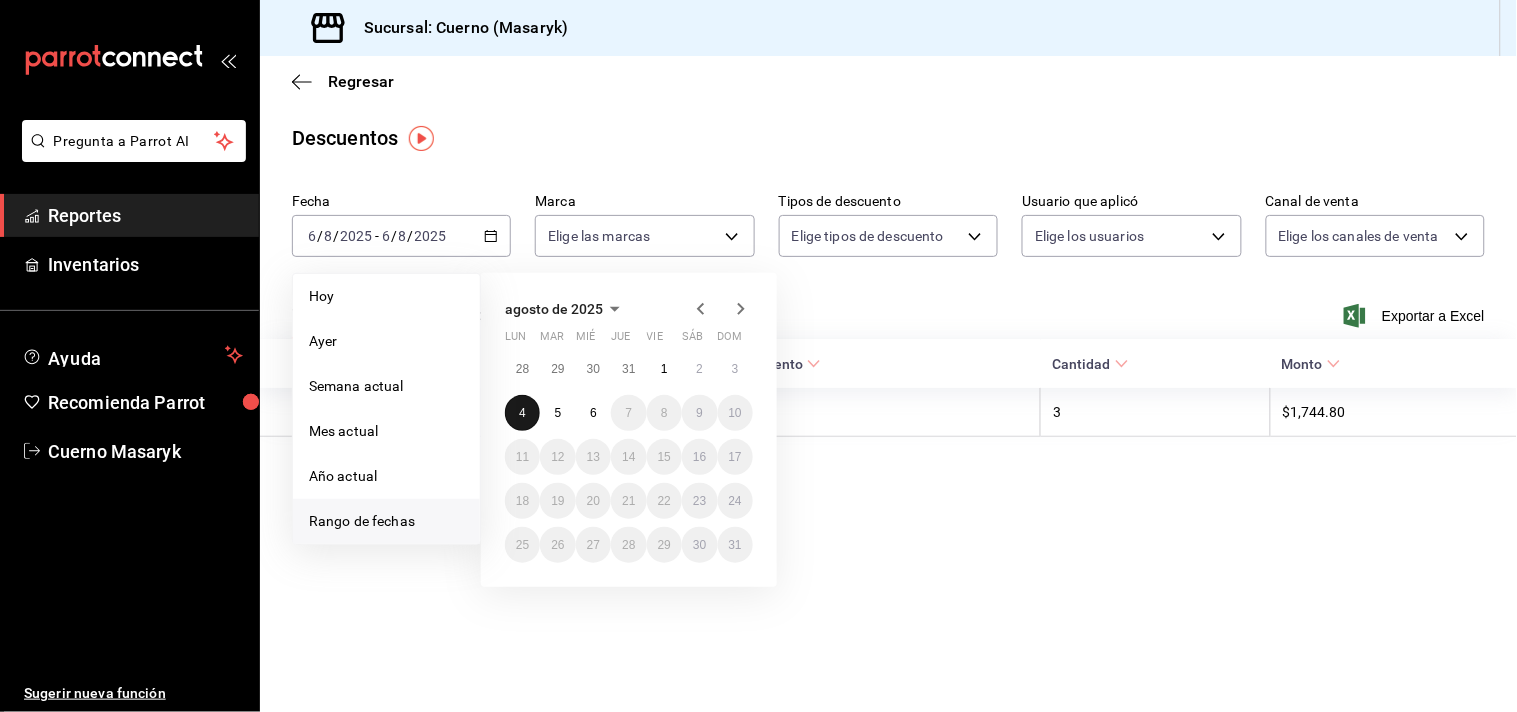 click on "4" at bounding box center [522, 413] 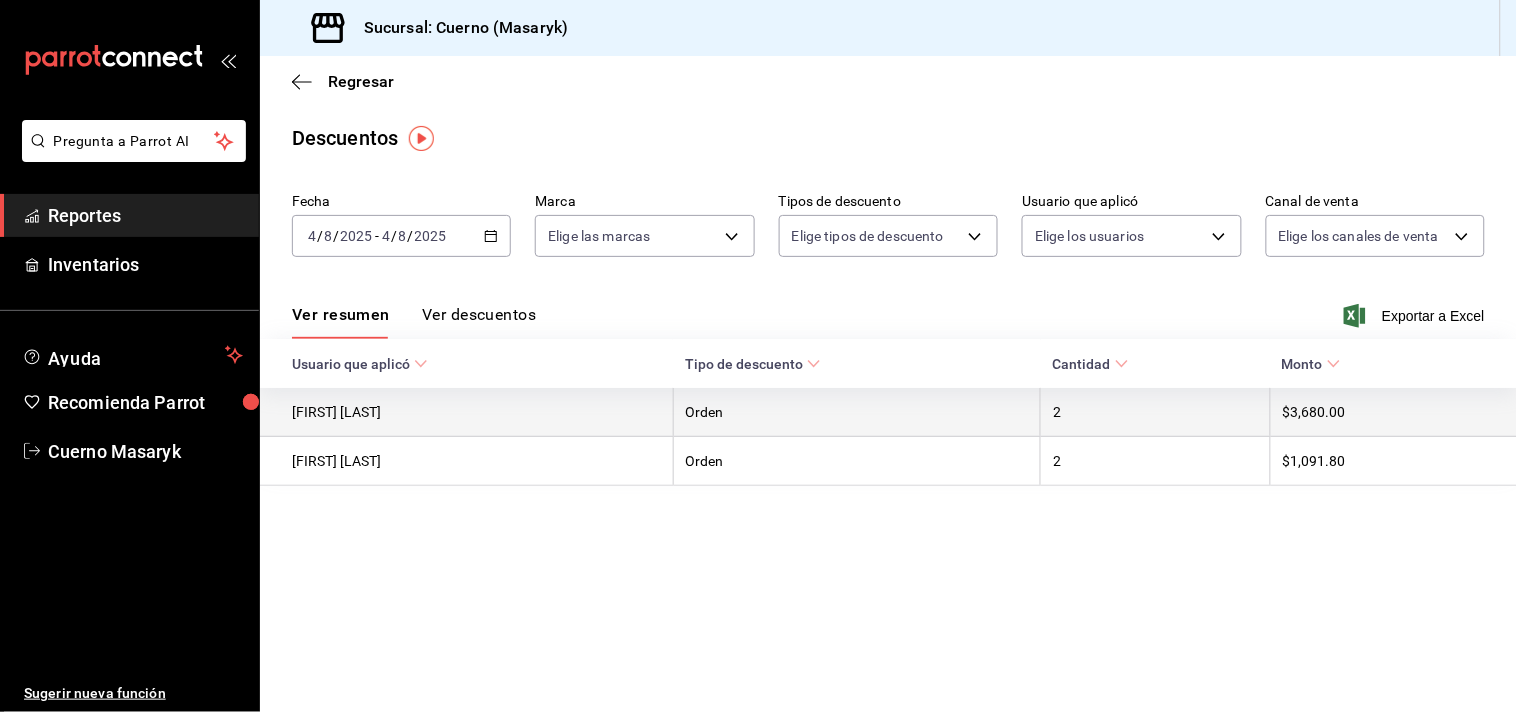 click on "[FIRST] [LAST]" at bounding box center (466, 412) 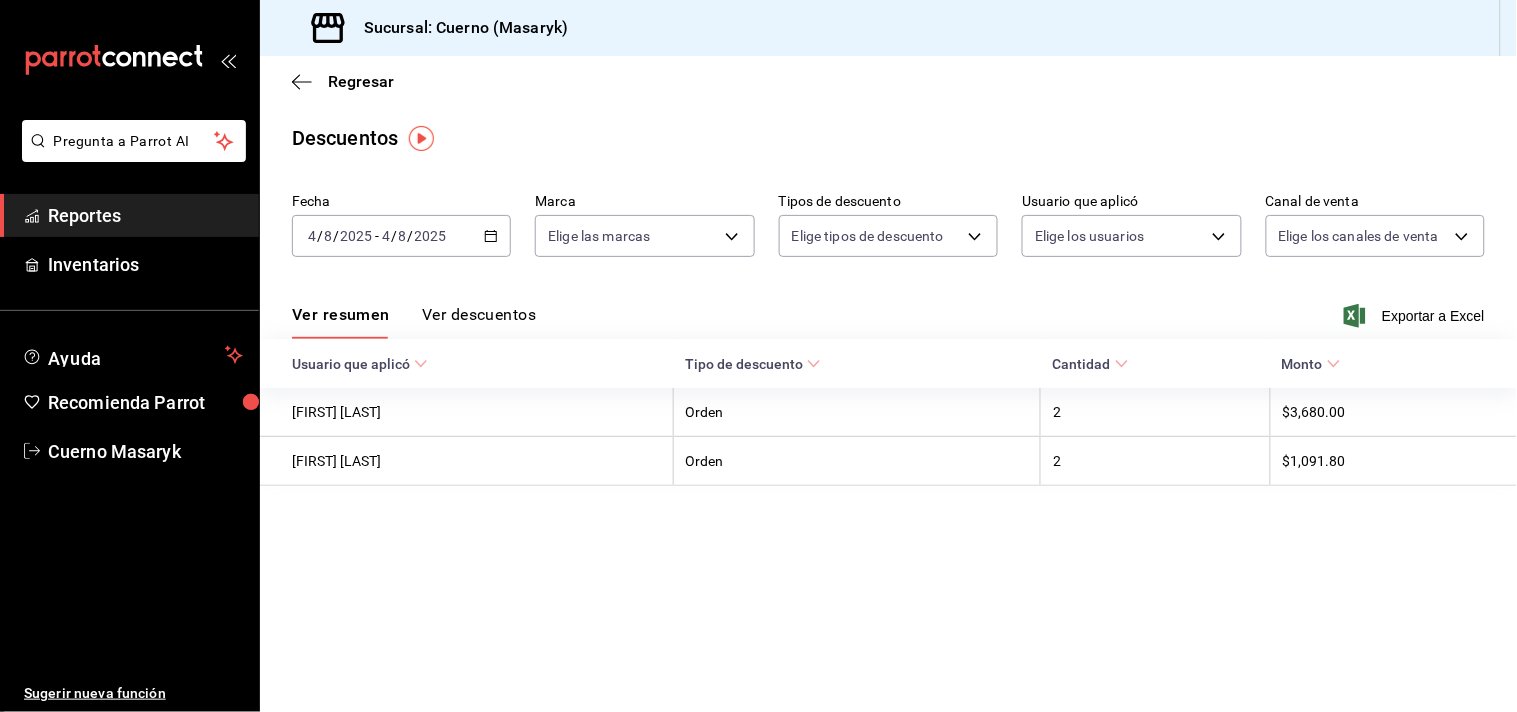 click on "Ver descuentos" at bounding box center [479, 322] 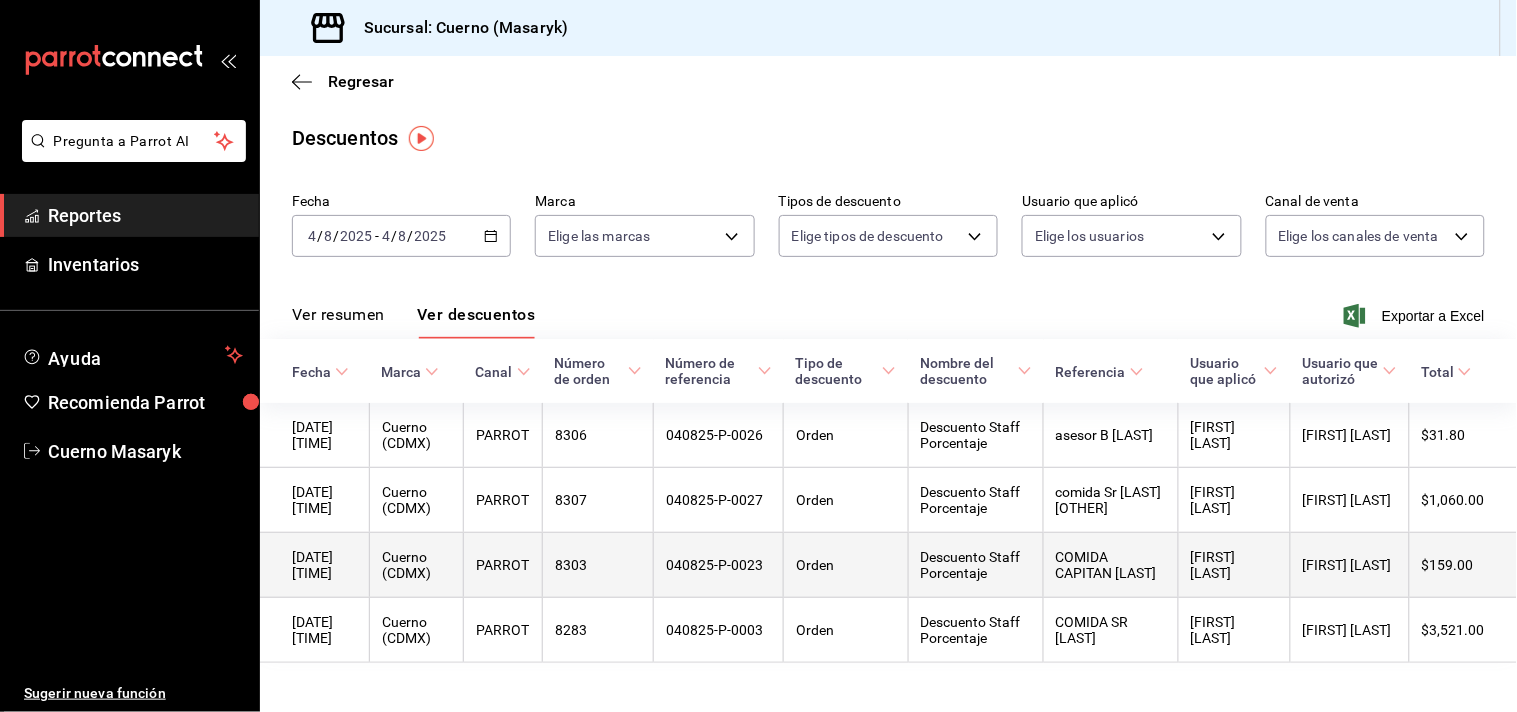 scroll, scrollTop: 71, scrollLeft: 0, axis: vertical 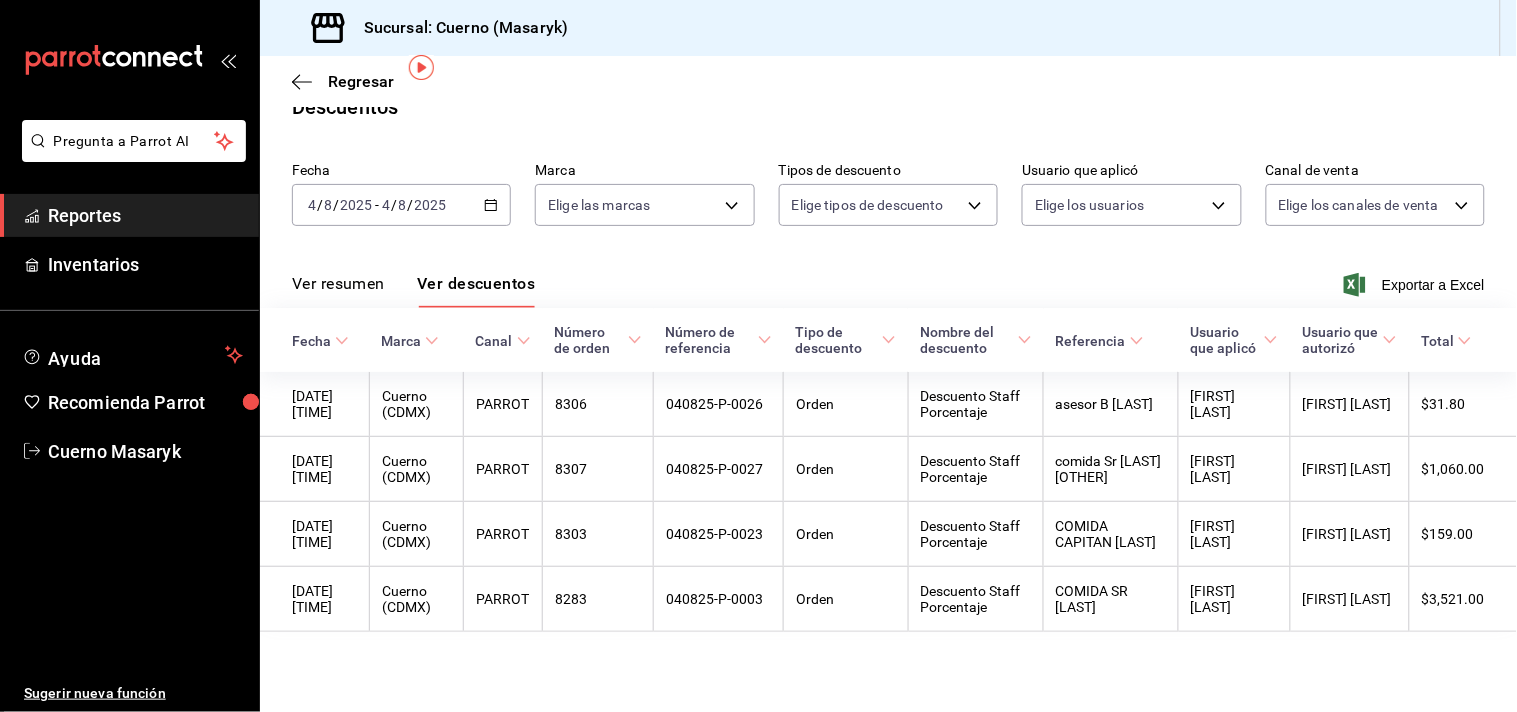 click 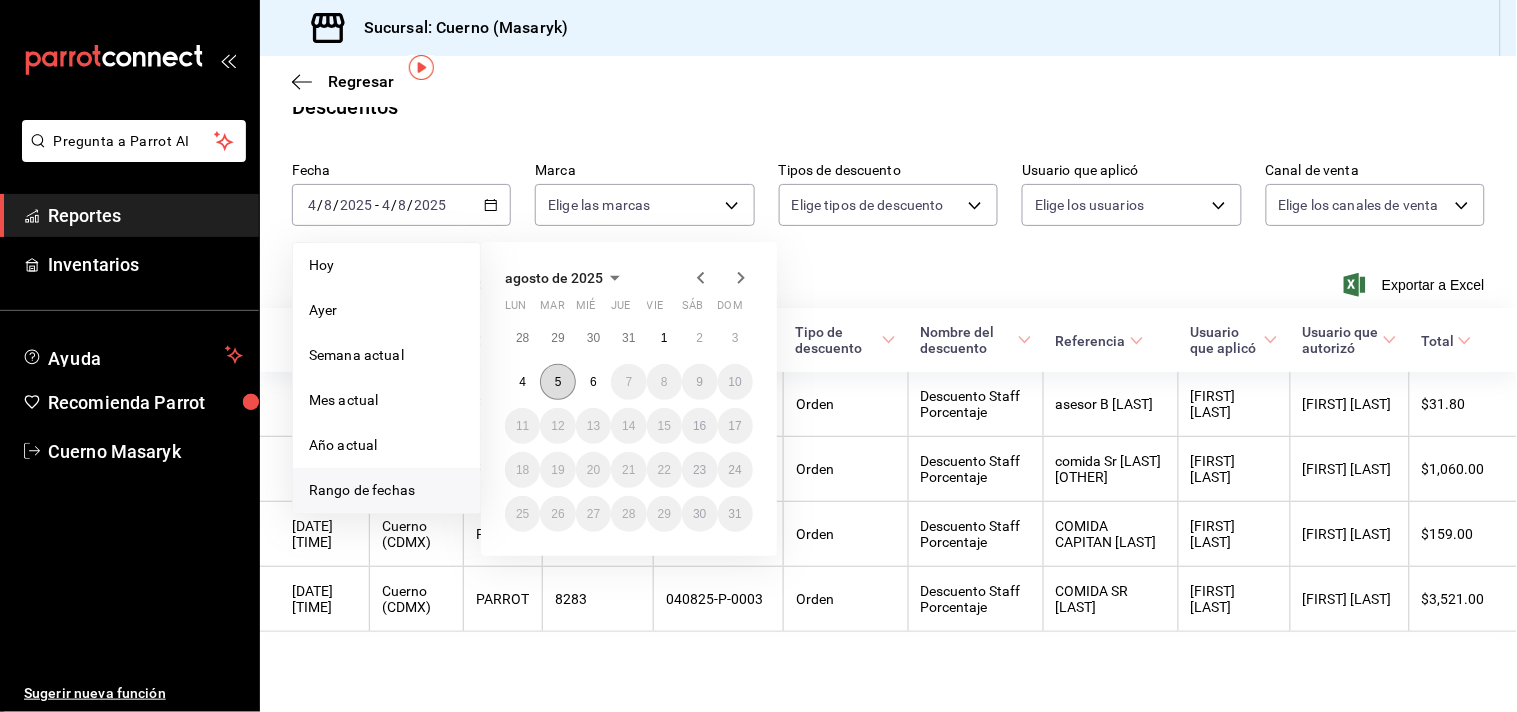 click on "5" at bounding box center [557, 382] 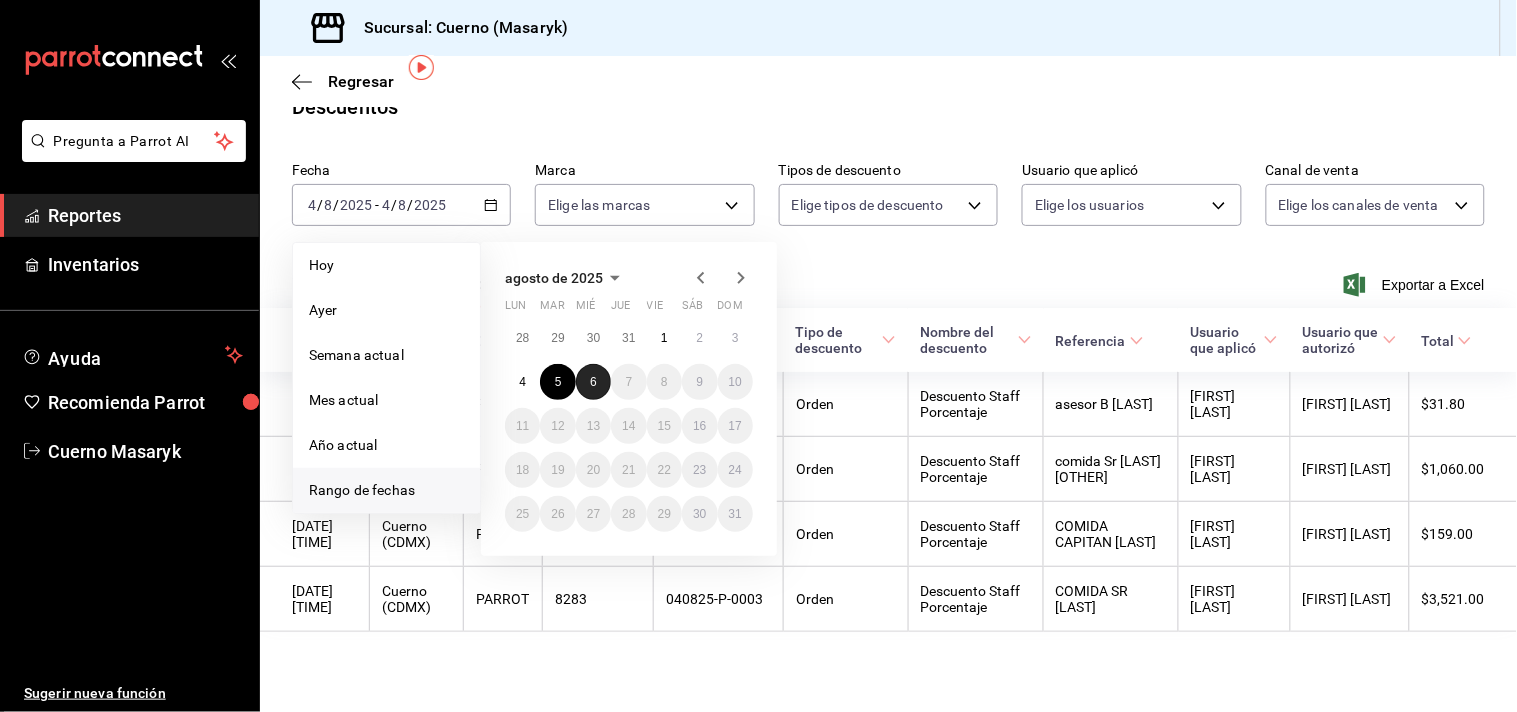click on "6" at bounding box center (593, 382) 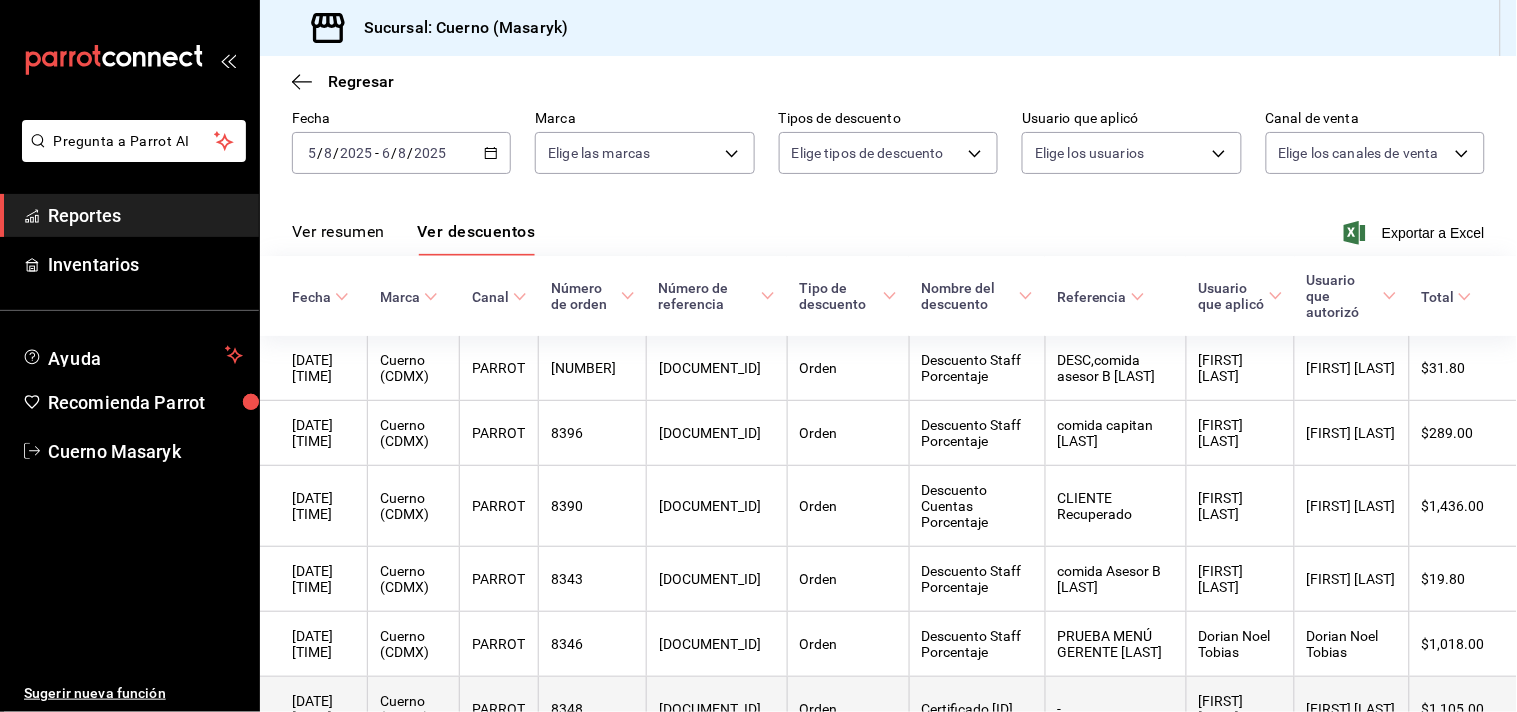 scroll, scrollTop: 82, scrollLeft: 0, axis: vertical 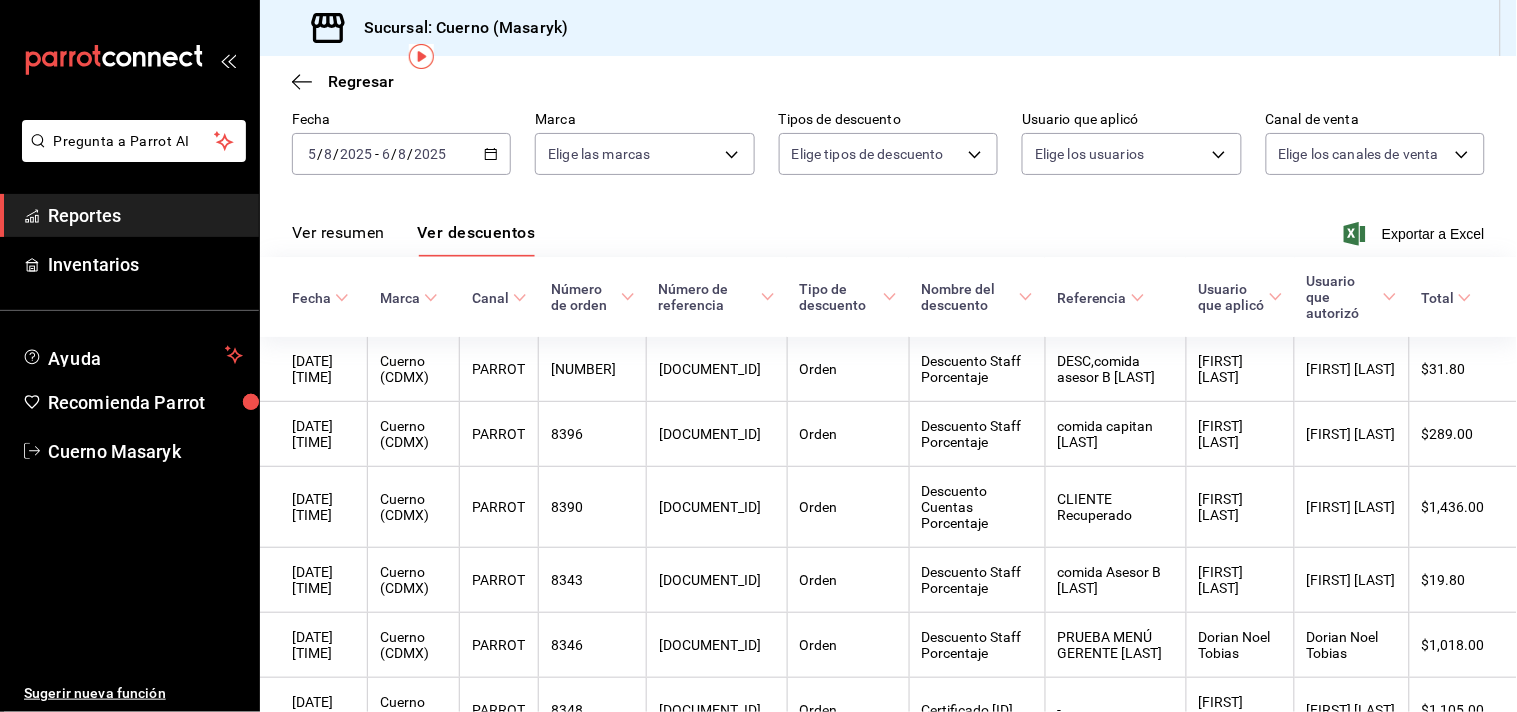 click on "Fecha [DATE] [DATE] - [DATE] [DATE]" at bounding box center [401, 154] 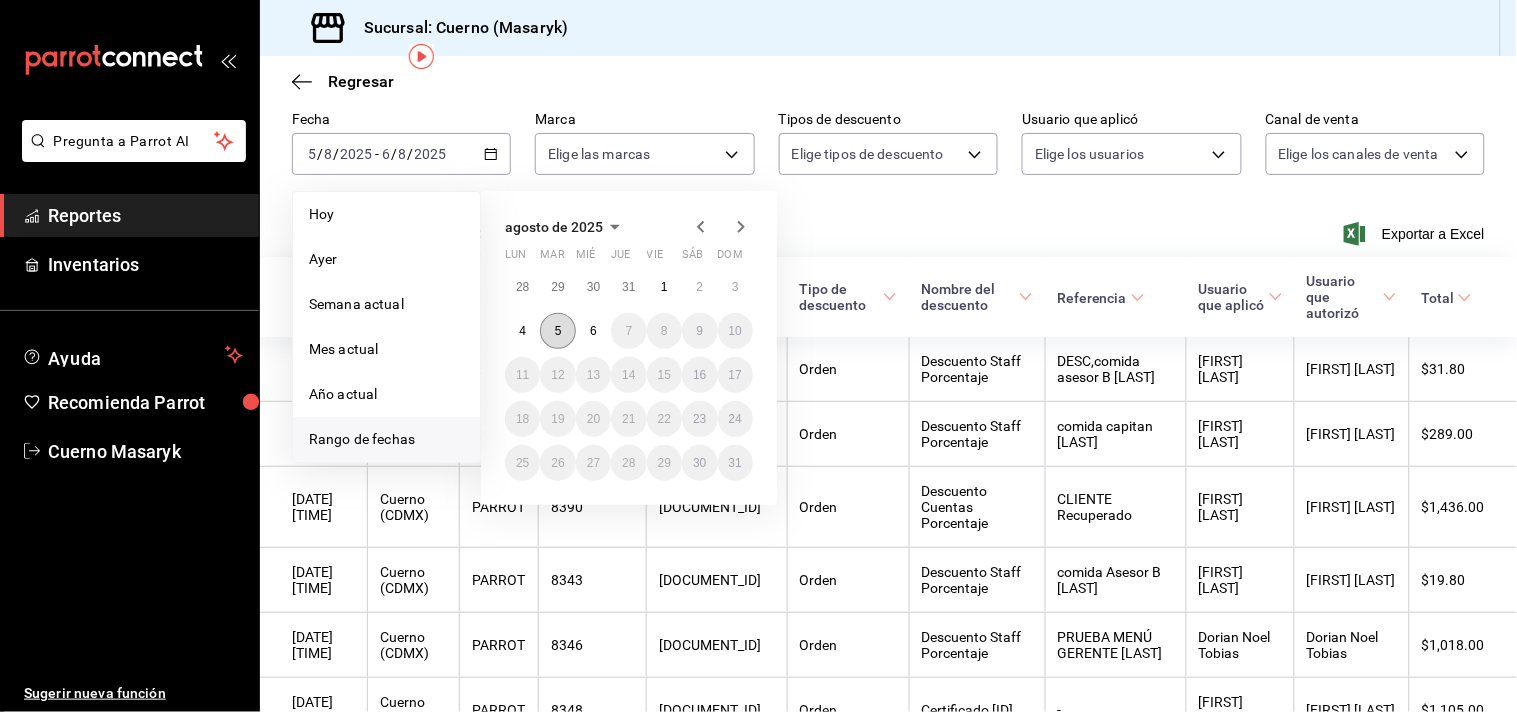 click on "5" at bounding box center [558, 331] 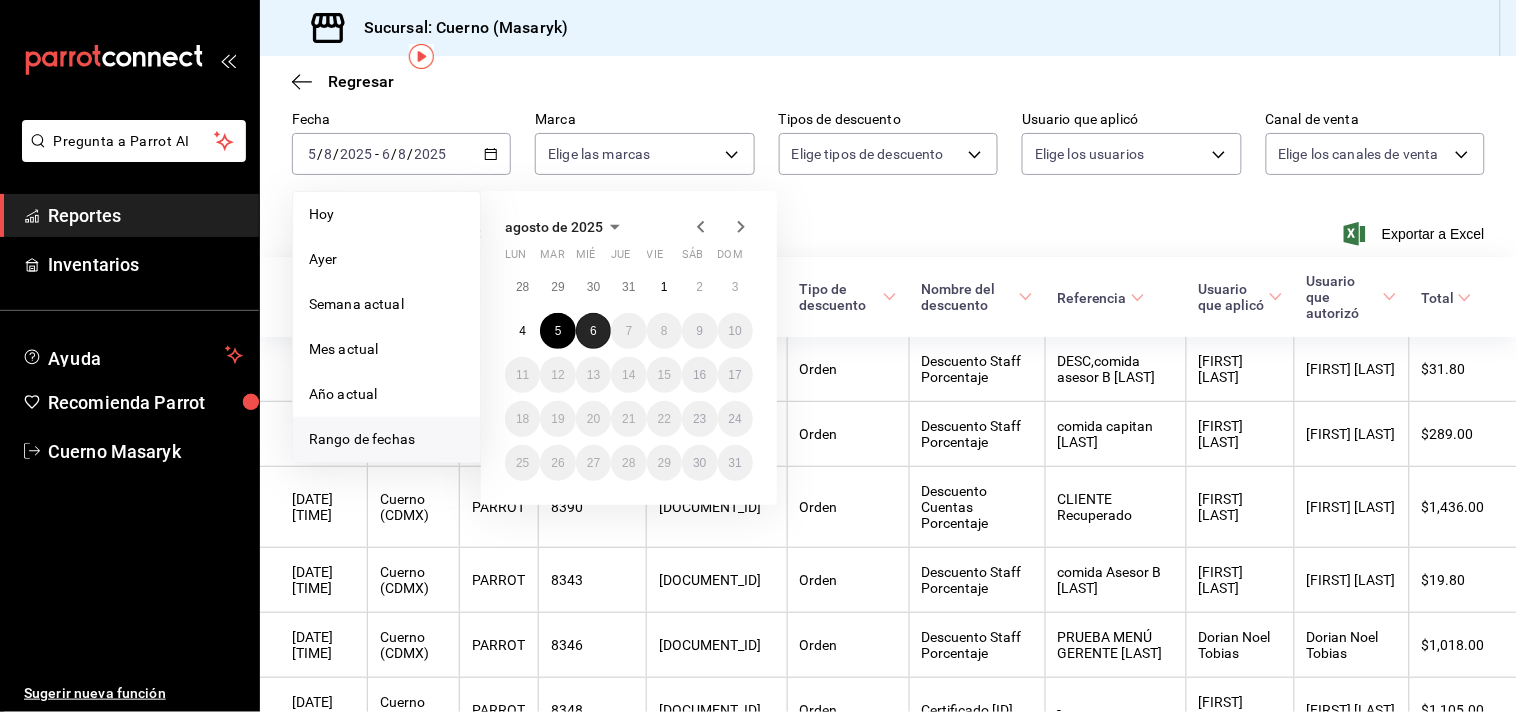 click on "6" at bounding box center (593, 331) 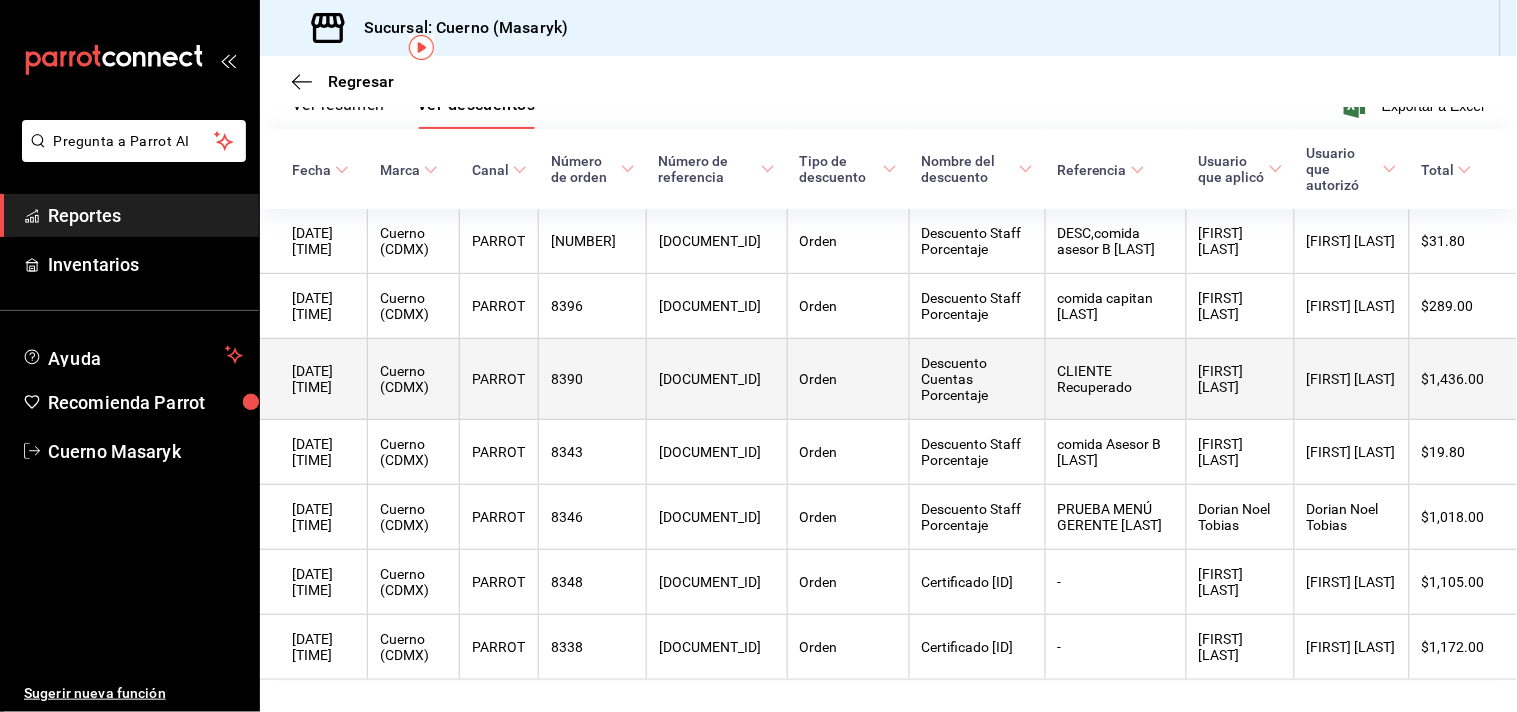 scroll, scrollTop: 82, scrollLeft: 0, axis: vertical 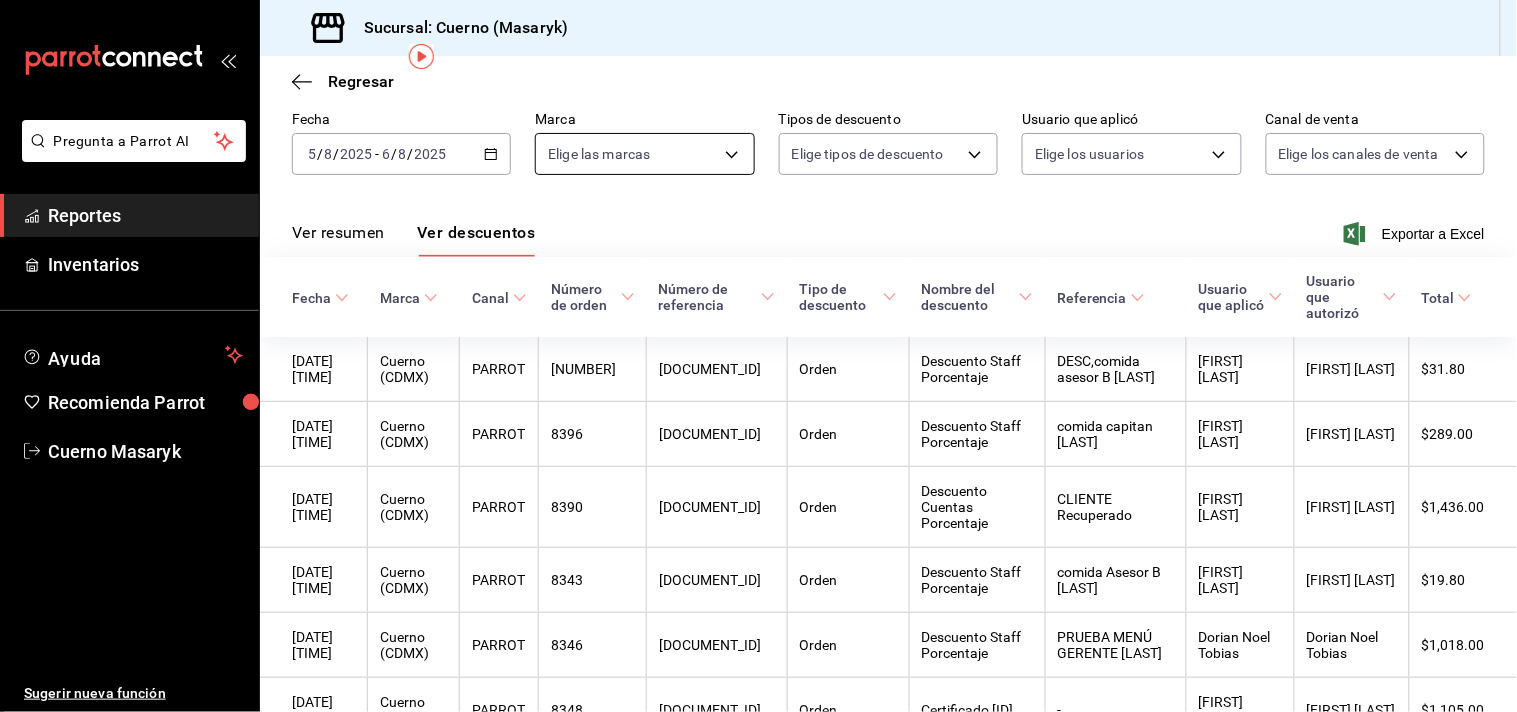 click on "06/08/2025 12:32 AM Cuerno (CDMX) PARROT 8349 [DOCUMENT_ID] Orden Descuento Staff Porcentaje DESC,comida asesor B [LAST] [FIRST] [LAST] [FIRST] [LAST] $[PRICE]" at bounding box center (758, 356) 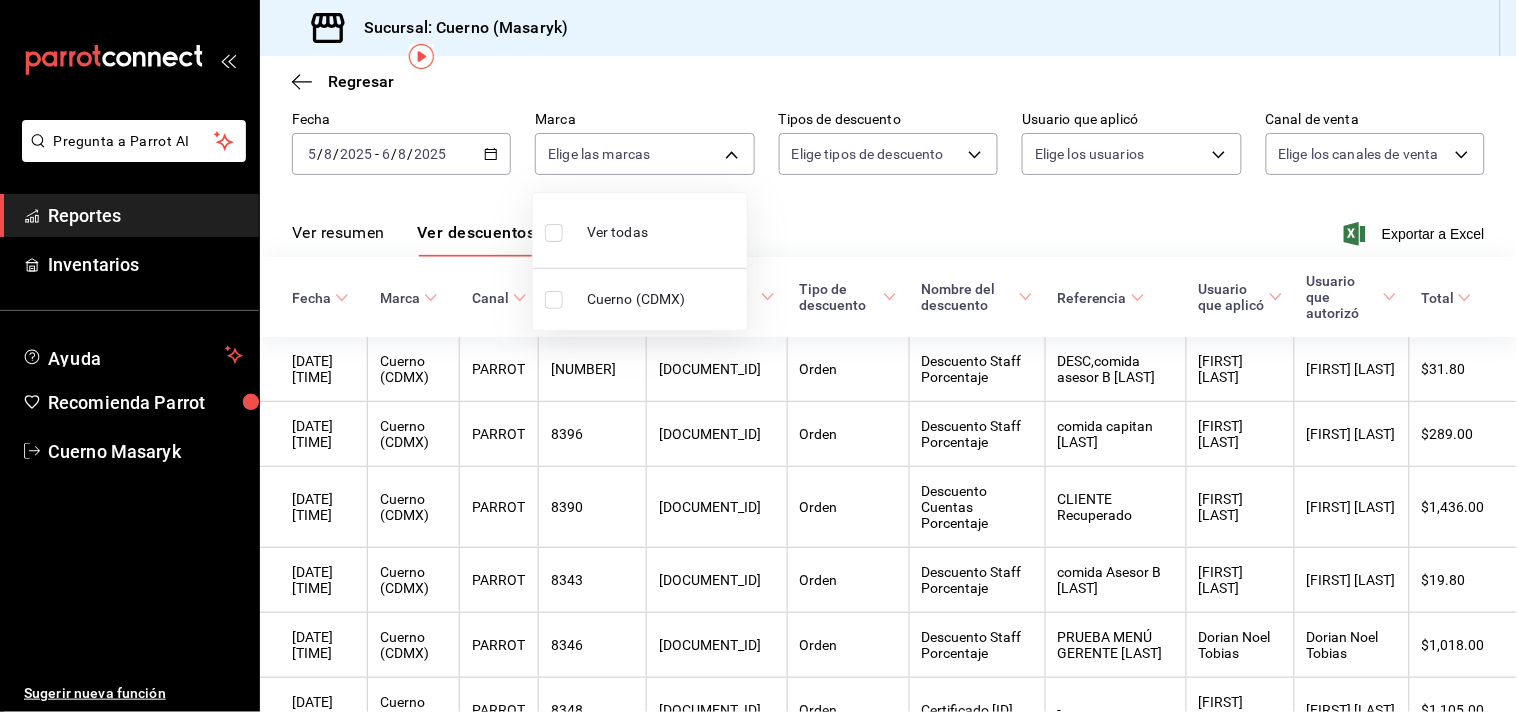 click at bounding box center [758, 356] 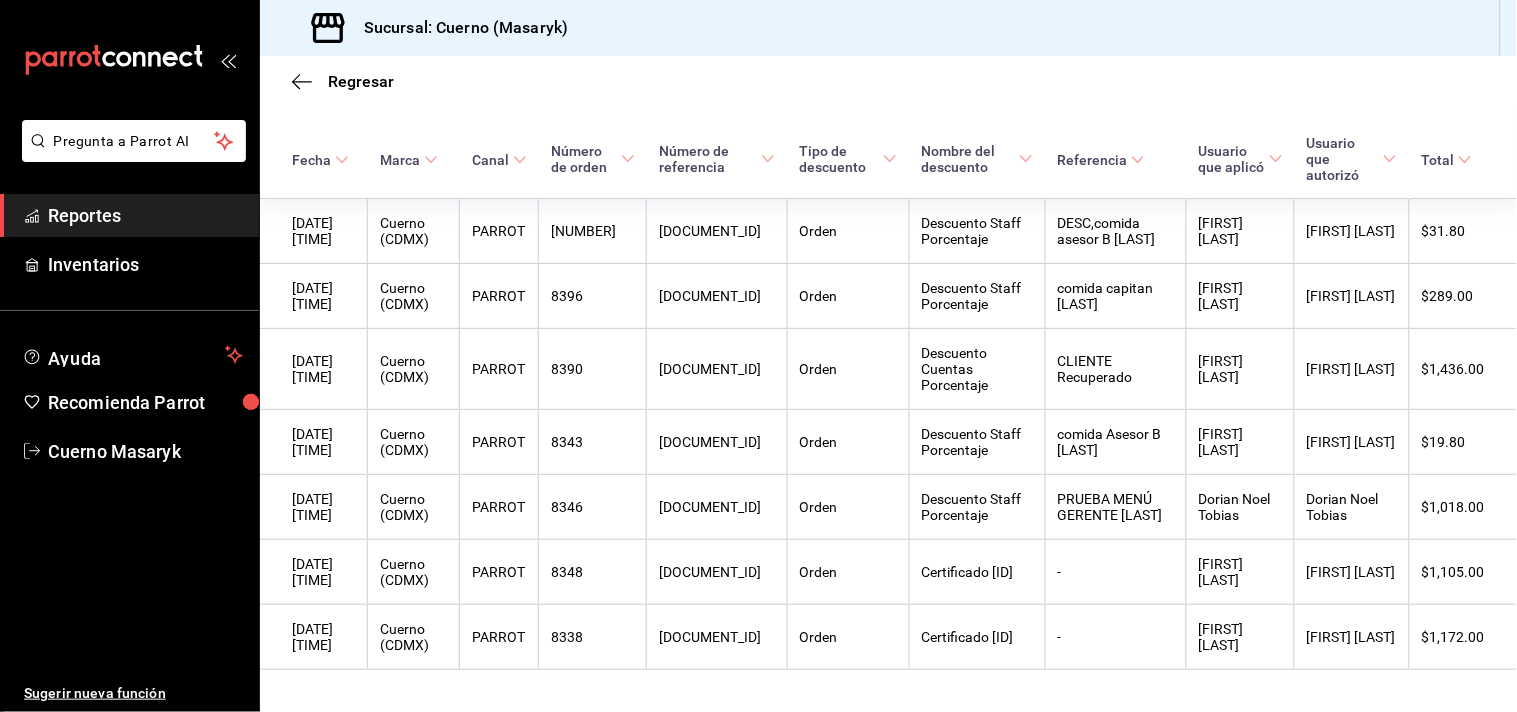 scroll, scrollTop: 304, scrollLeft: 0, axis: vertical 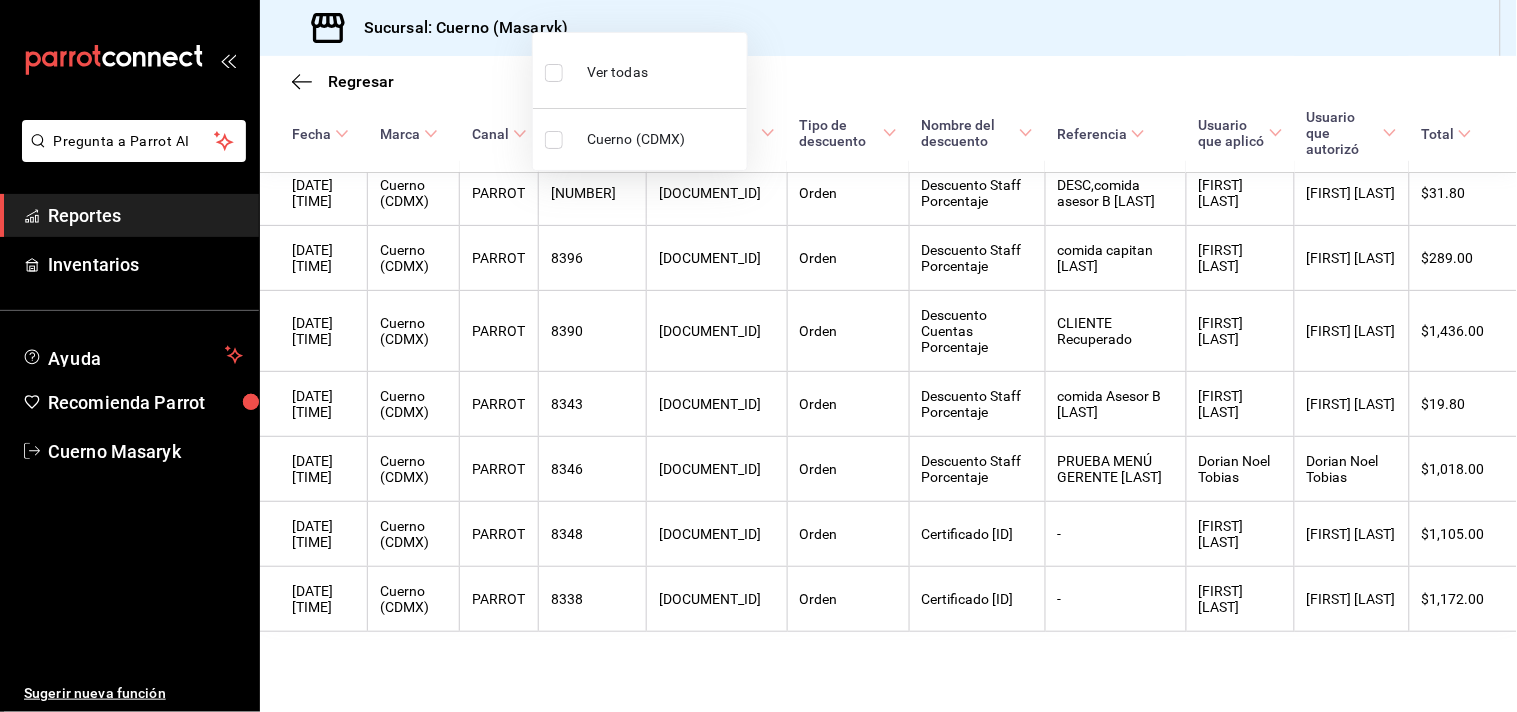 drag, startPoint x: 1505, startPoint y: 261, endPoint x: 1505, endPoint y: 230, distance: 31 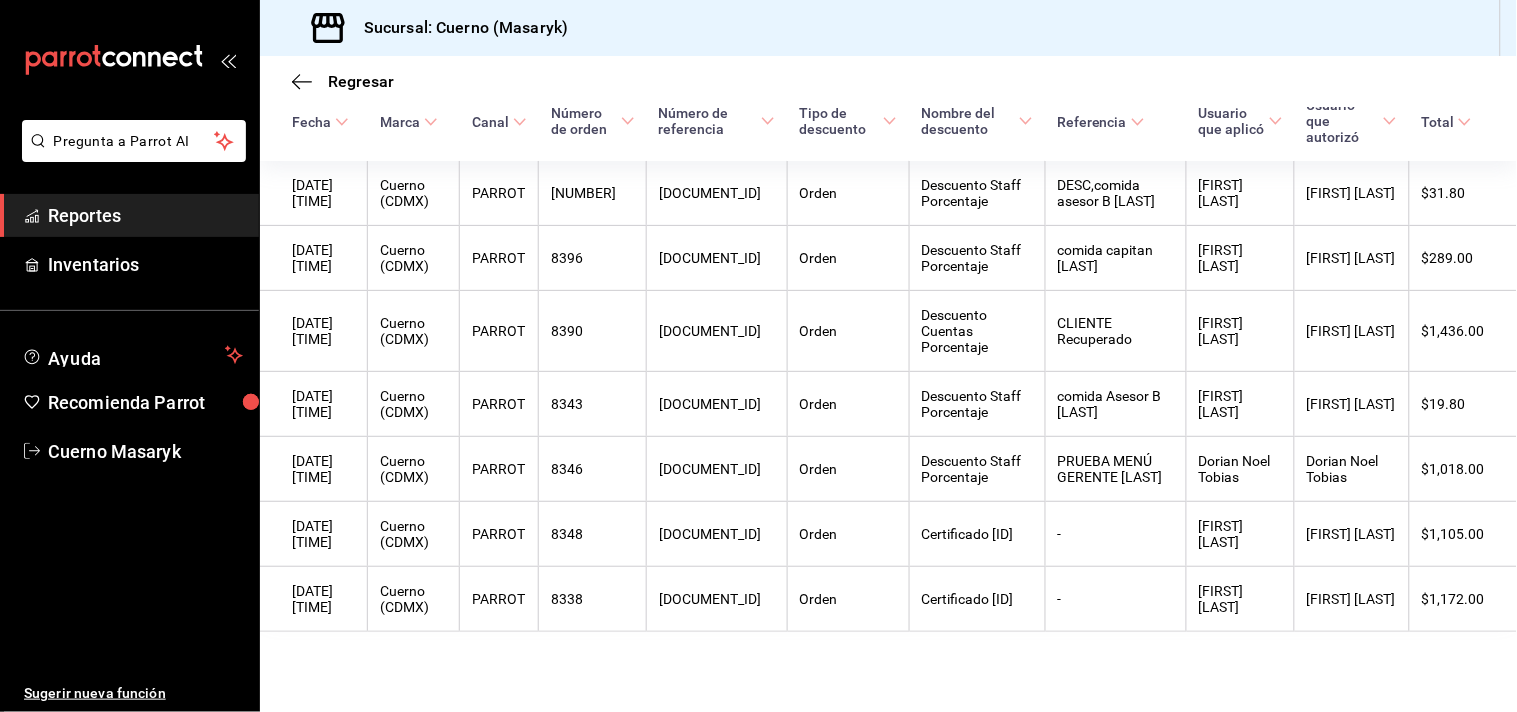 scroll, scrollTop: 263, scrollLeft: 0, axis: vertical 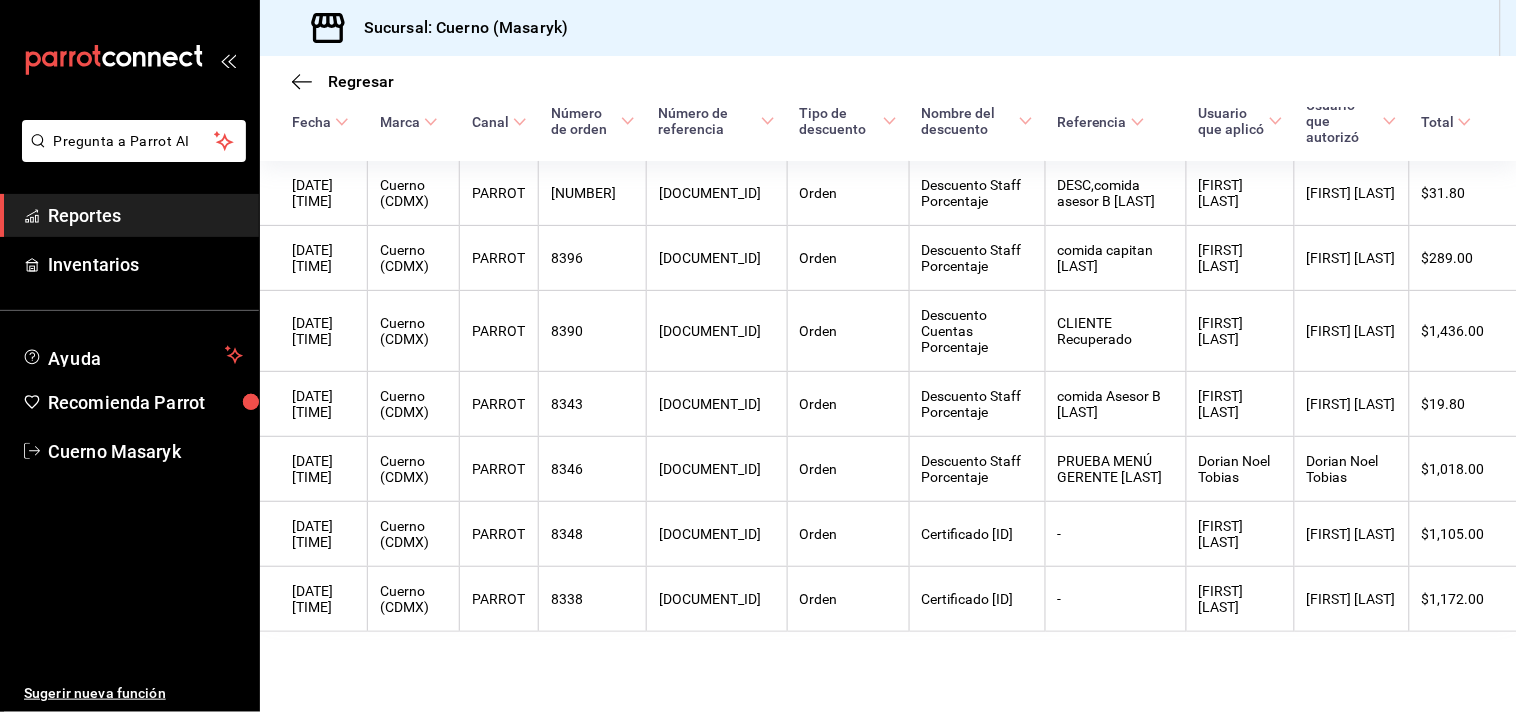 click on "Reportes" at bounding box center [145, 215] 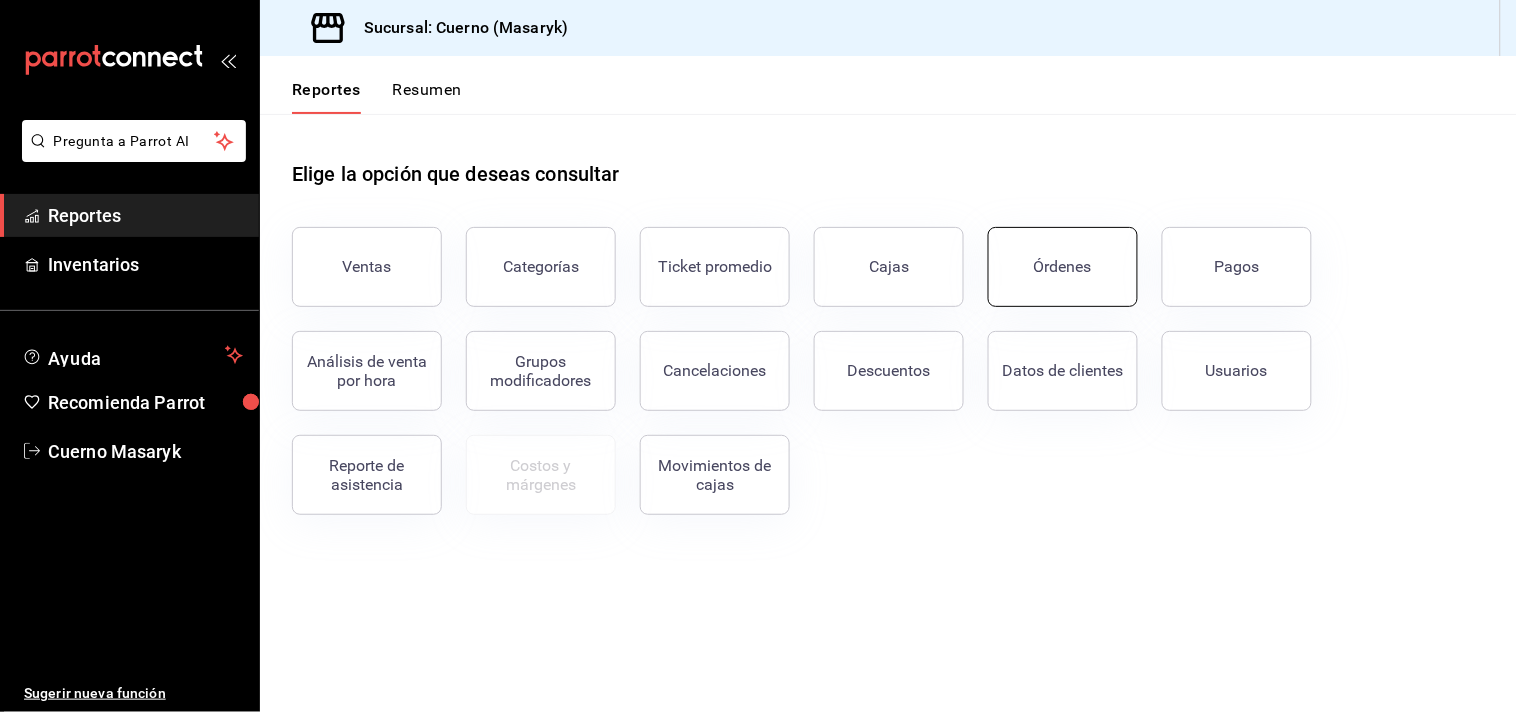 click on "Órdenes" at bounding box center (1063, 267) 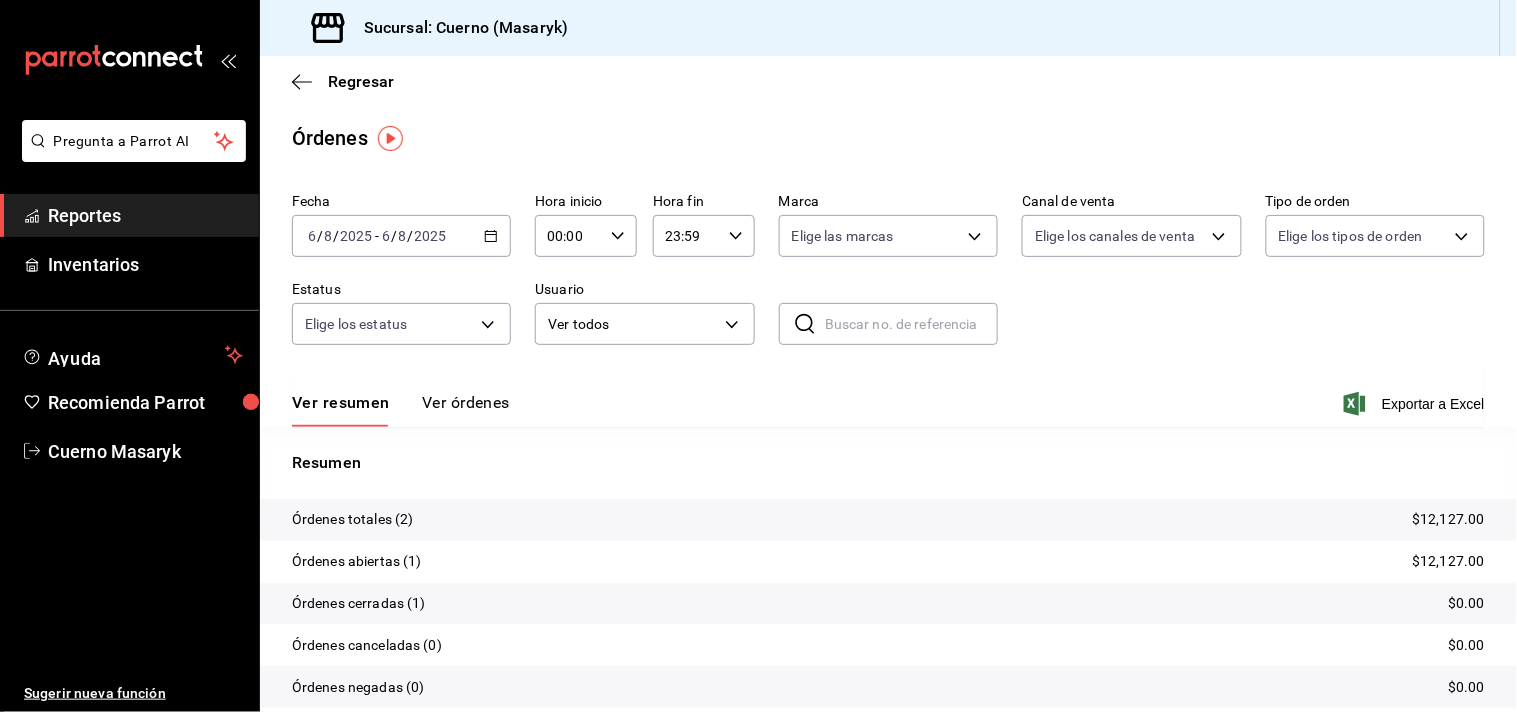 click on "[DATE] - [DATE]" at bounding box center (401, 236) 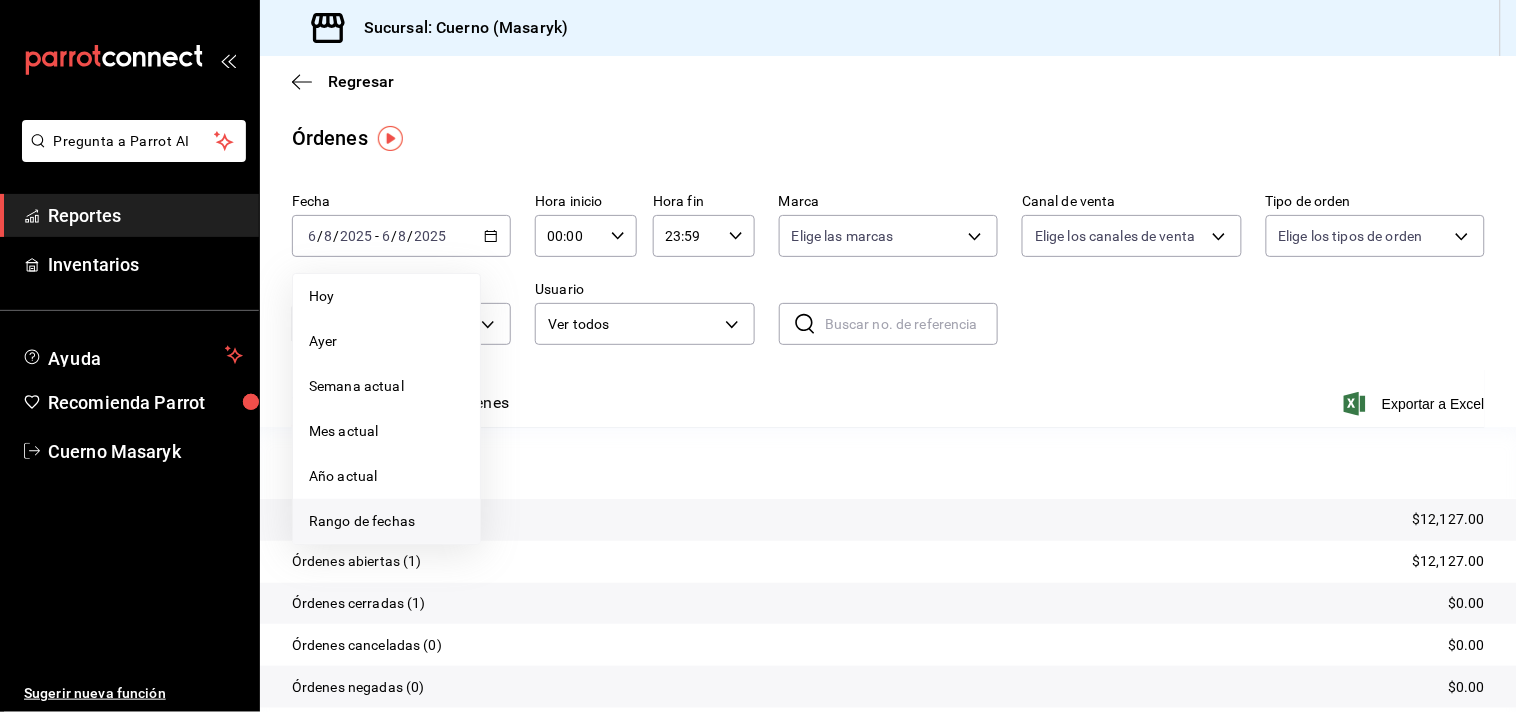 click on "Rango de fechas" at bounding box center [386, 521] 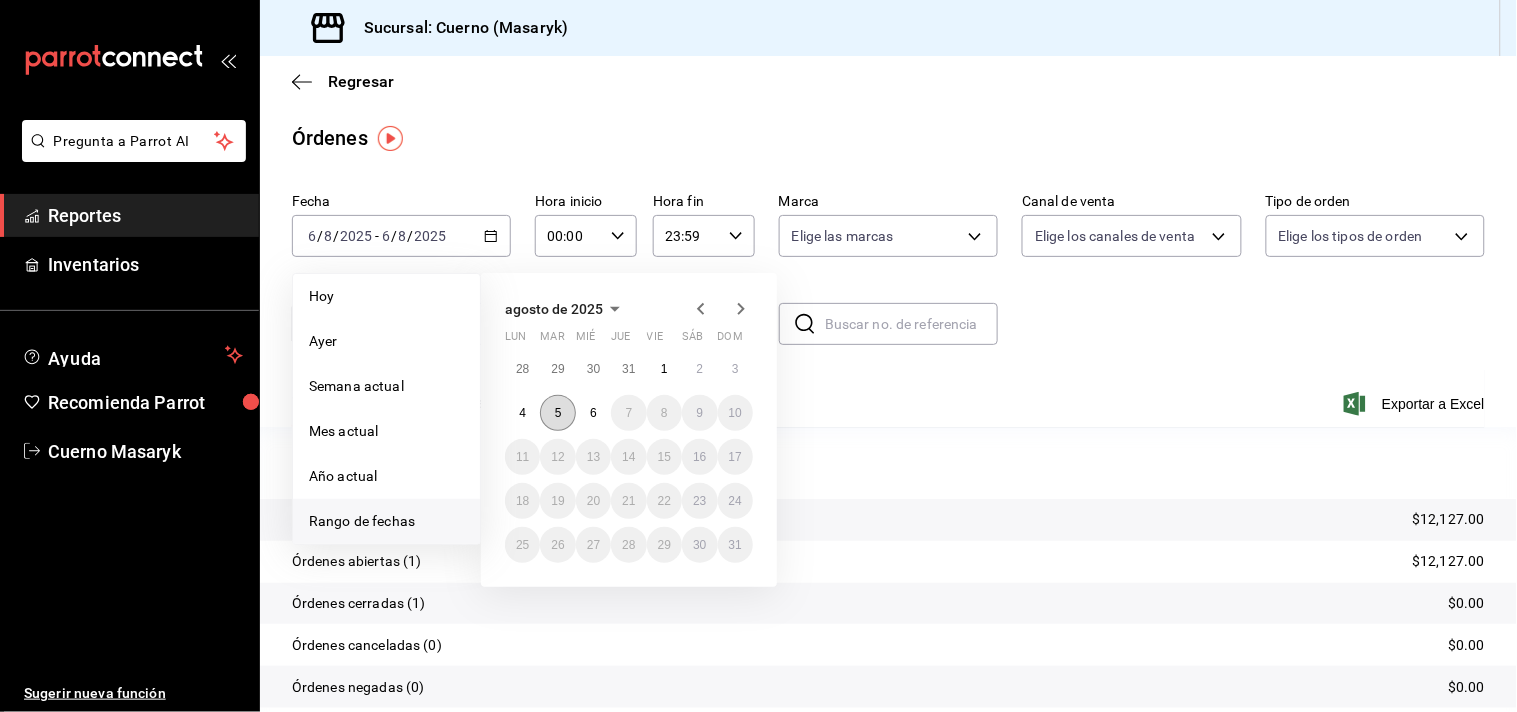 click on "5" at bounding box center (557, 413) 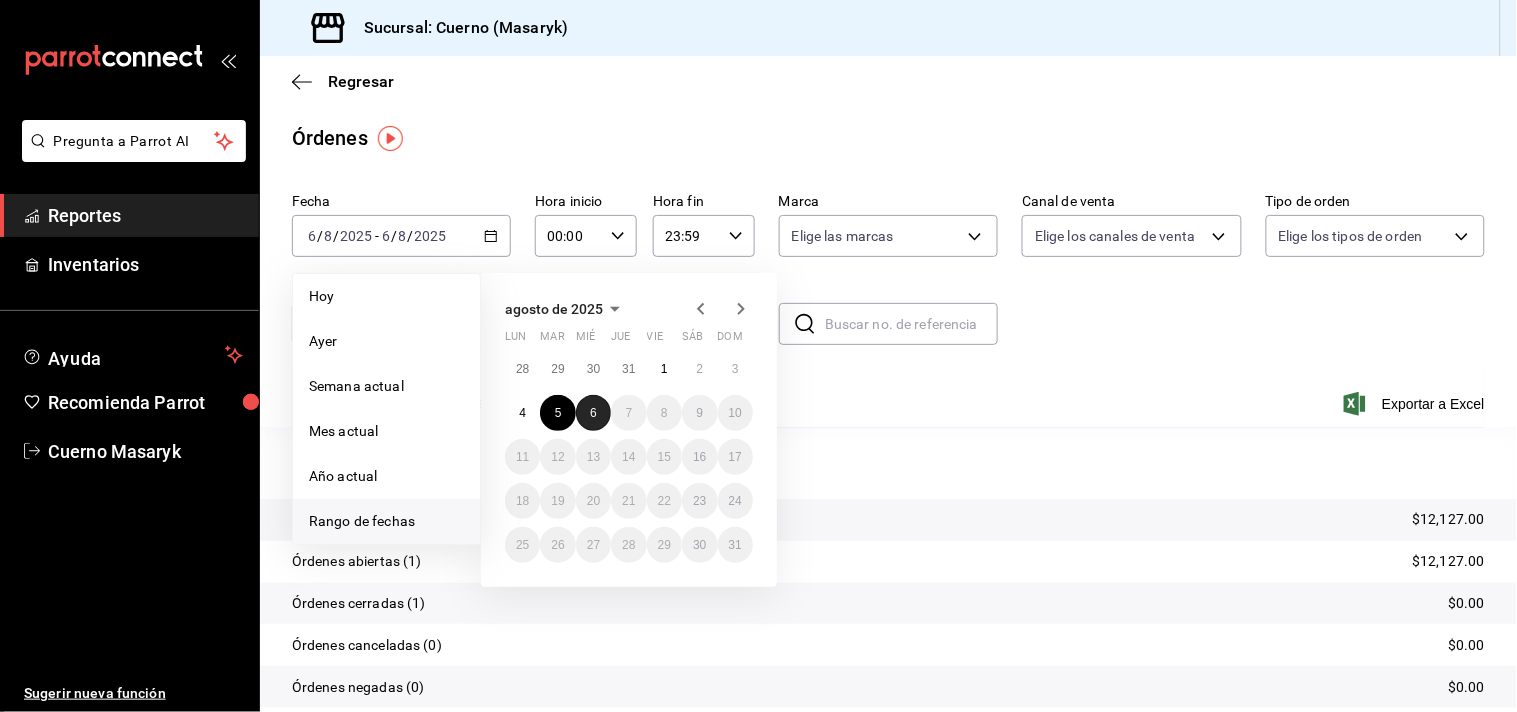 click on "6" at bounding box center (593, 413) 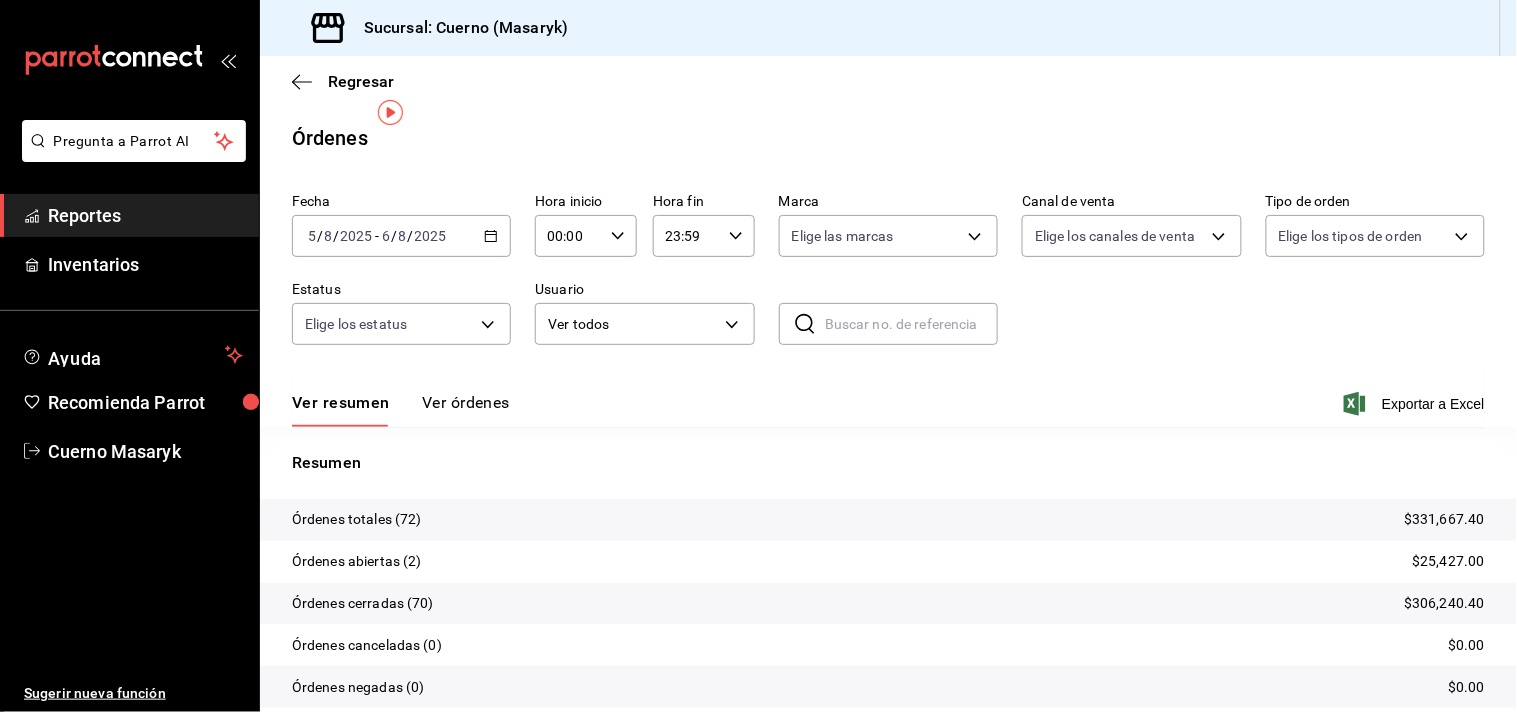 scroll, scrollTop: 73, scrollLeft: 0, axis: vertical 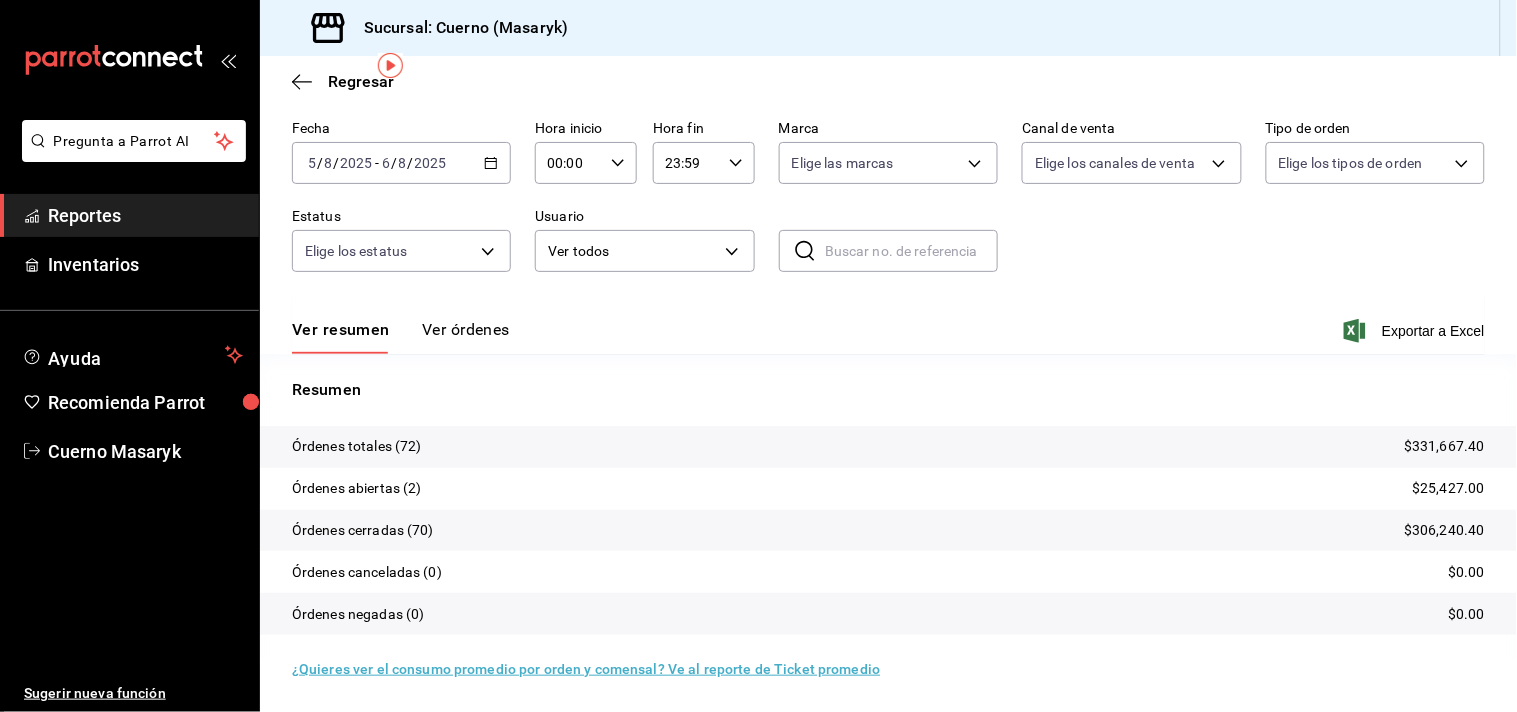 click on "00:00 Hora inicio" at bounding box center [586, 163] 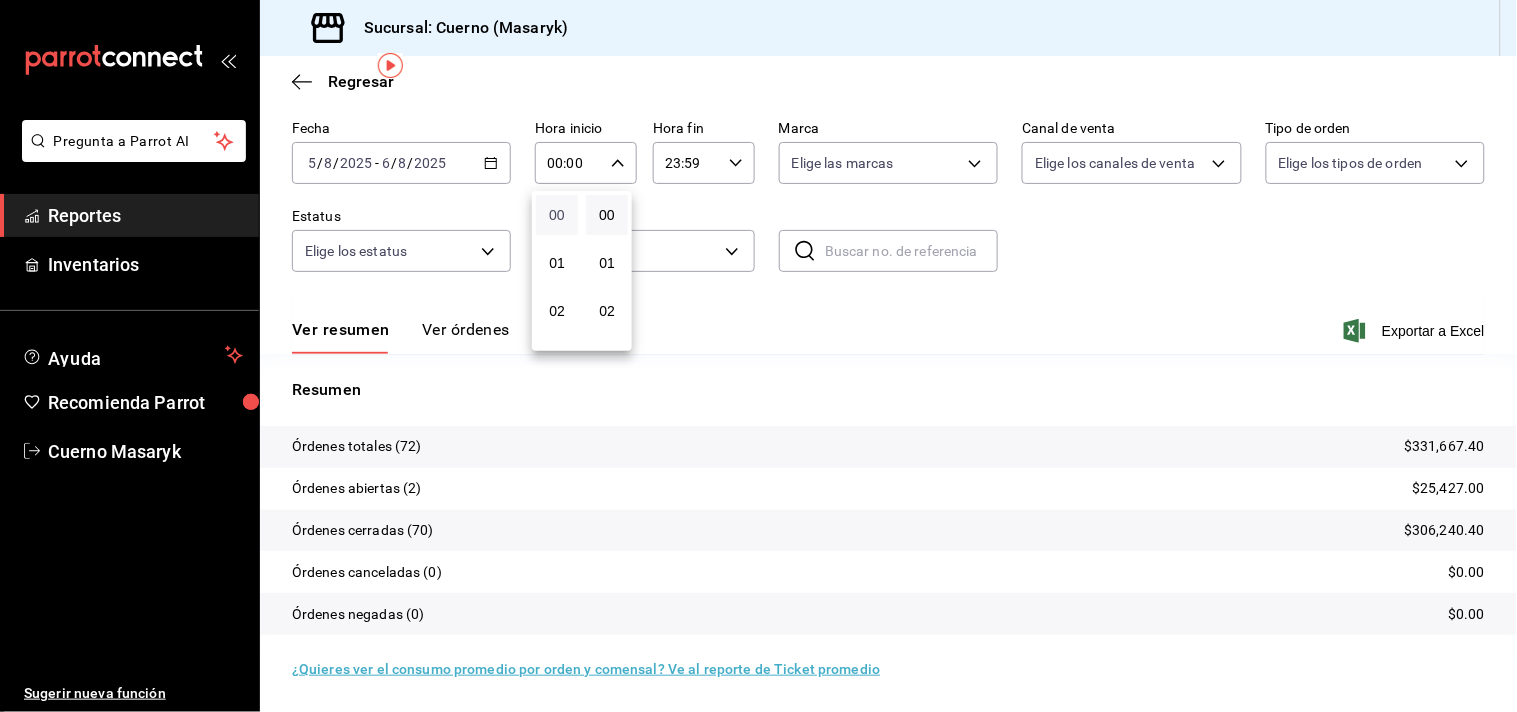click on "00" at bounding box center (557, 215) 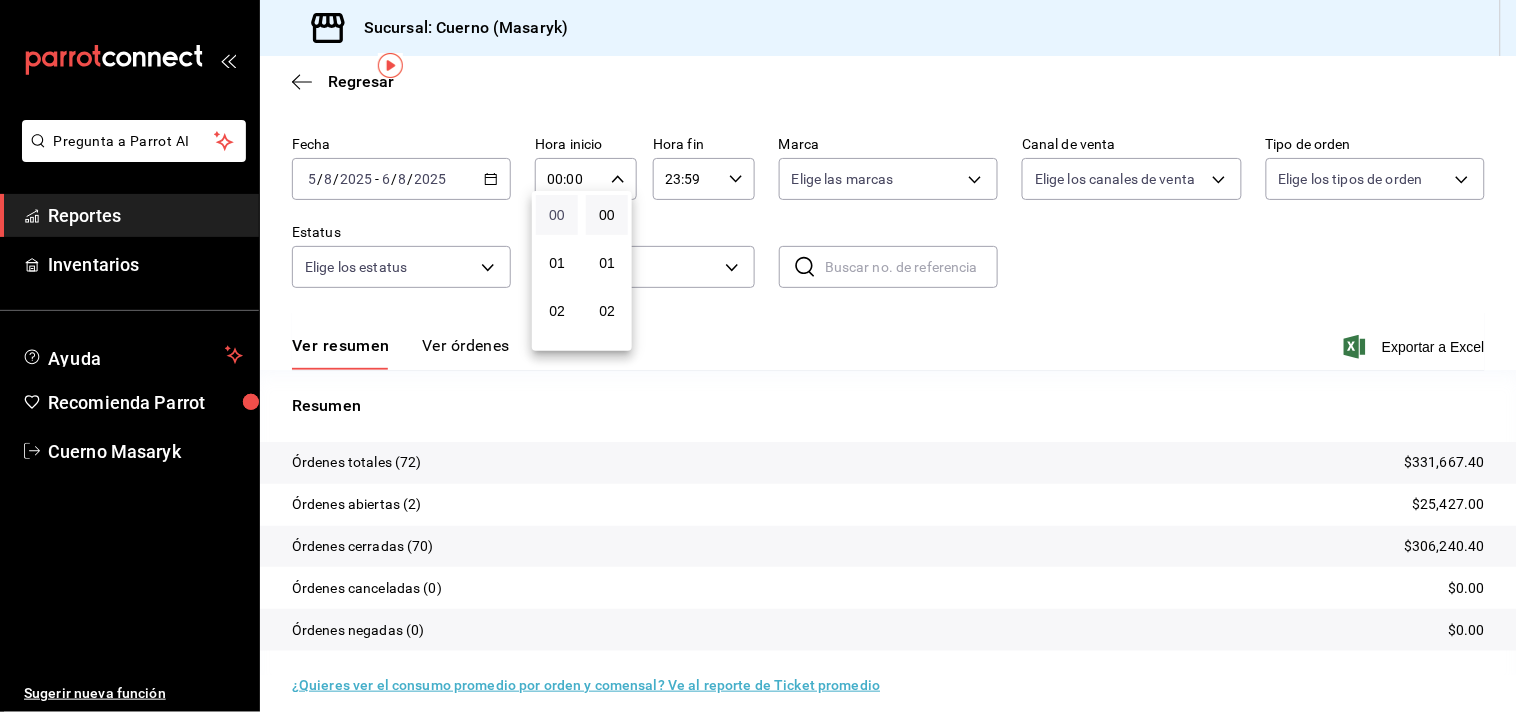 scroll, scrollTop: 73, scrollLeft: 0, axis: vertical 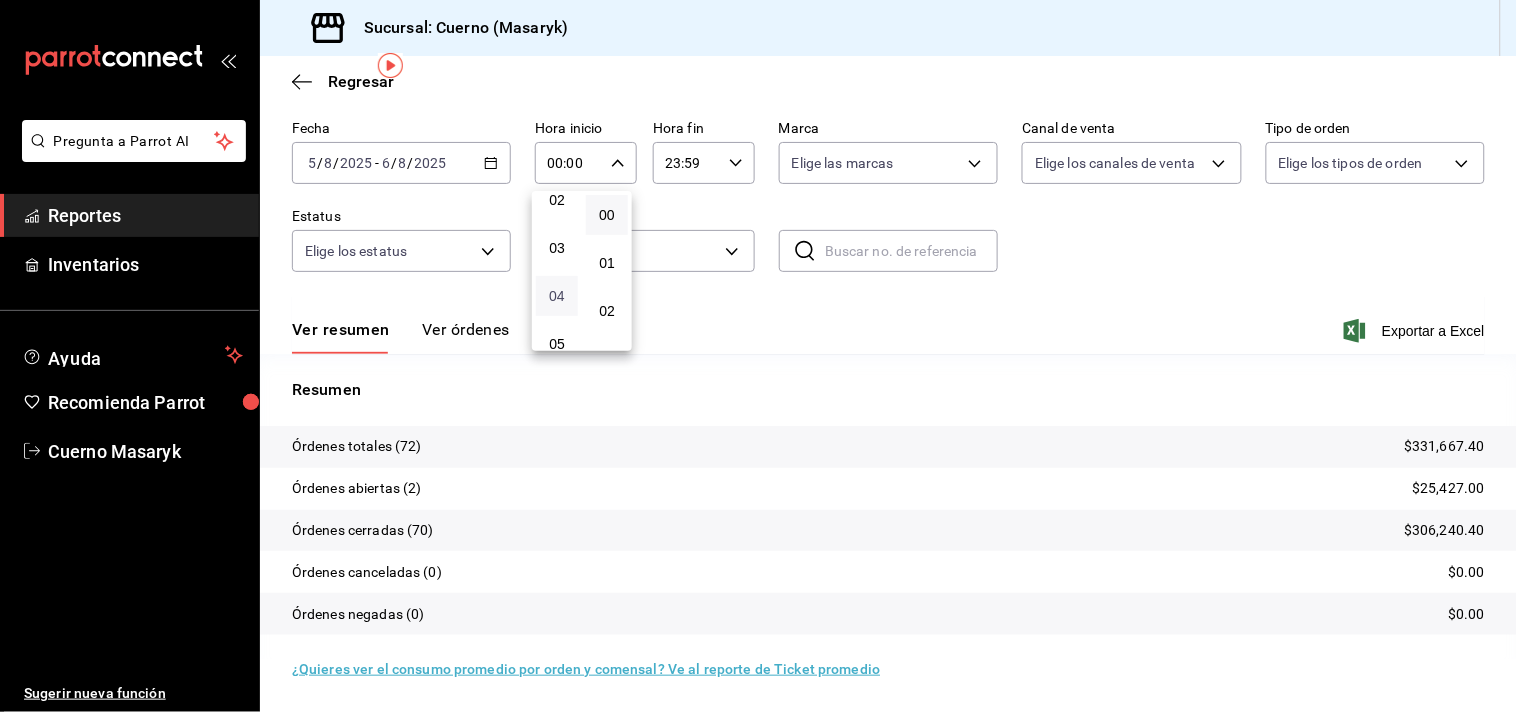 click on "04" at bounding box center (557, 296) 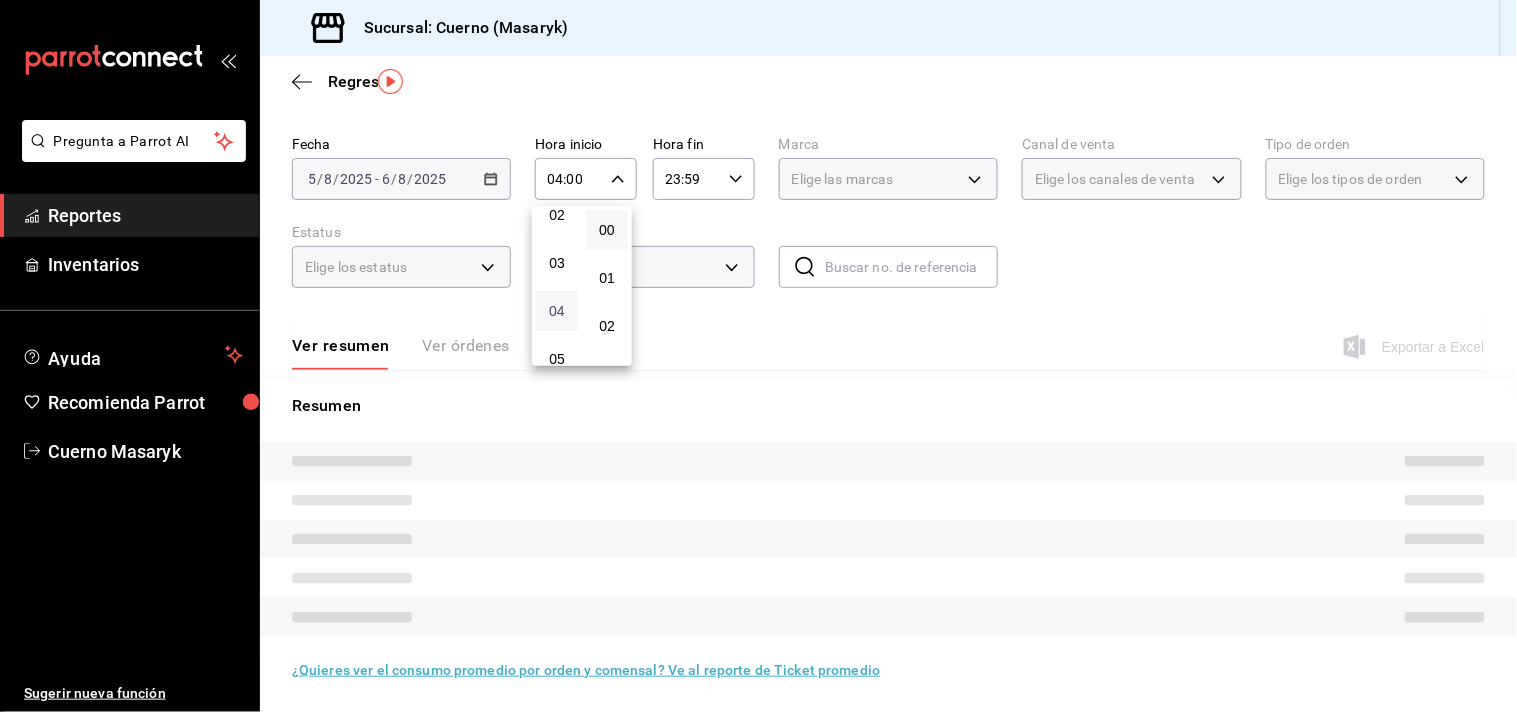 scroll, scrollTop: 73, scrollLeft: 0, axis: vertical 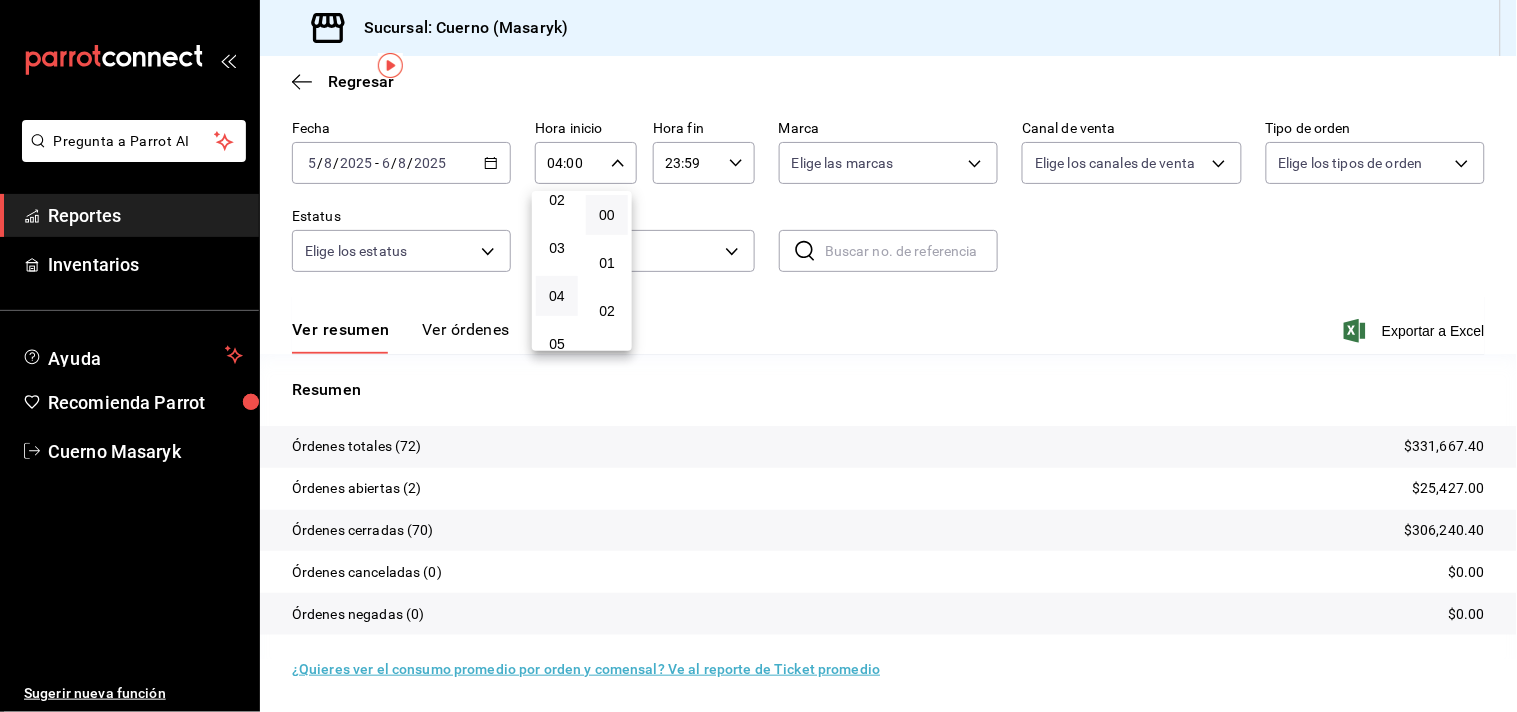 click at bounding box center (758, 356) 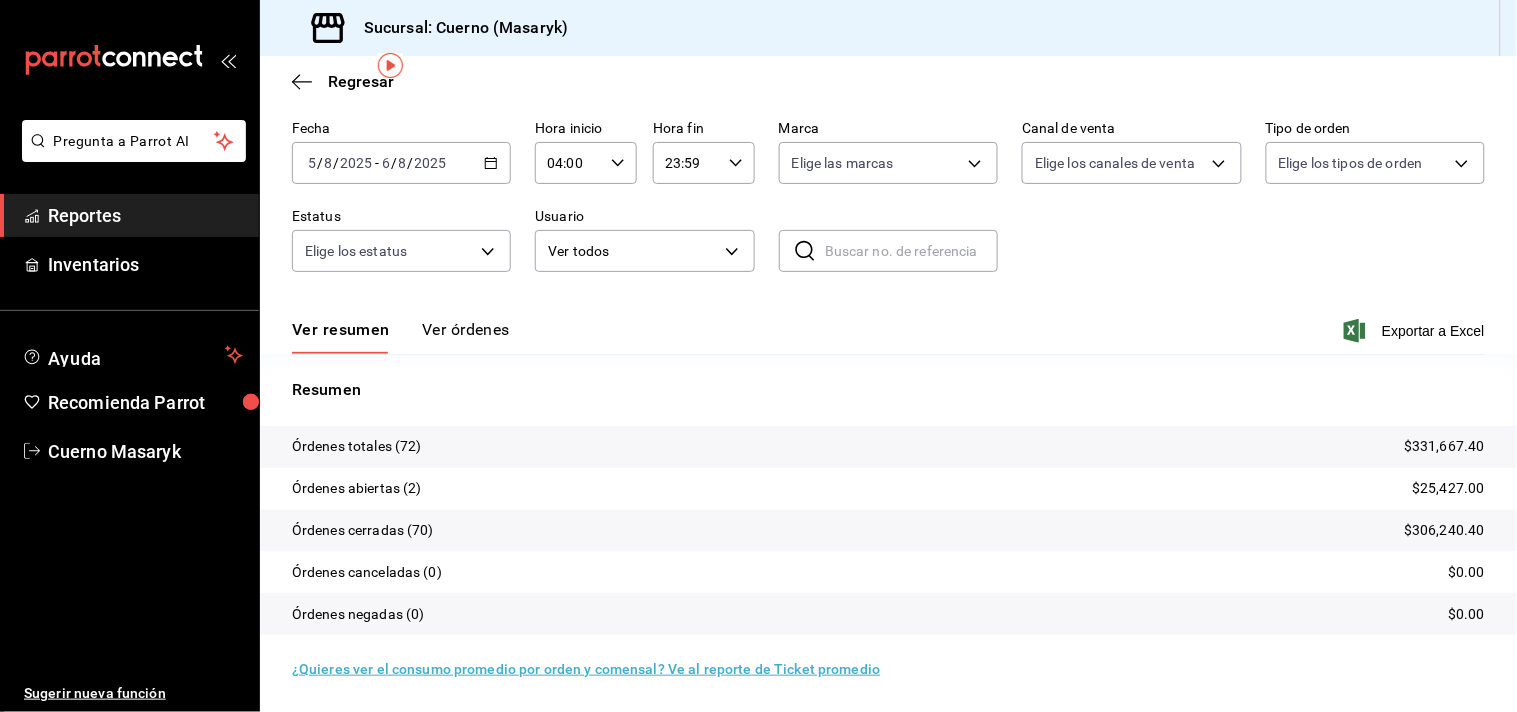 click 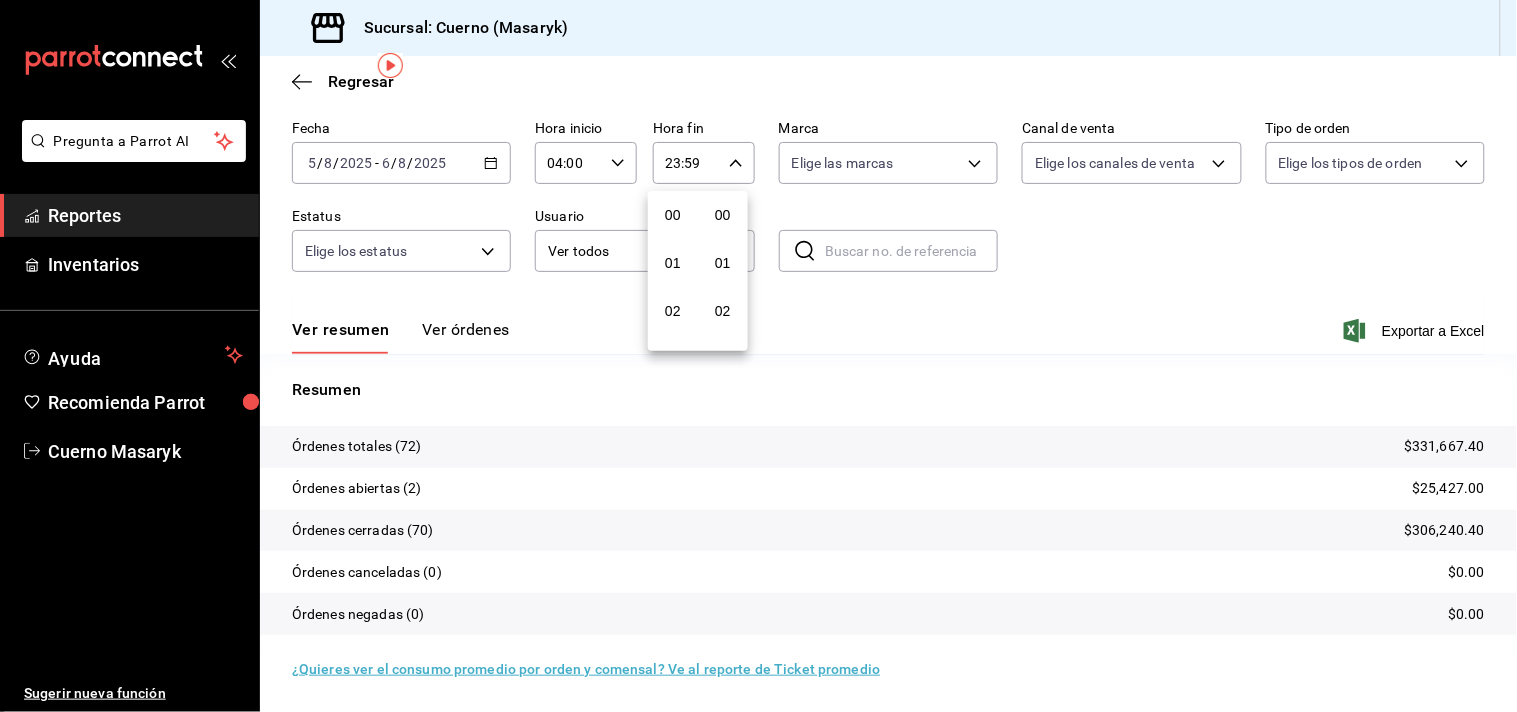 scroll, scrollTop: 981, scrollLeft: 0, axis: vertical 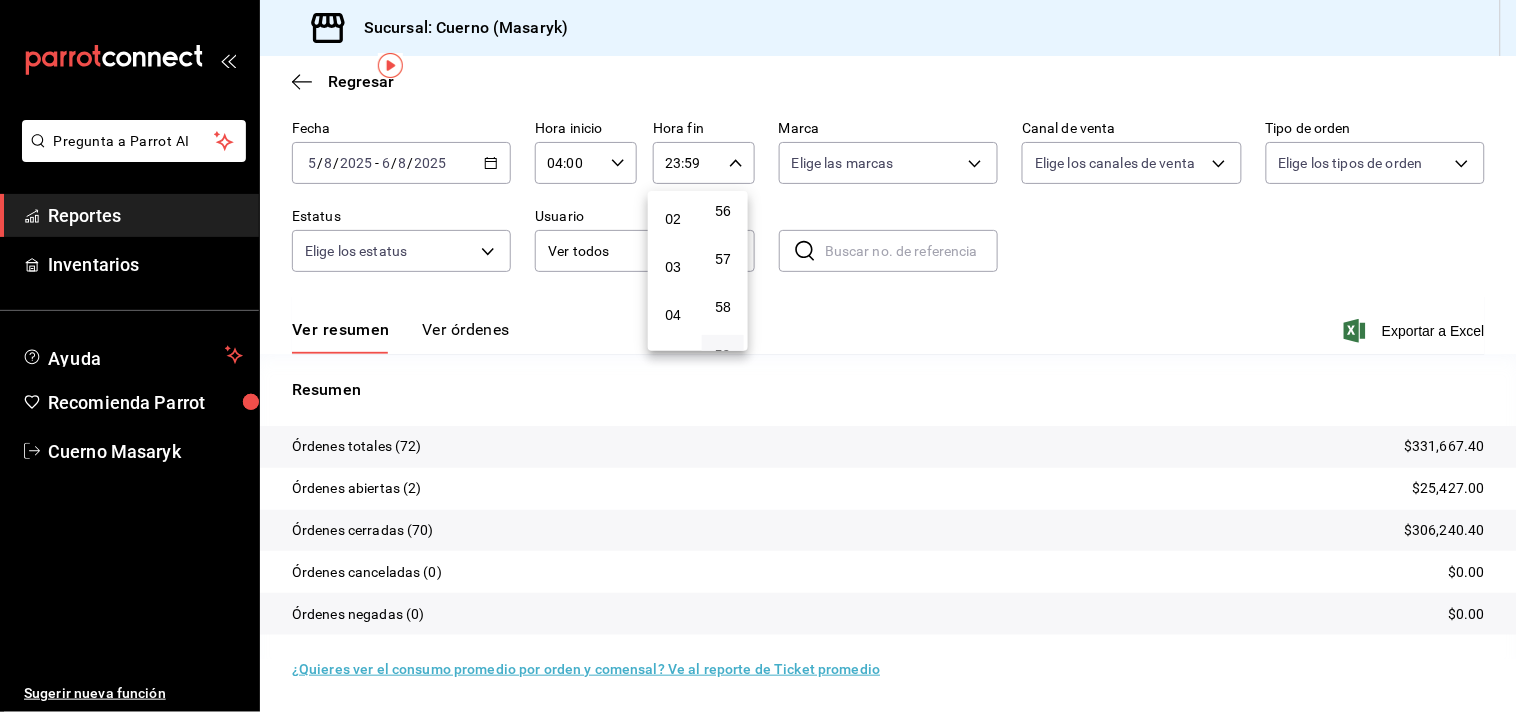 click at bounding box center [758, 356] 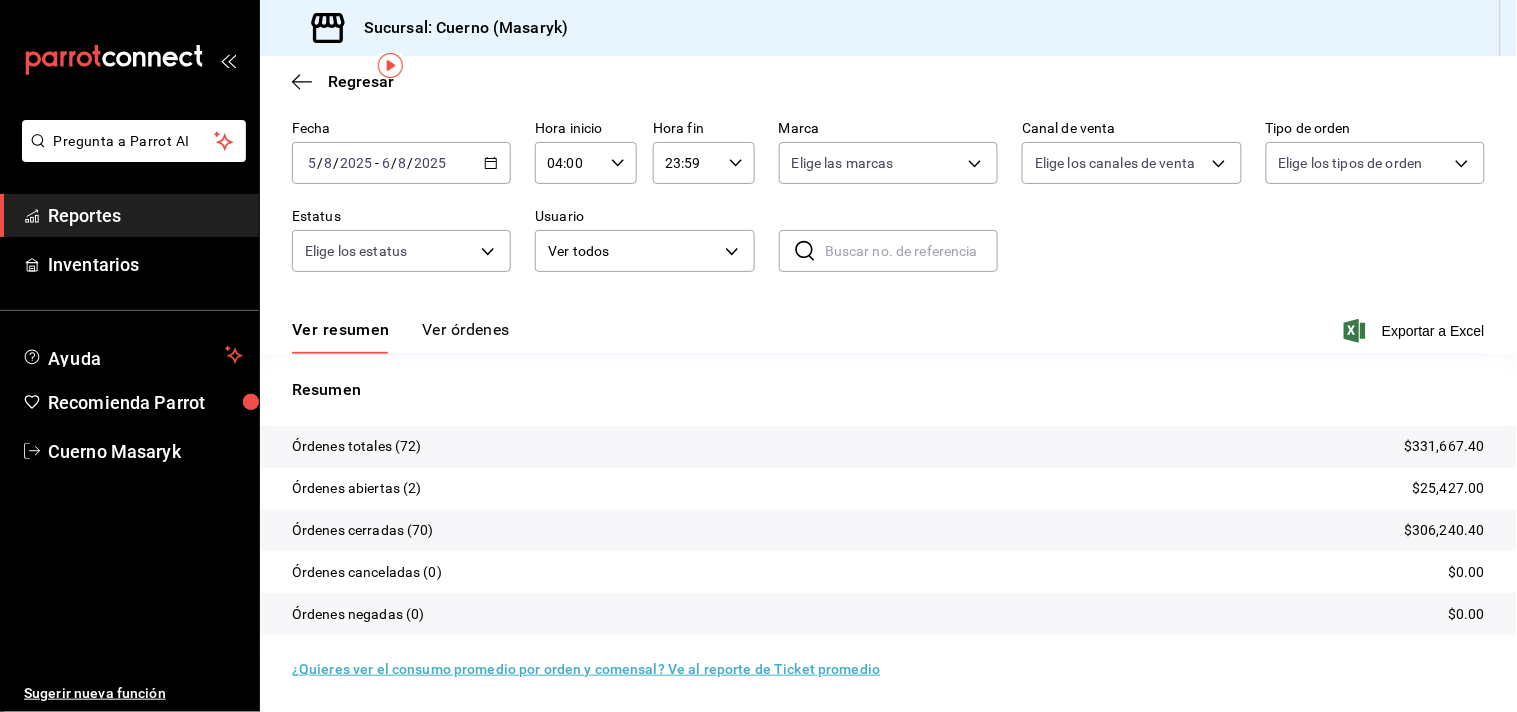 click 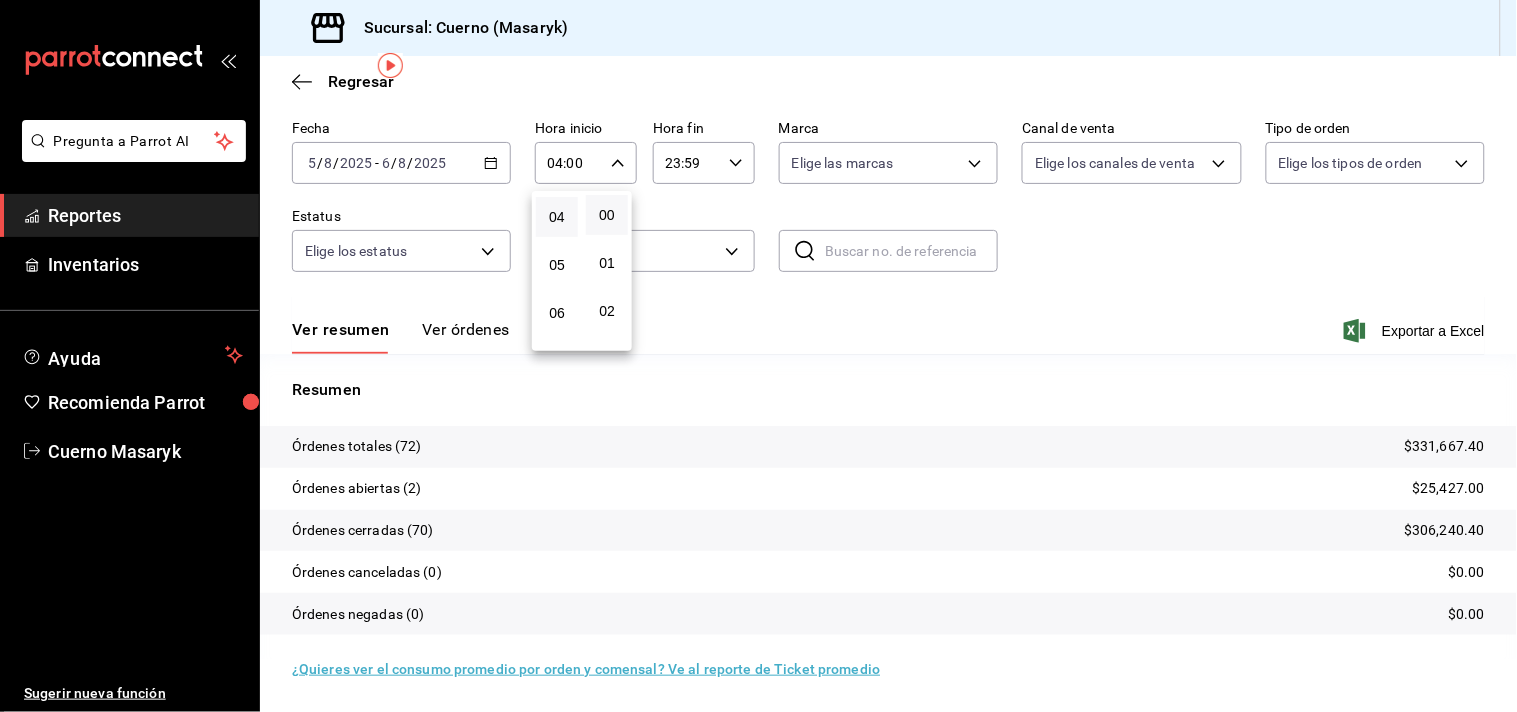 scroll, scrollTop: 78, scrollLeft: 0, axis: vertical 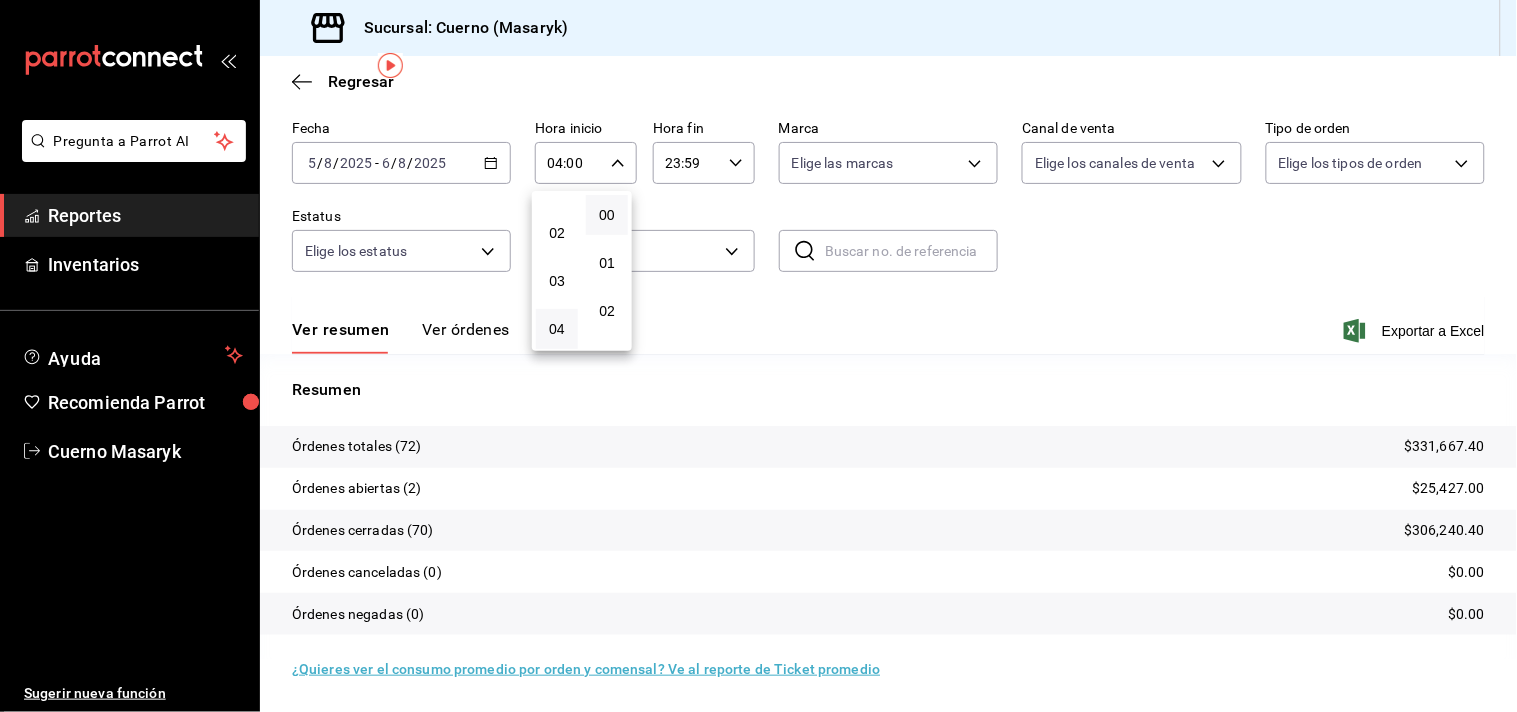 click on "02" at bounding box center (557, 233) 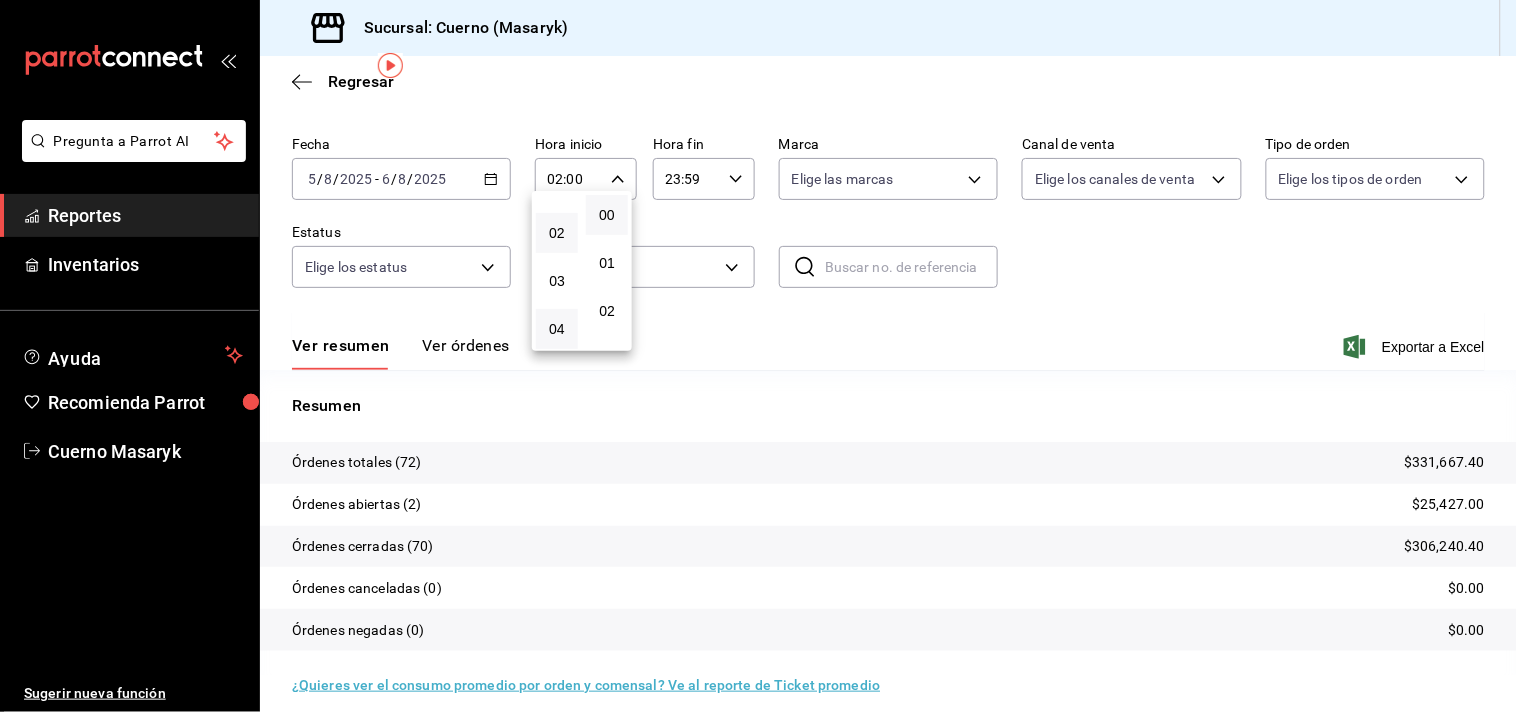 scroll, scrollTop: 73, scrollLeft: 0, axis: vertical 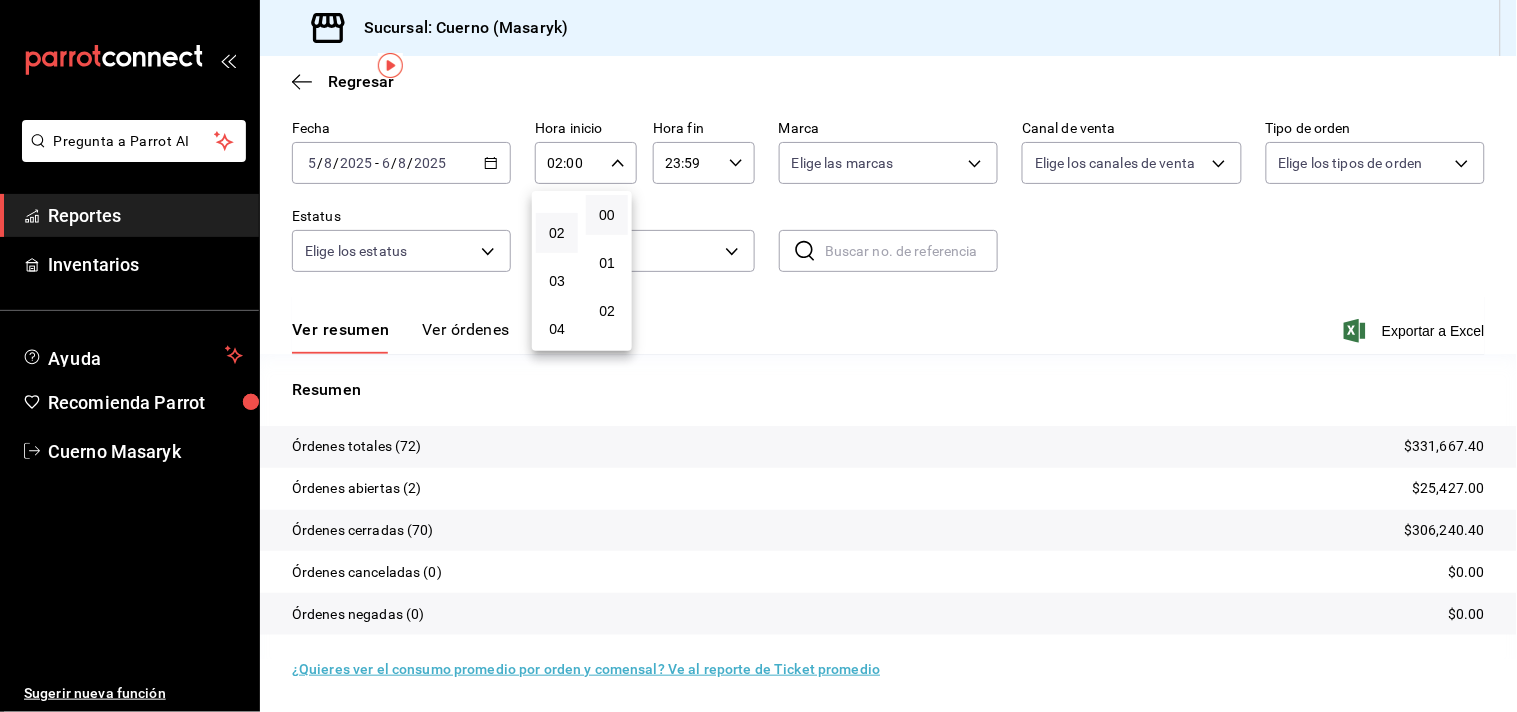 click at bounding box center [758, 356] 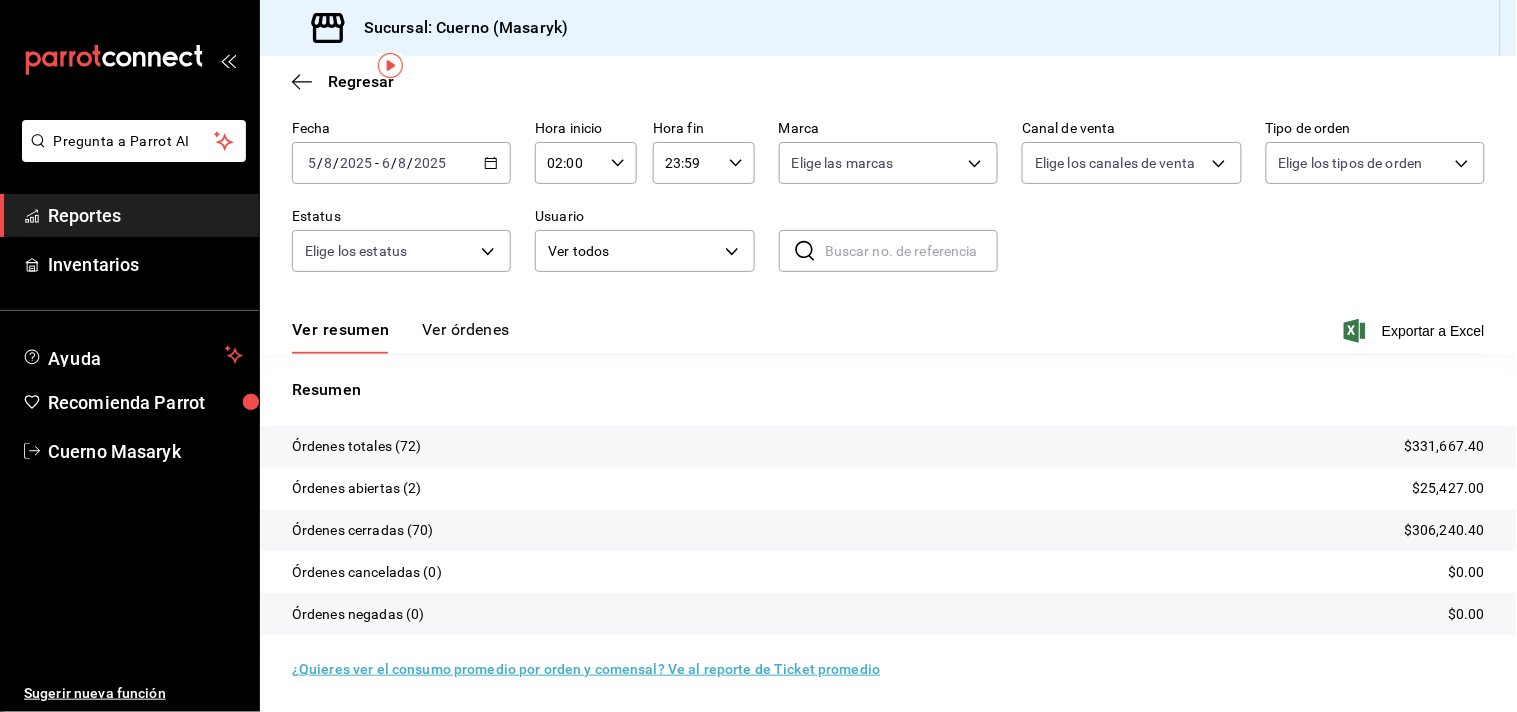 click 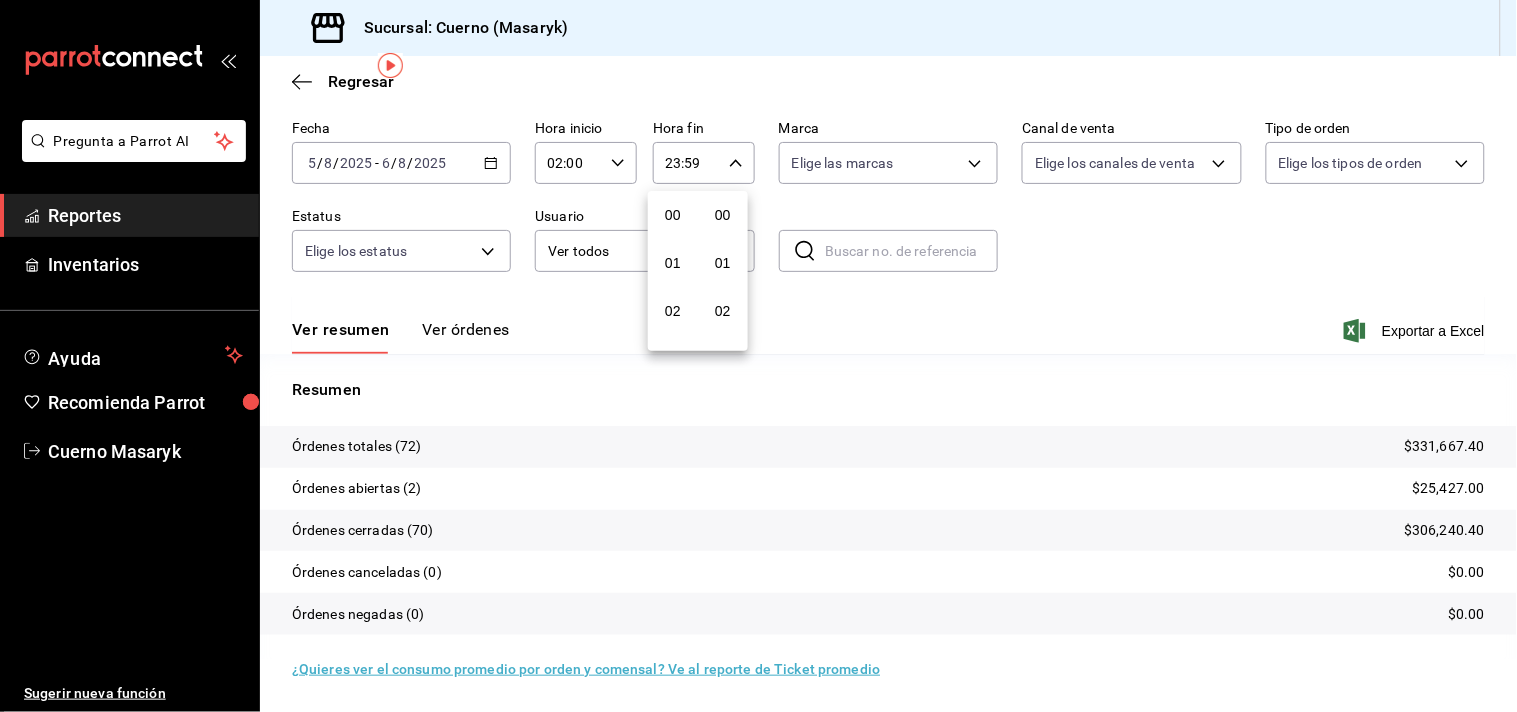 scroll, scrollTop: 981, scrollLeft: 0, axis: vertical 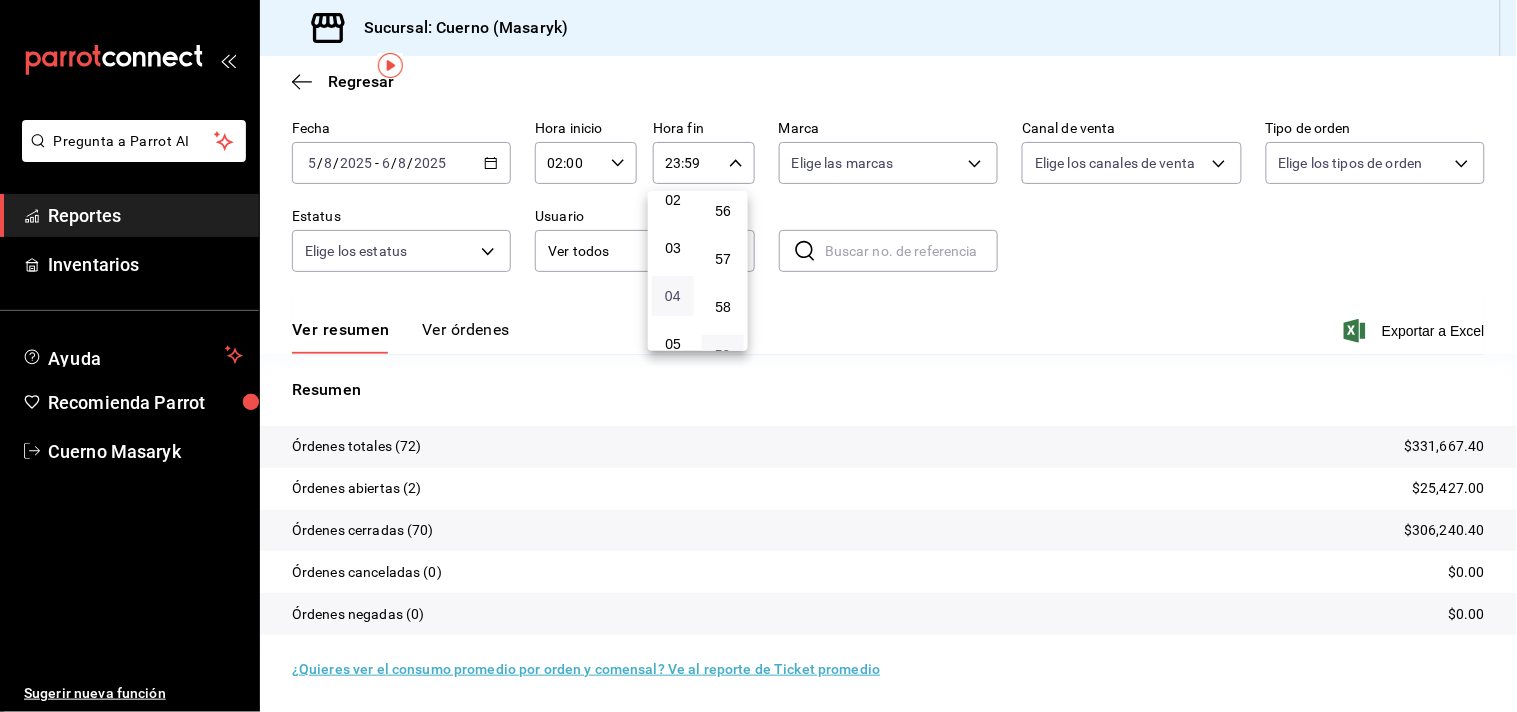 click on "04" at bounding box center (673, 296) 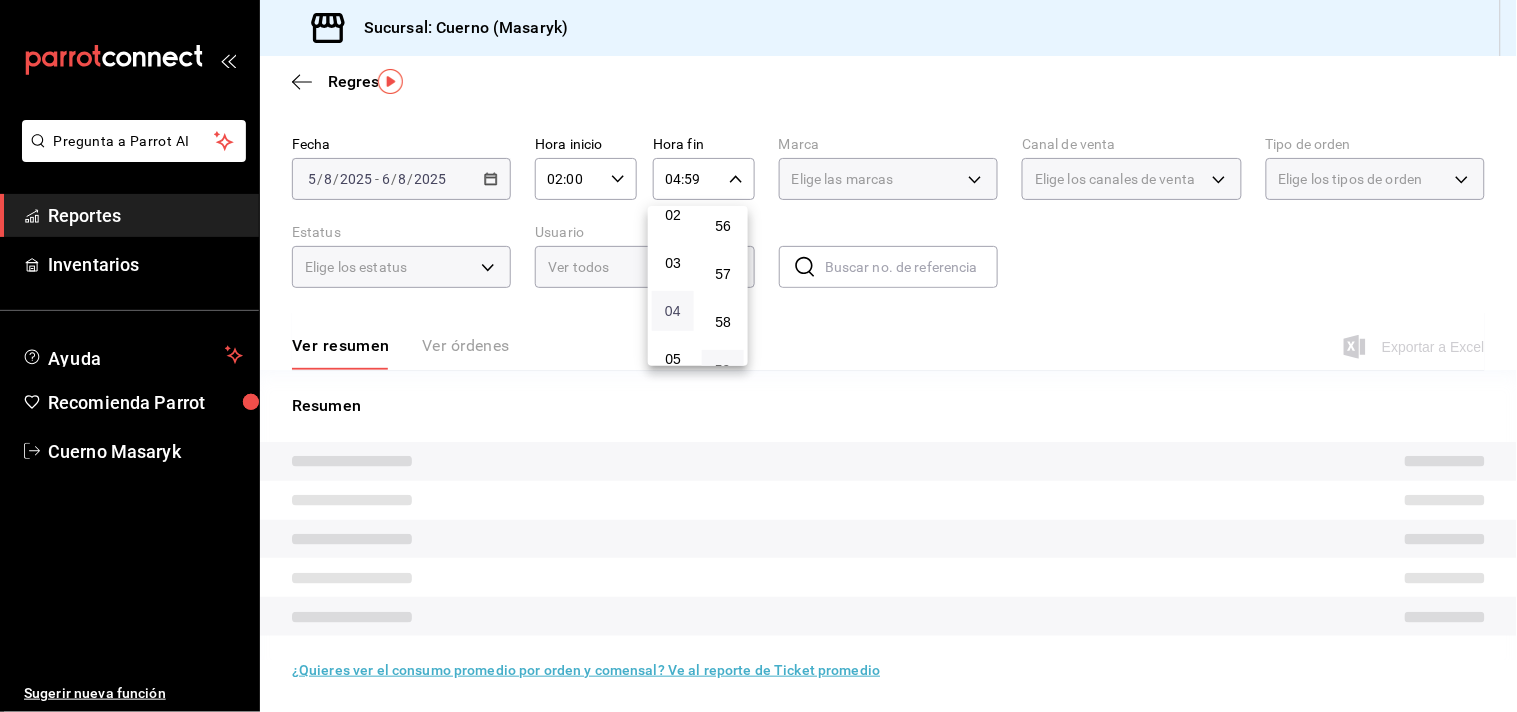 scroll, scrollTop: 73, scrollLeft: 0, axis: vertical 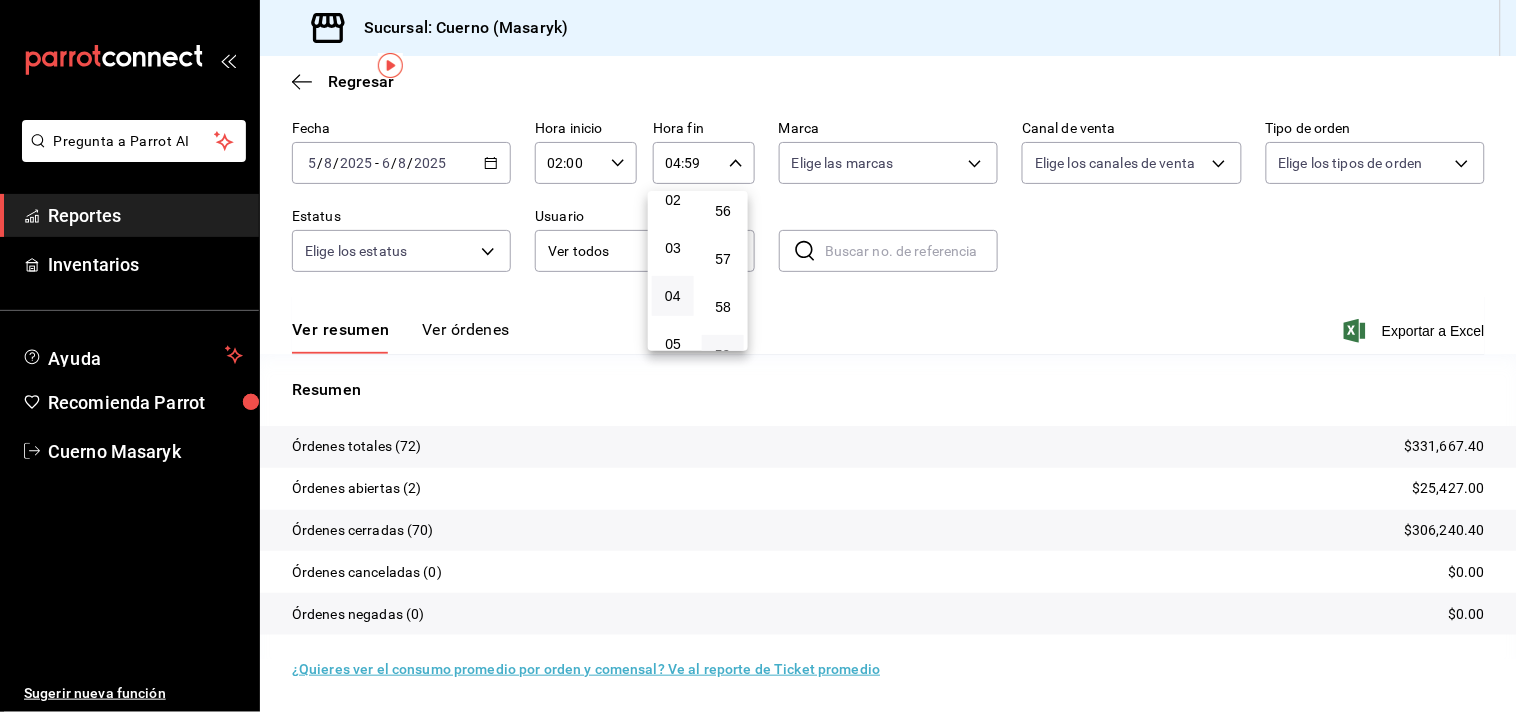 click at bounding box center [758, 356] 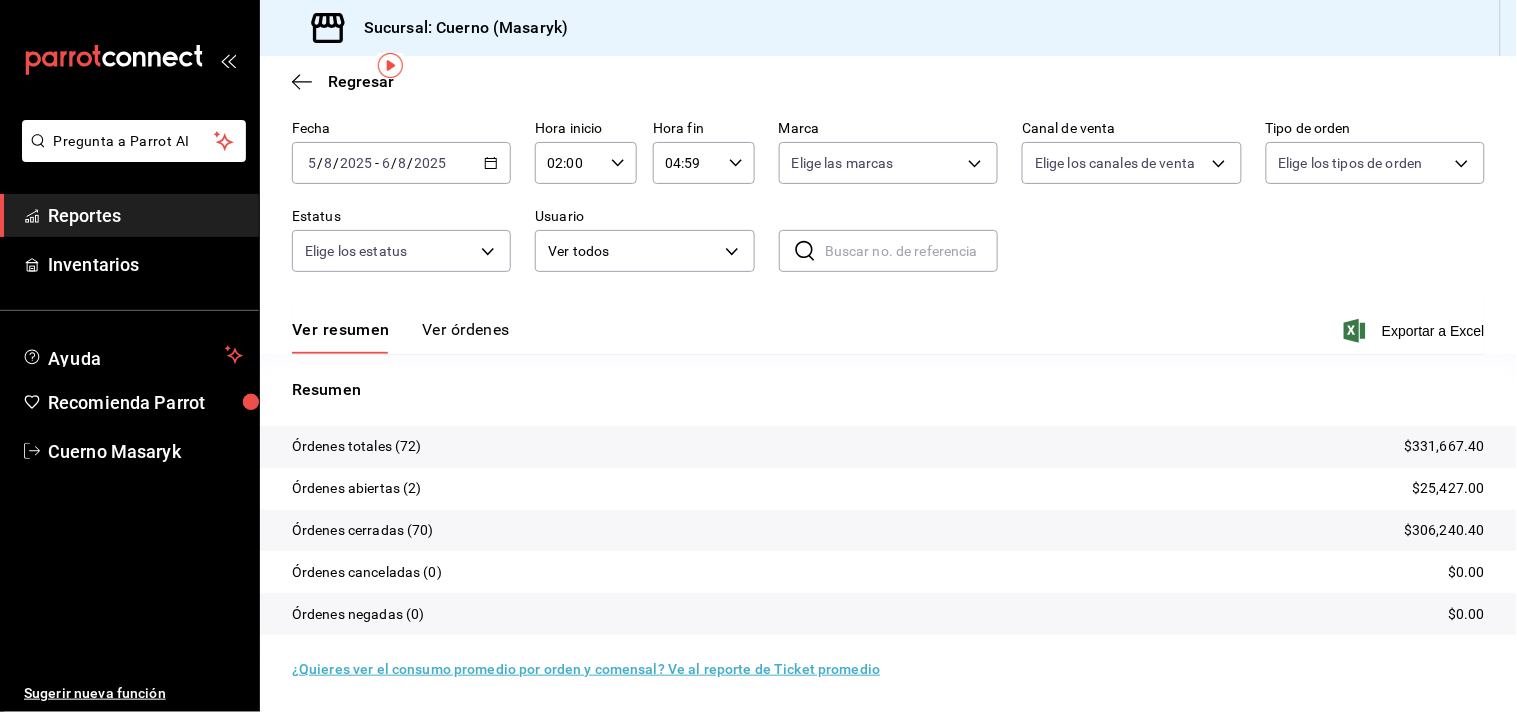 click on "Ver órdenes" at bounding box center [466, 337] 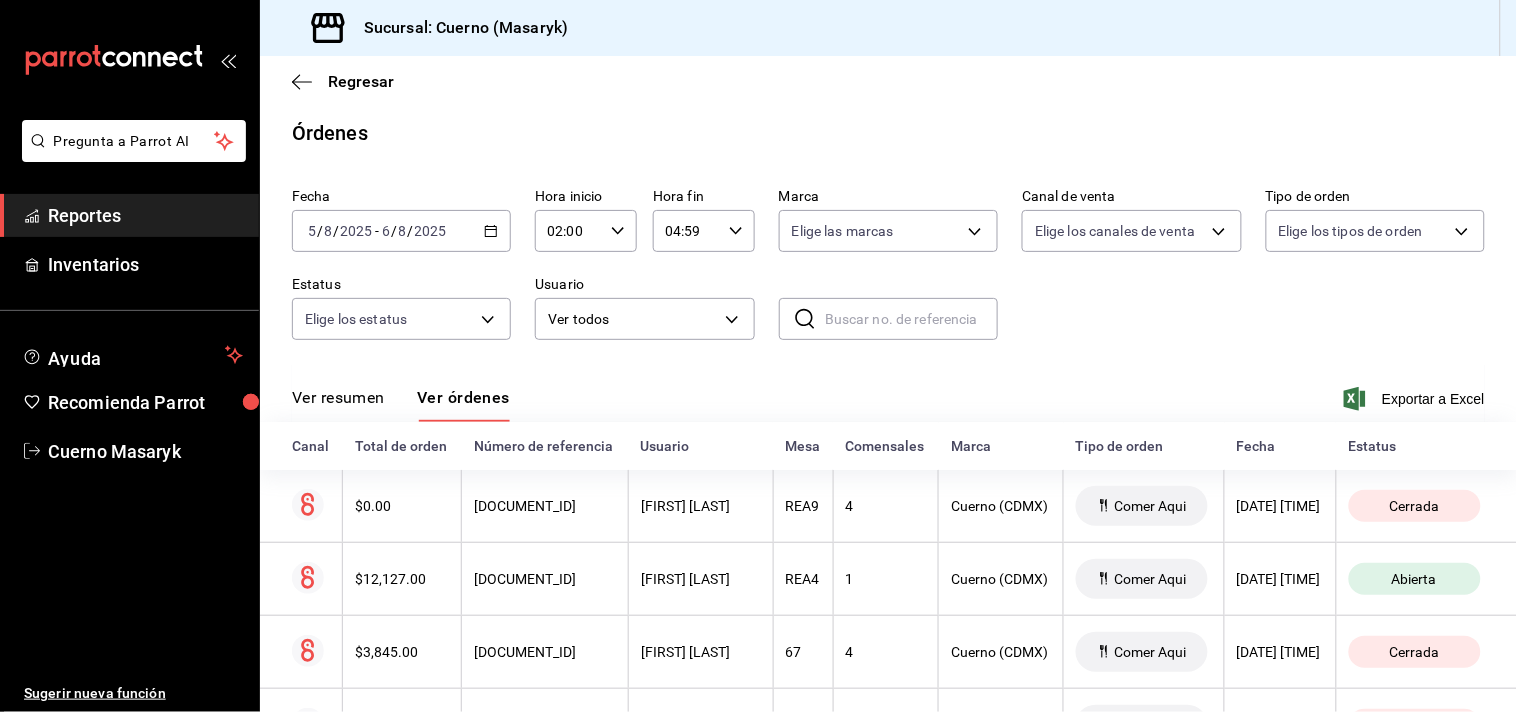 scroll, scrollTop: 0, scrollLeft: 0, axis: both 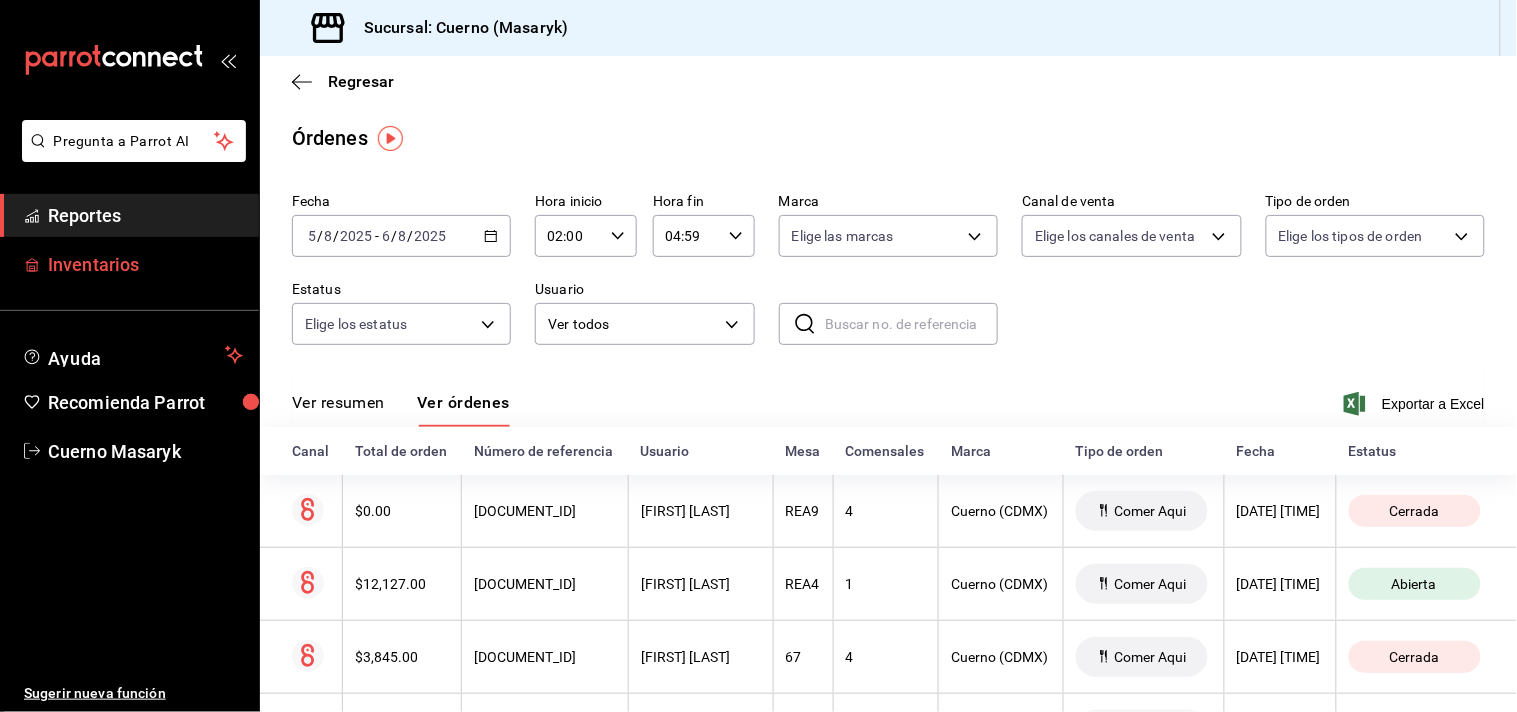 click on "Inventarios" at bounding box center (145, 264) 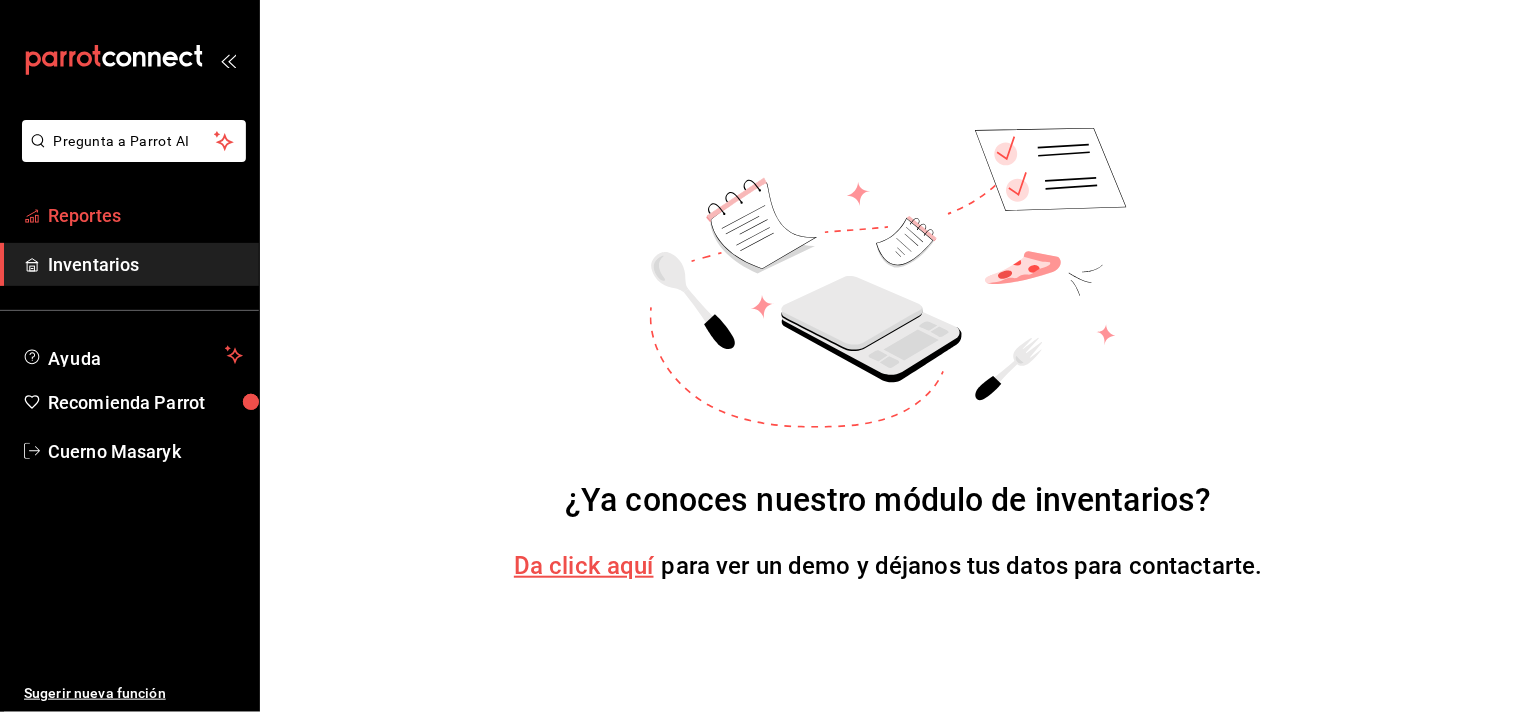 click on "Reportes" at bounding box center (145, 215) 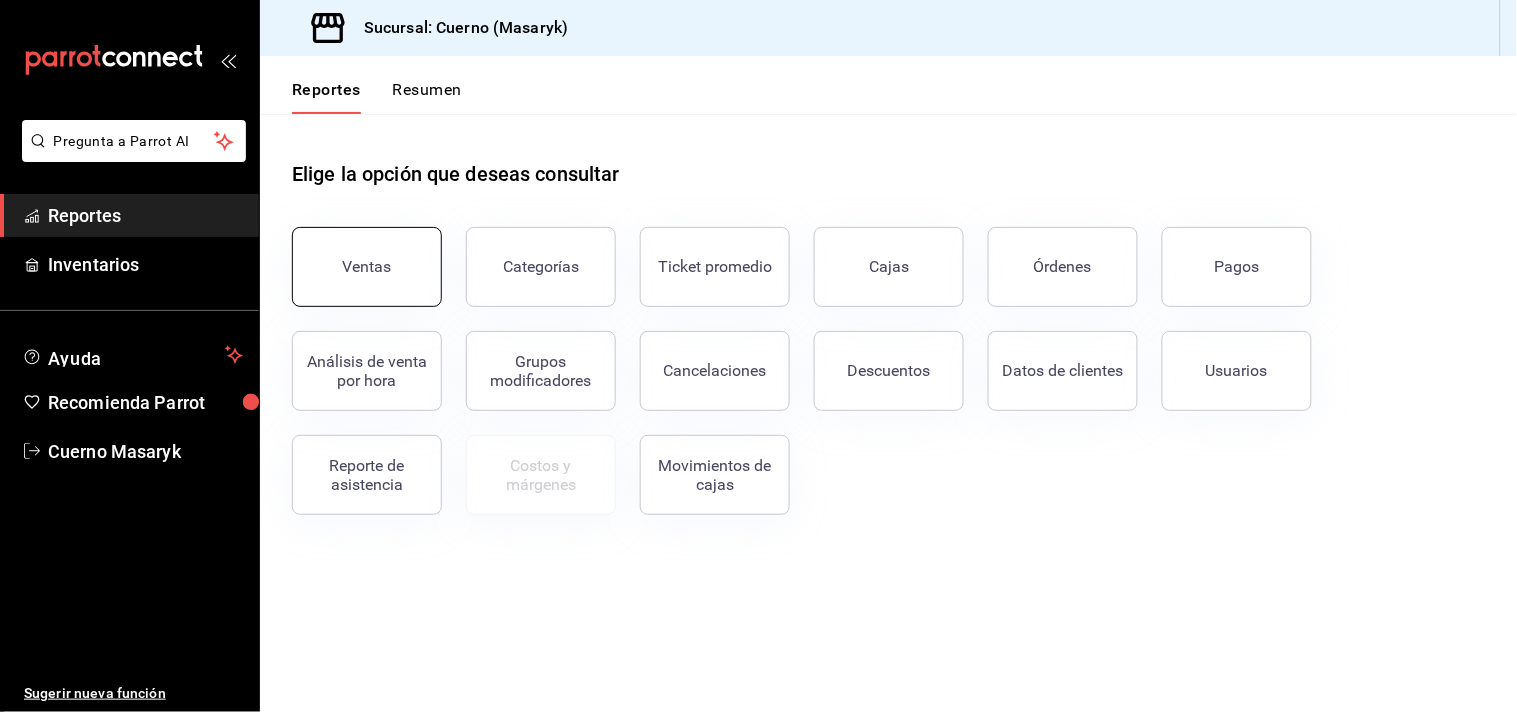 click on "Ventas" at bounding box center (367, 267) 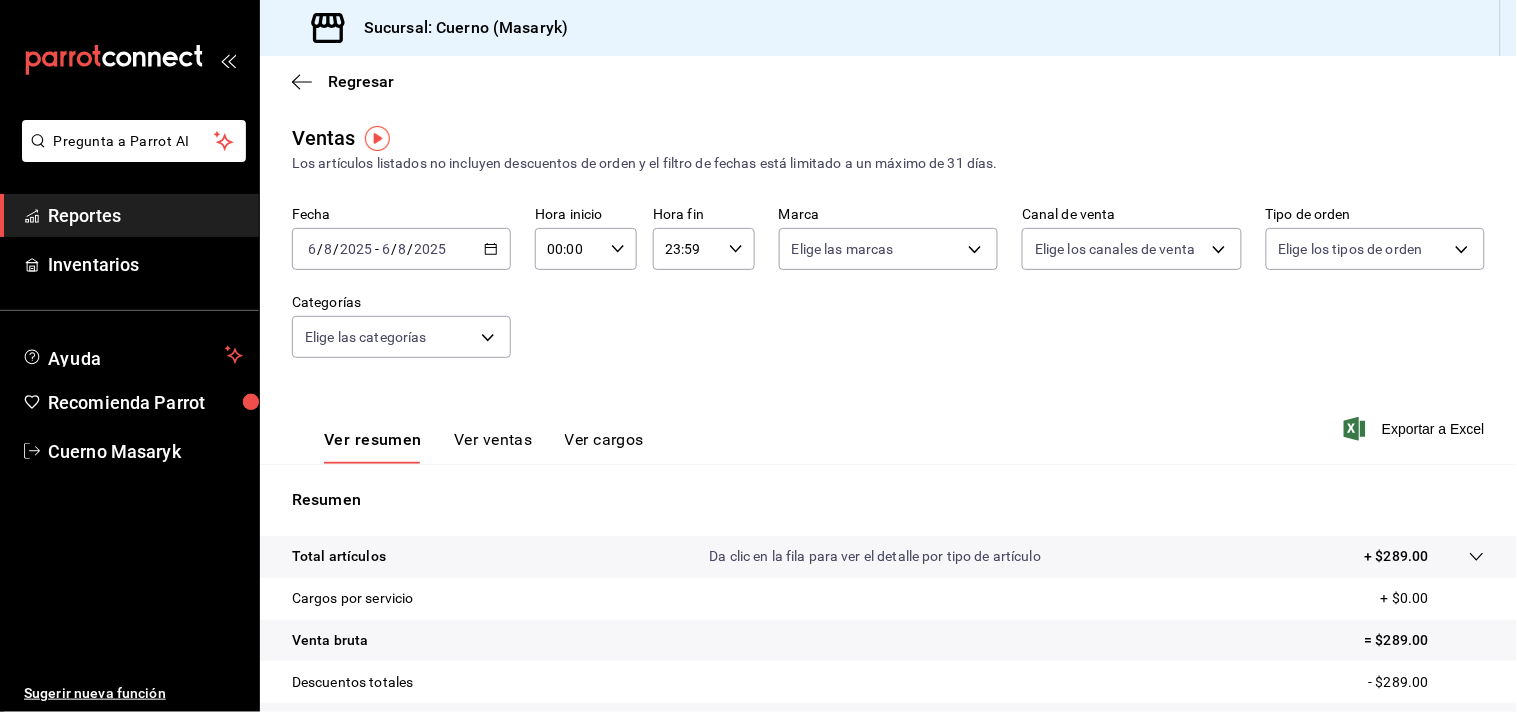 click 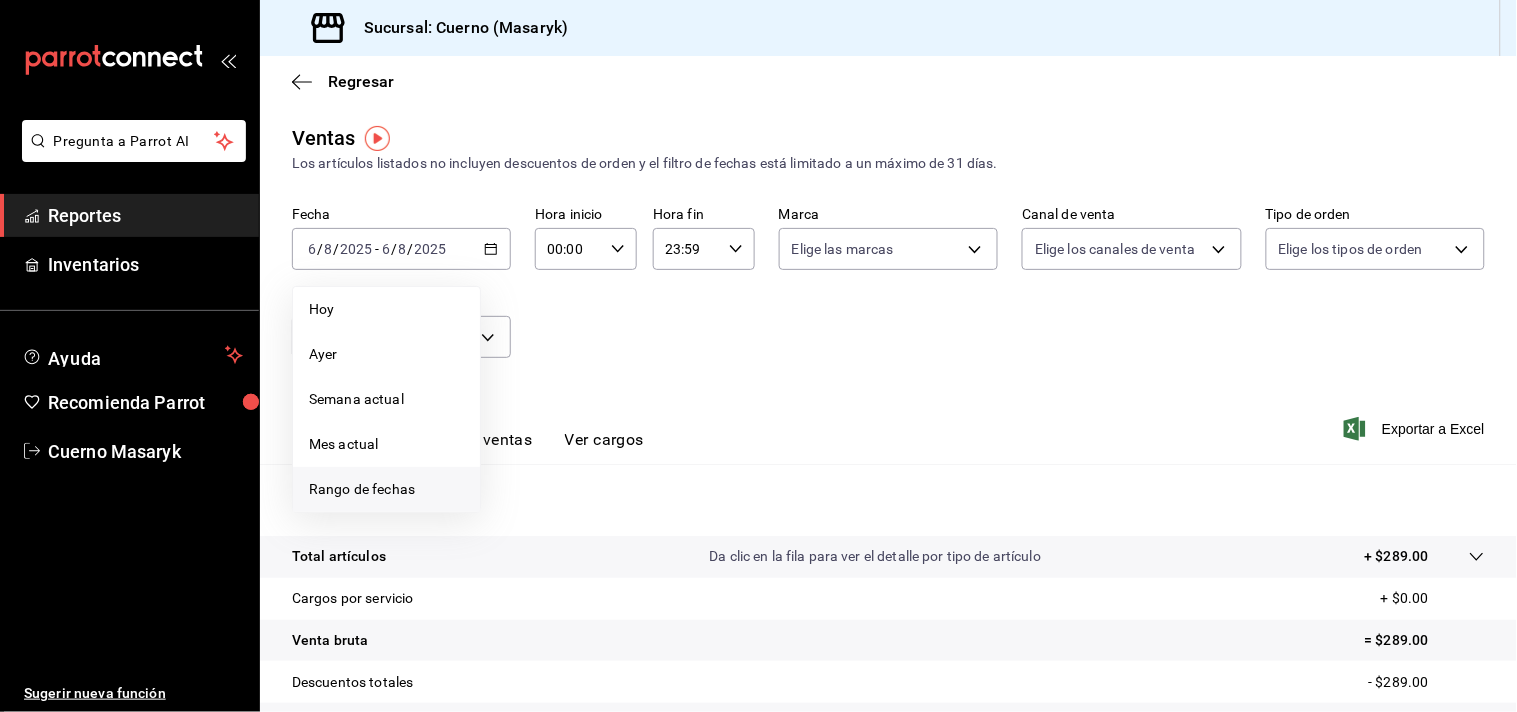 click on "Rango de fechas" at bounding box center (386, 489) 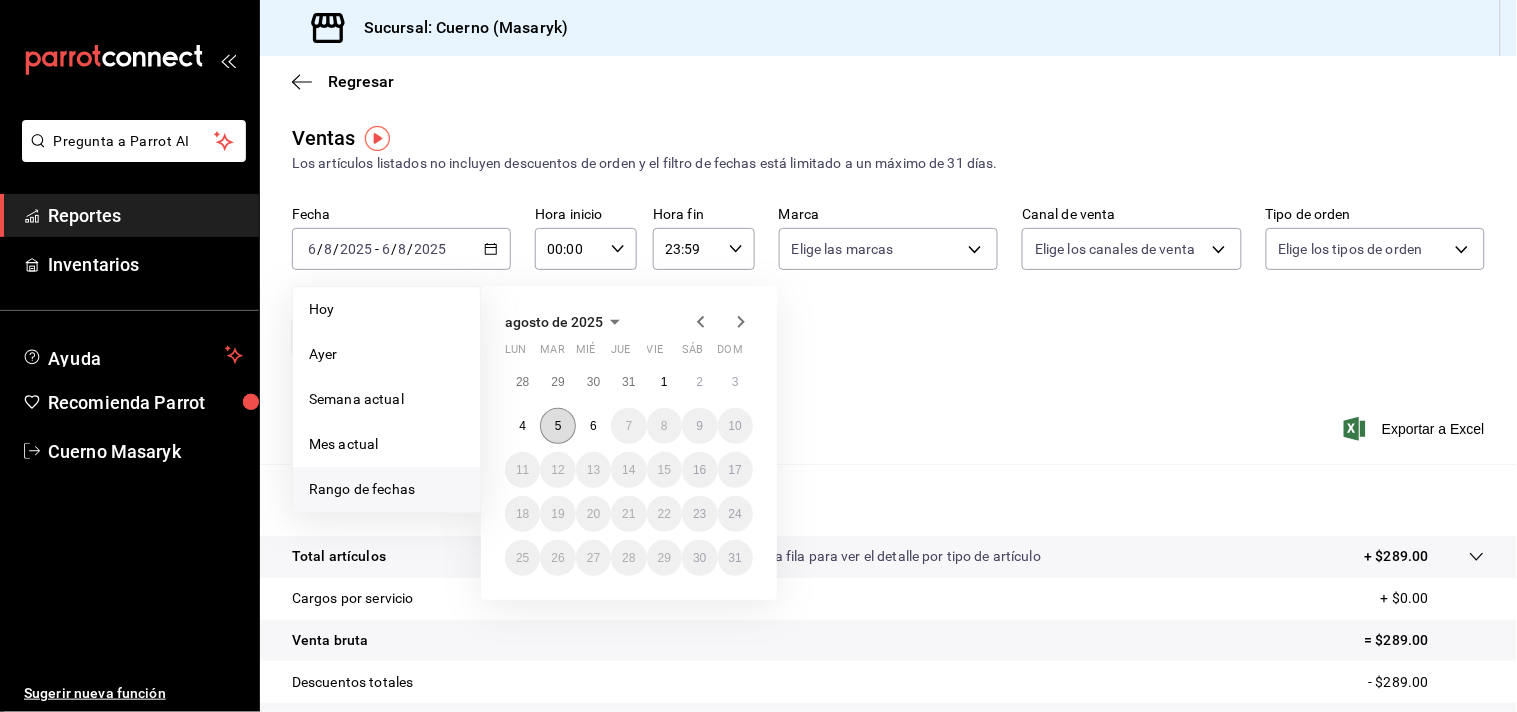 click on "5" at bounding box center [558, 426] 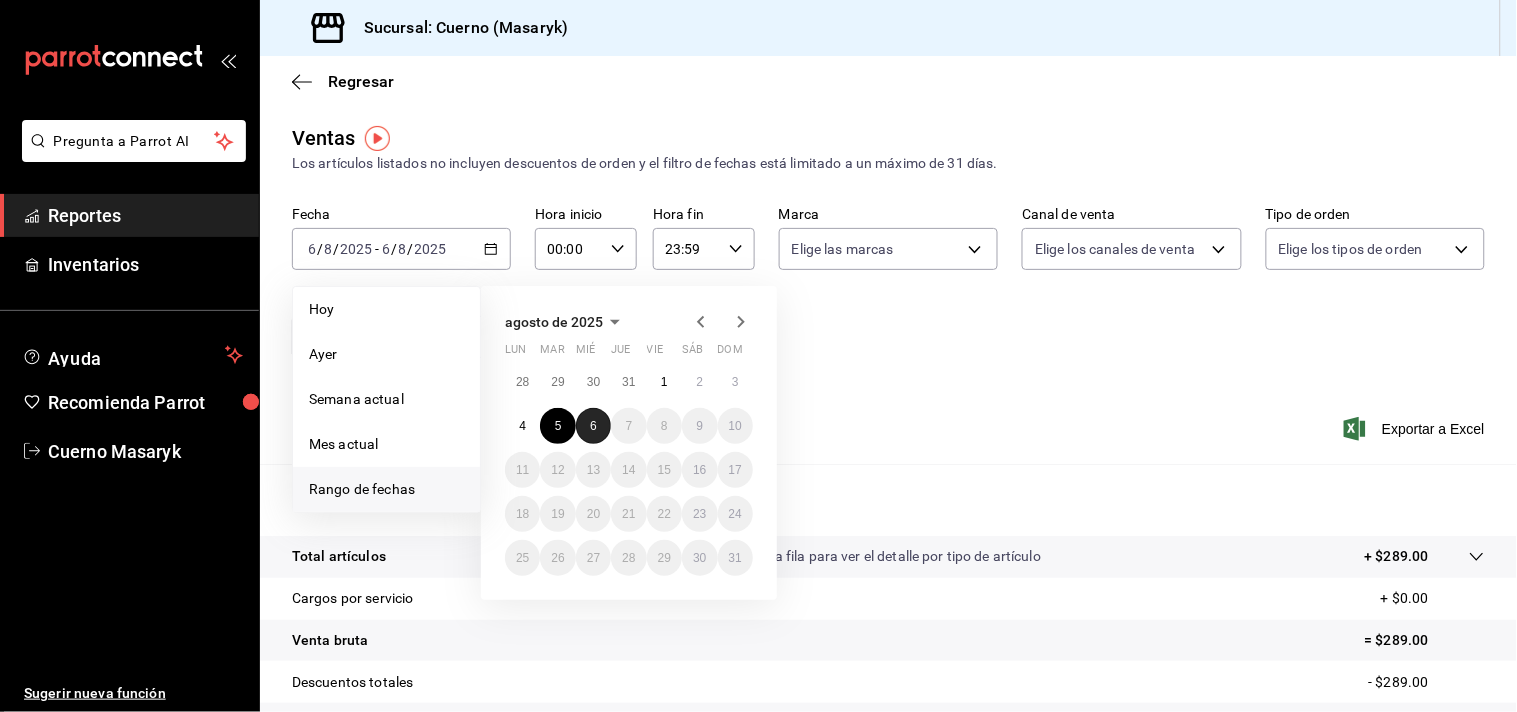 click on "6" at bounding box center [593, 426] 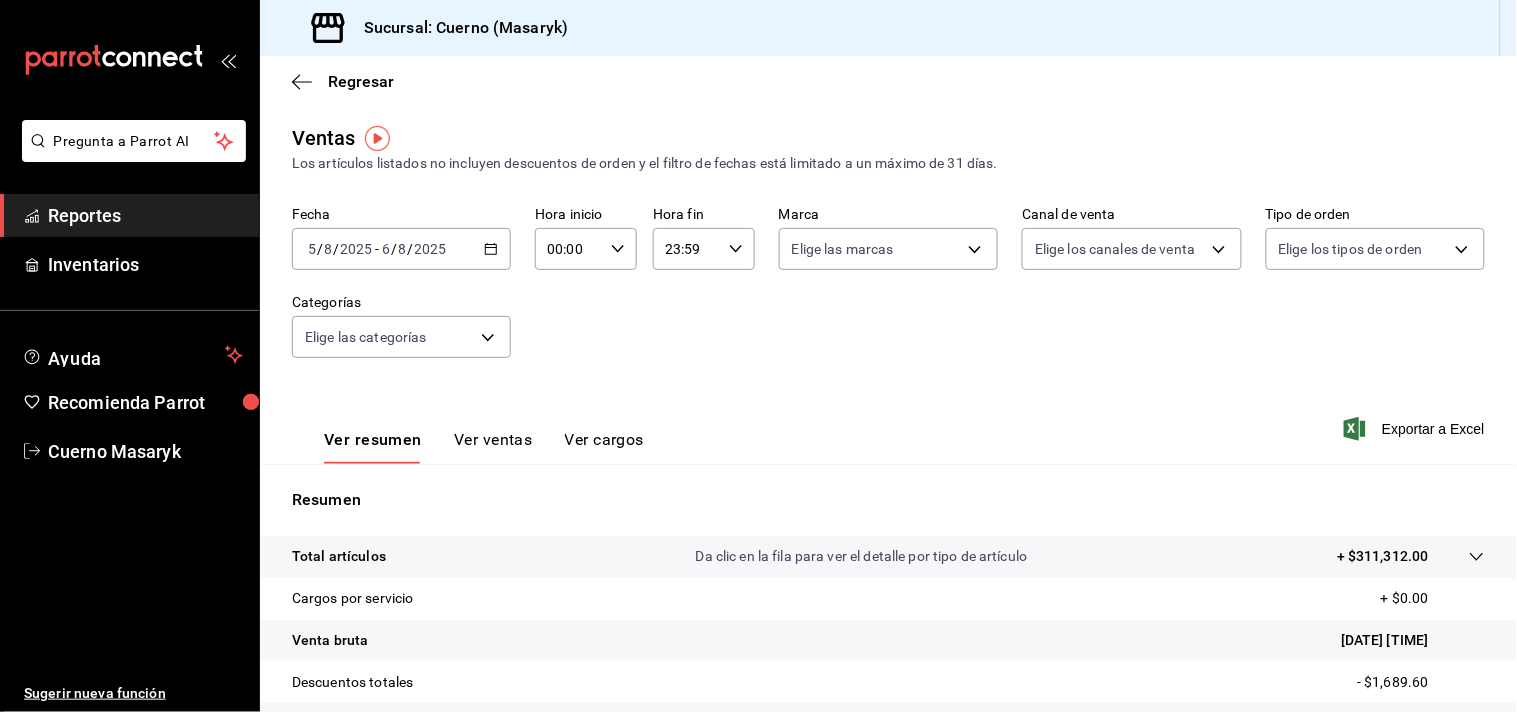 click 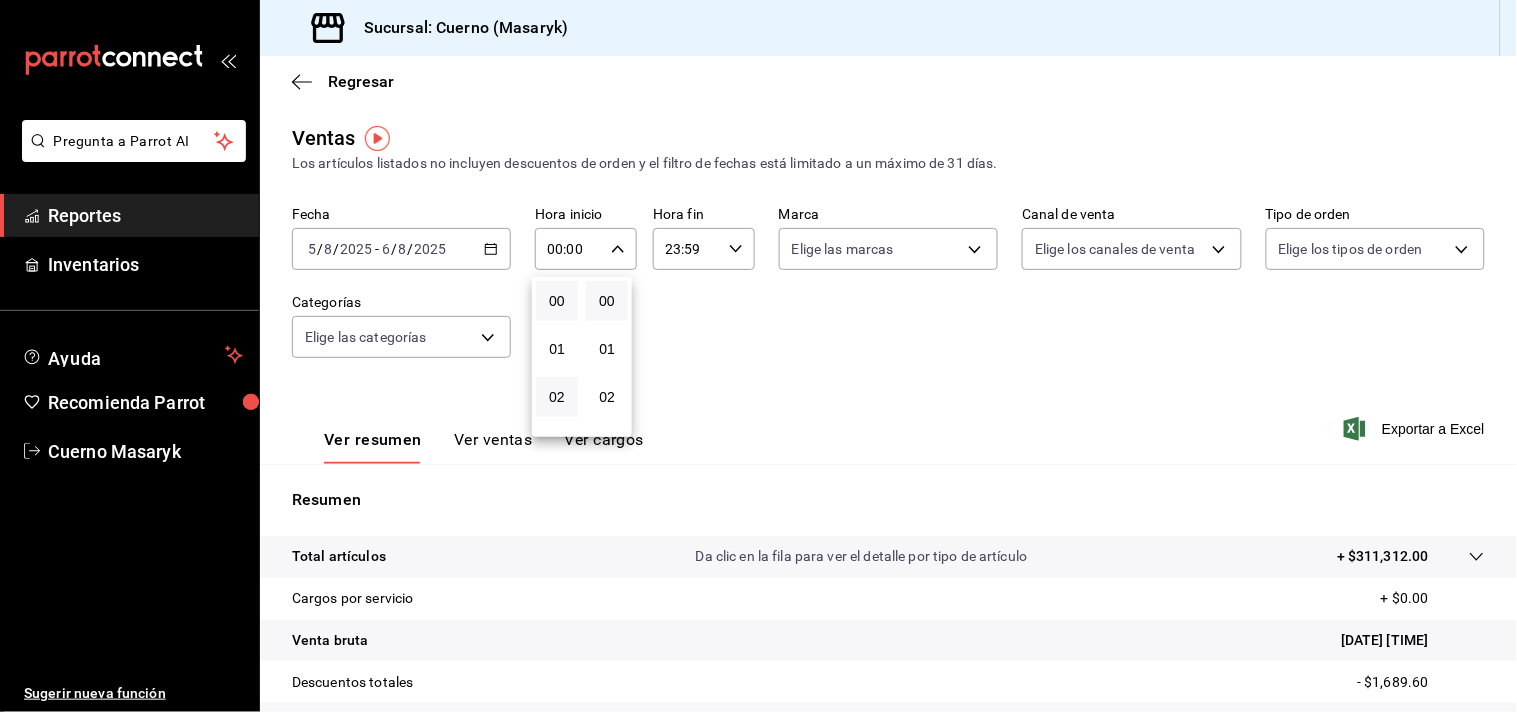 click on "02" at bounding box center (557, 397) 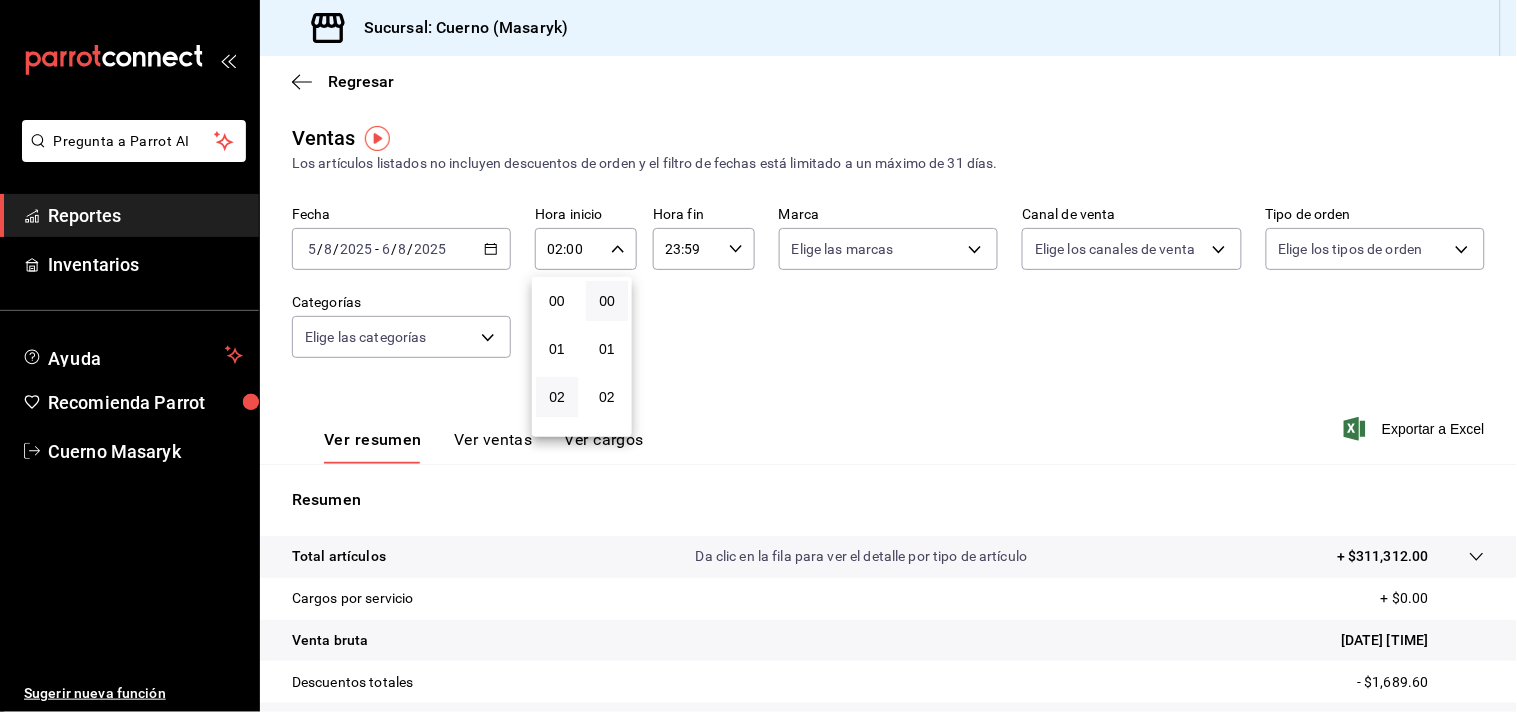 click at bounding box center [758, 356] 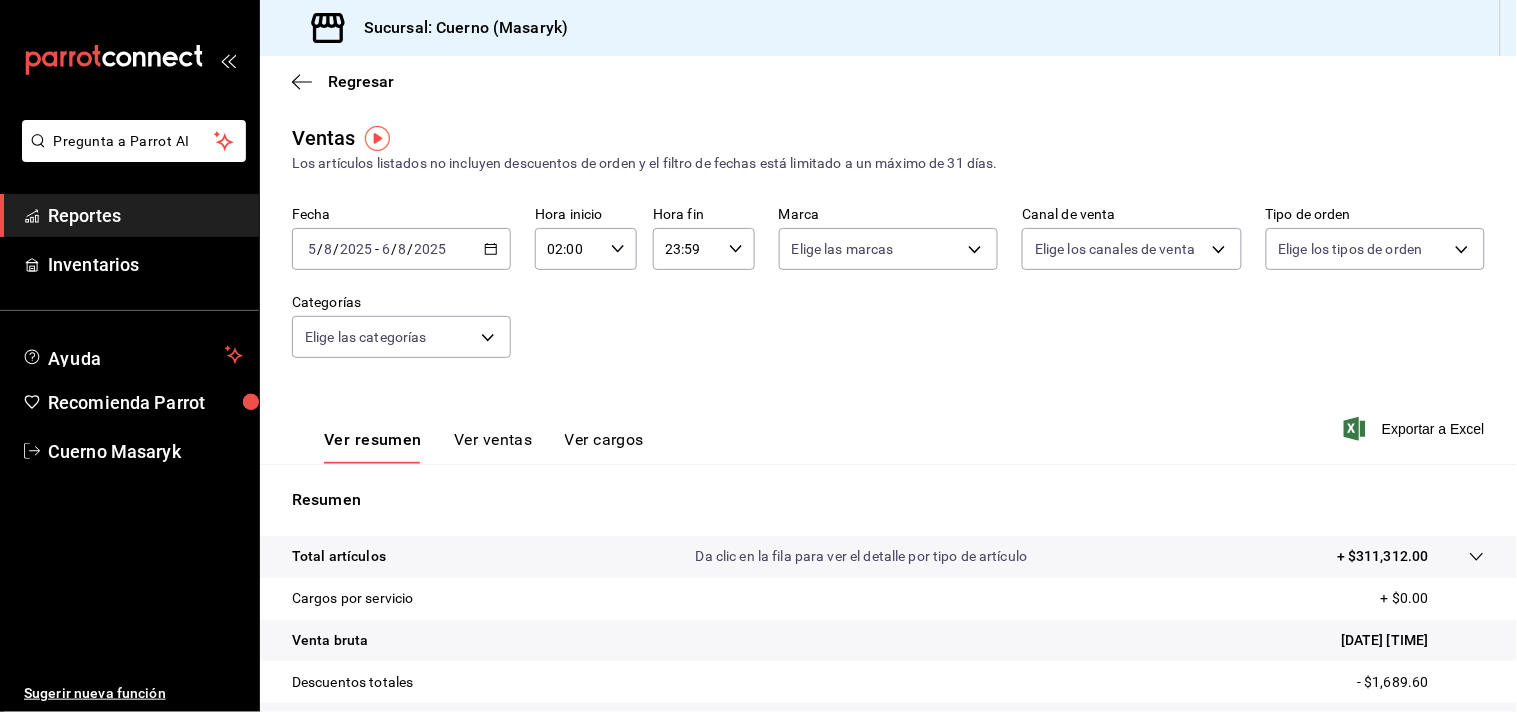 click 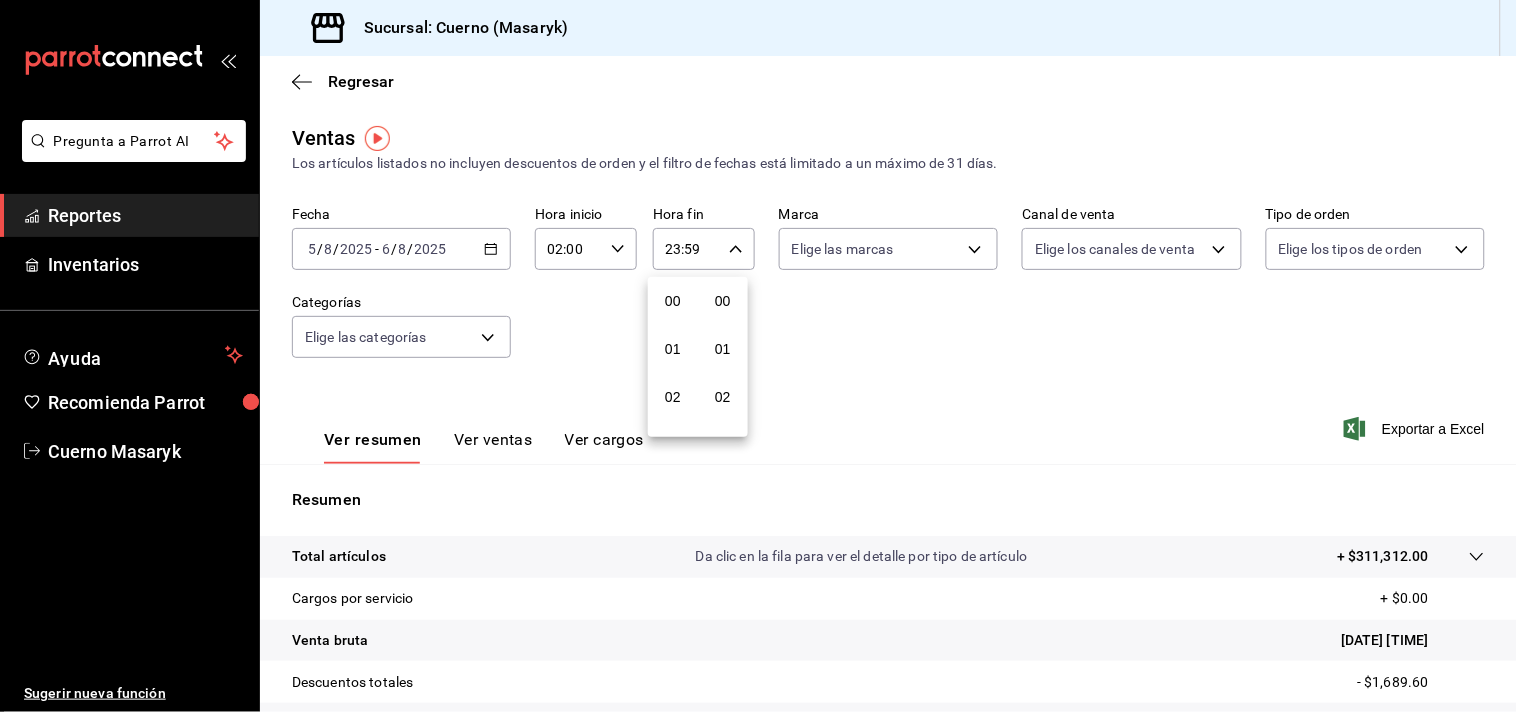scroll, scrollTop: 981, scrollLeft: 0, axis: vertical 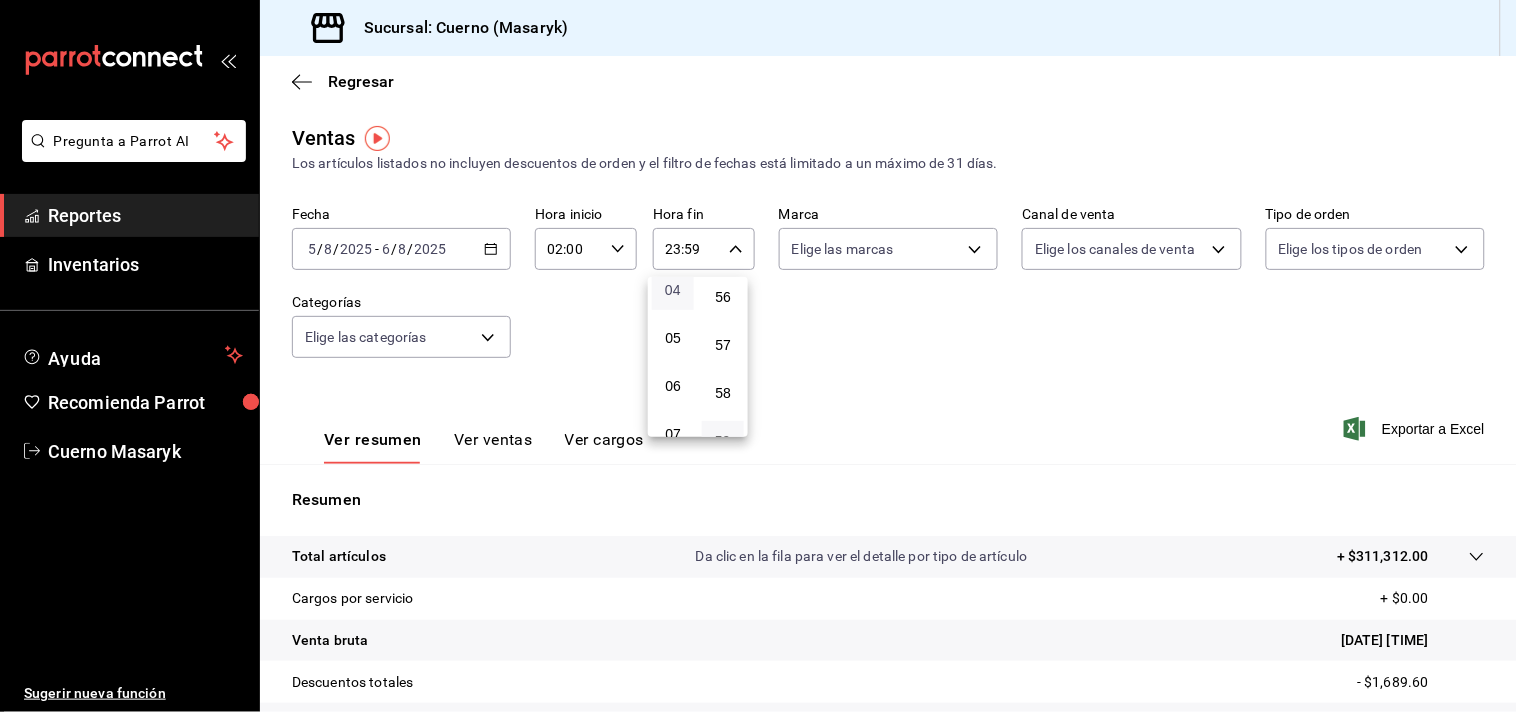 click on "04" at bounding box center [673, 290] 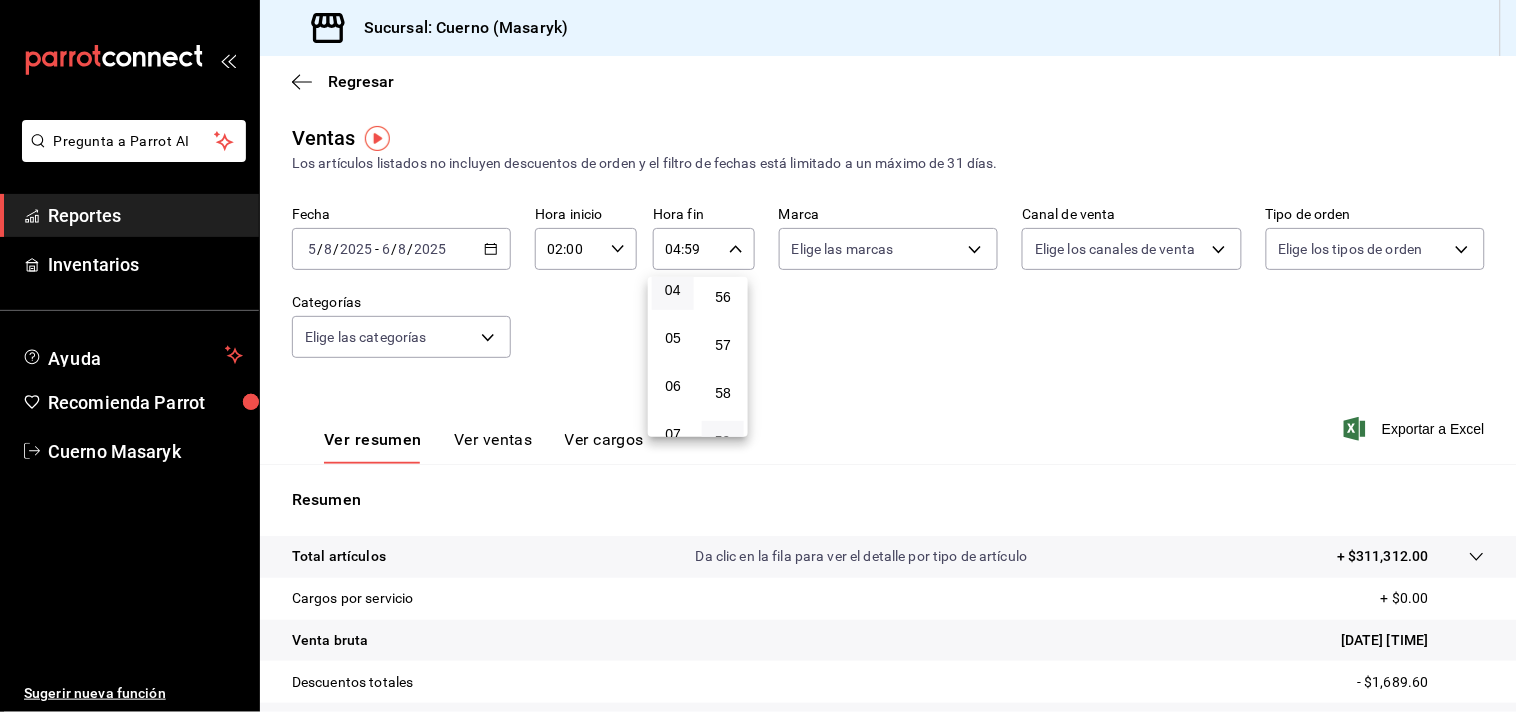 click at bounding box center [758, 356] 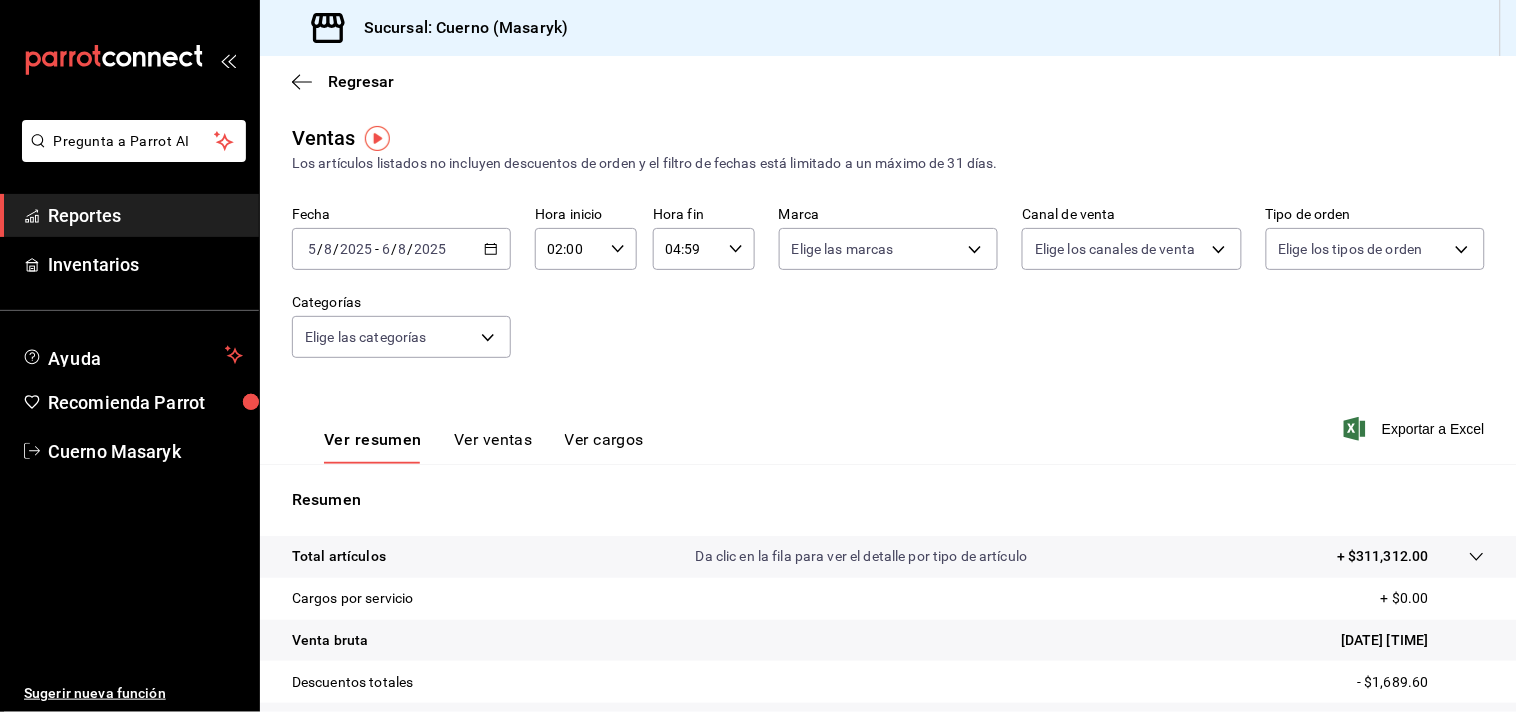click on "Ver ventas" at bounding box center [493, 447] 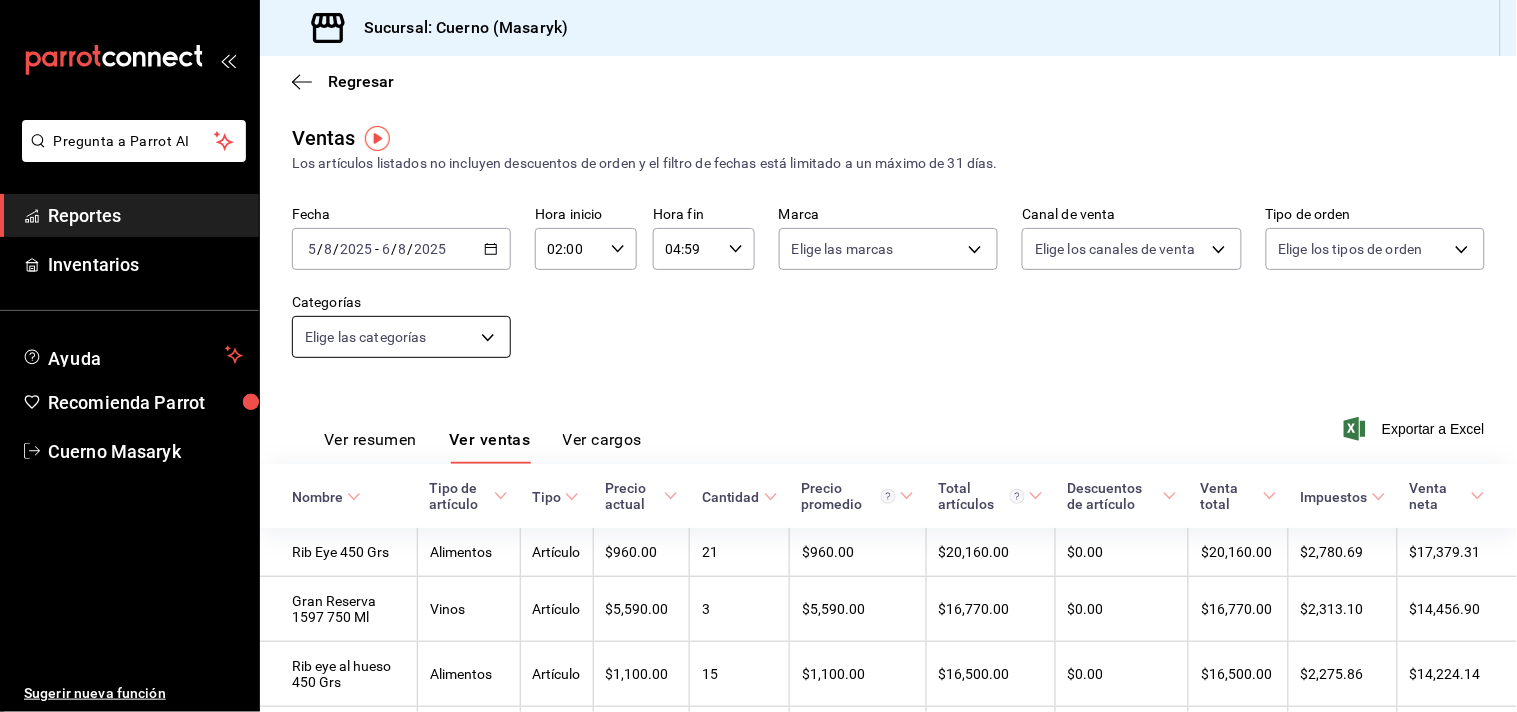 click on "Fecha [DATE] [DATE] - [DATE] [DATE] Hora inicio [TIME] Hora inicio Hora fin [TIME] Hora fin ... Rib Eye 450 Grs Alimentos Artículo $[PRICE] [QUANTITY] $[PRICE] $[PRICE] $[PRICE] $[PRICE] $[PRICE]" at bounding box center [758, 356] 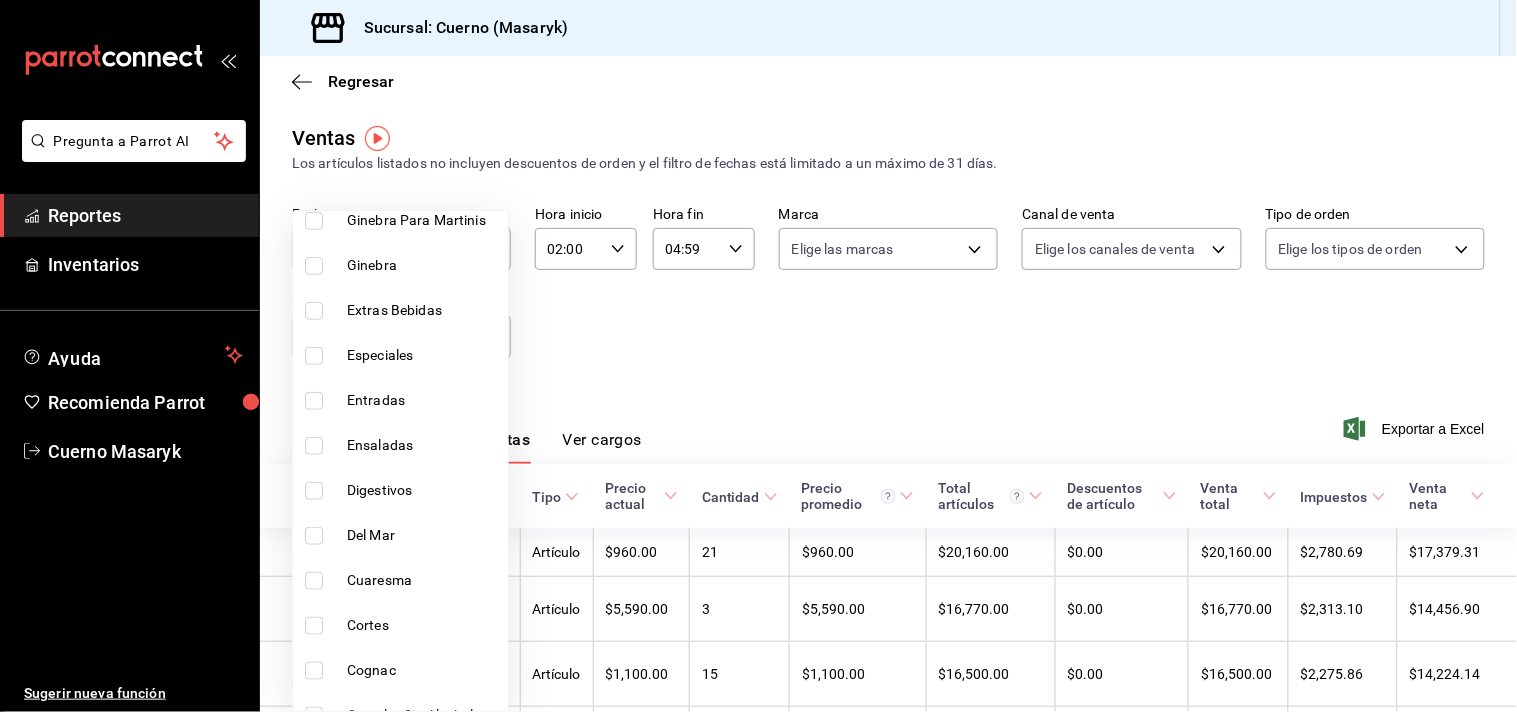 scroll, scrollTop: 2444, scrollLeft: 0, axis: vertical 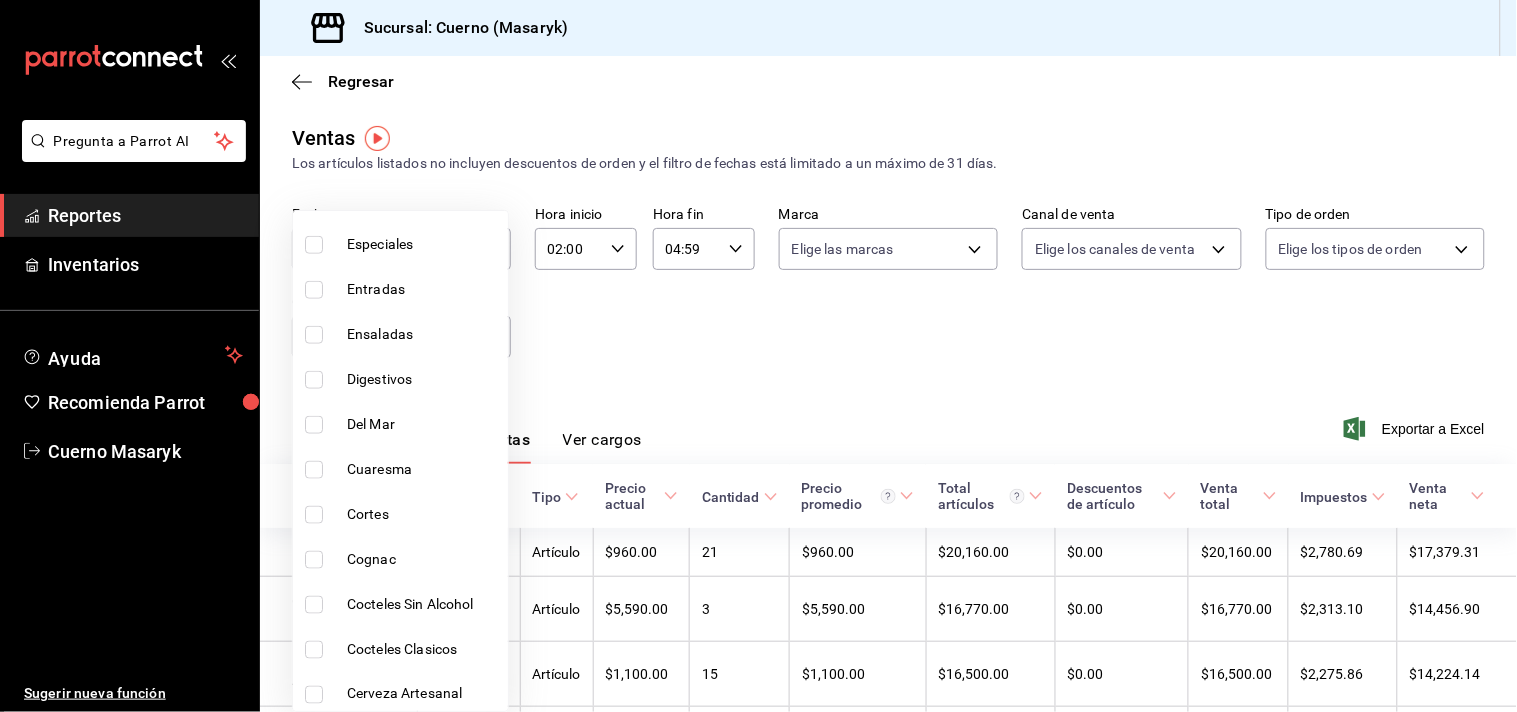 click on "Cortes" at bounding box center [423, 514] 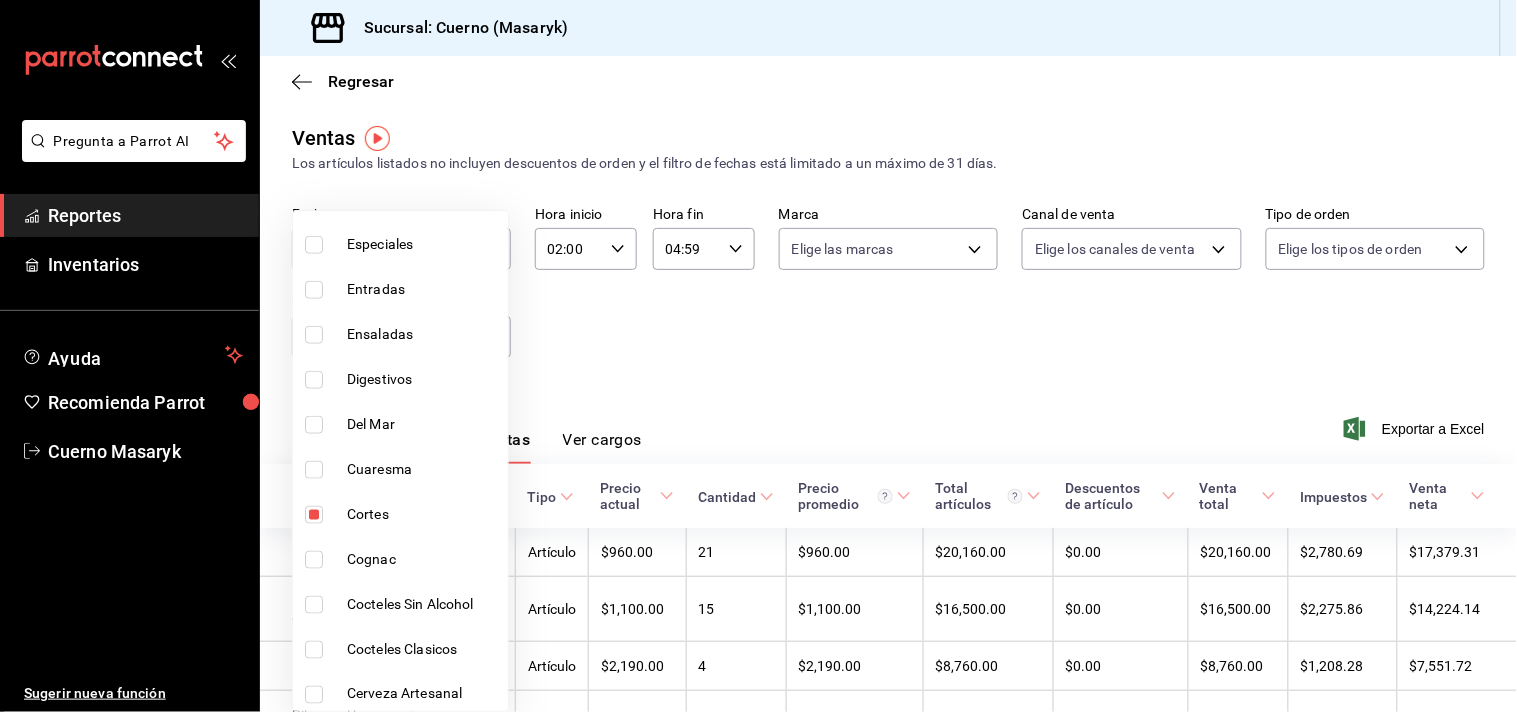 click at bounding box center [758, 356] 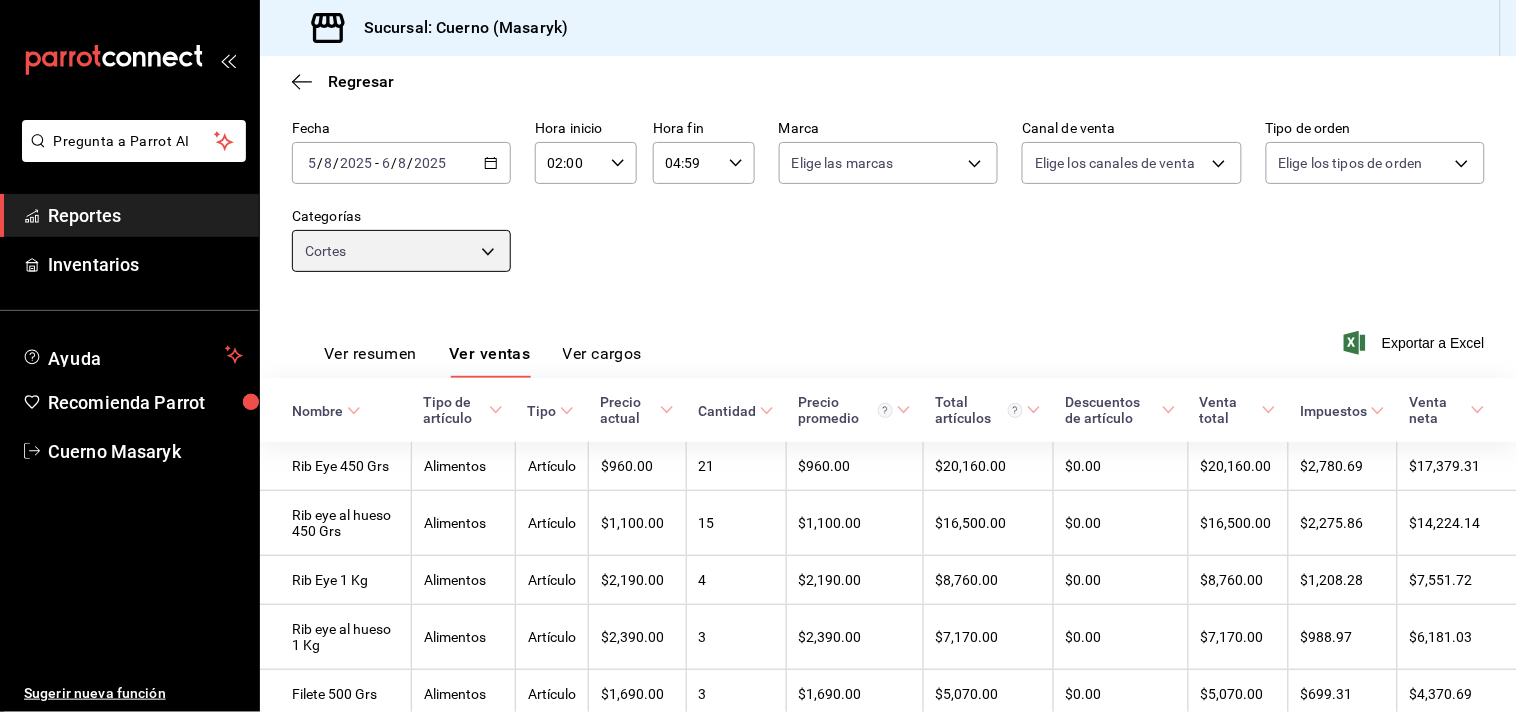 scroll, scrollTop: 111, scrollLeft: 0, axis: vertical 